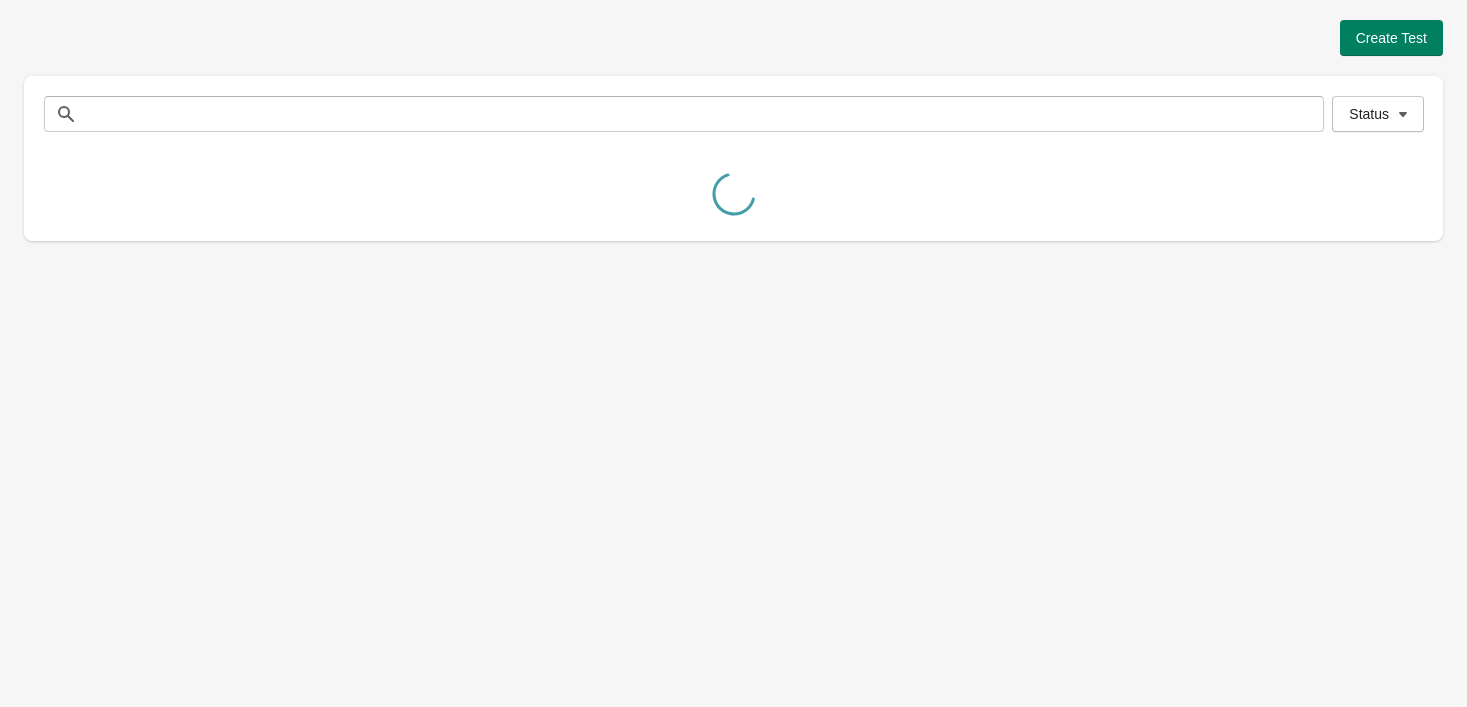 scroll, scrollTop: 0, scrollLeft: 0, axis: both 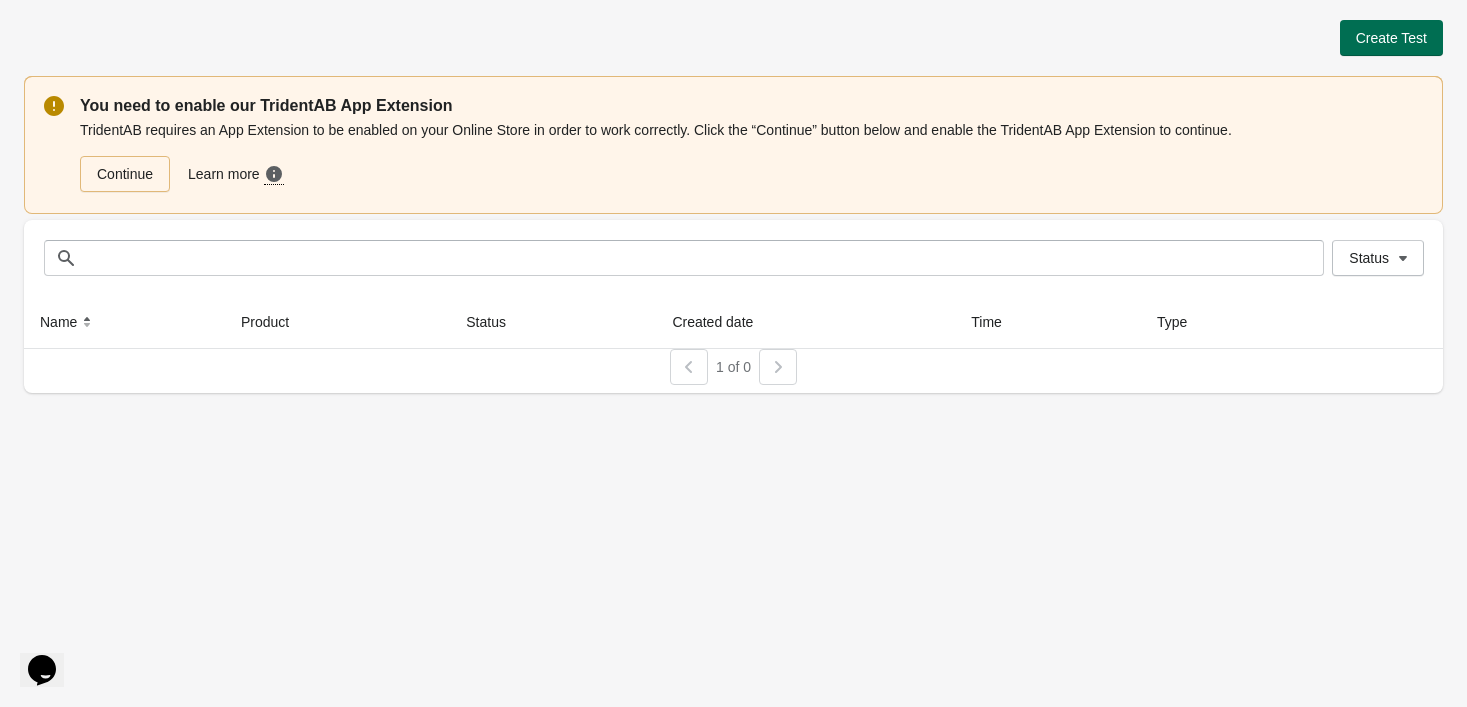 click on "Create Test" at bounding box center [1391, 38] 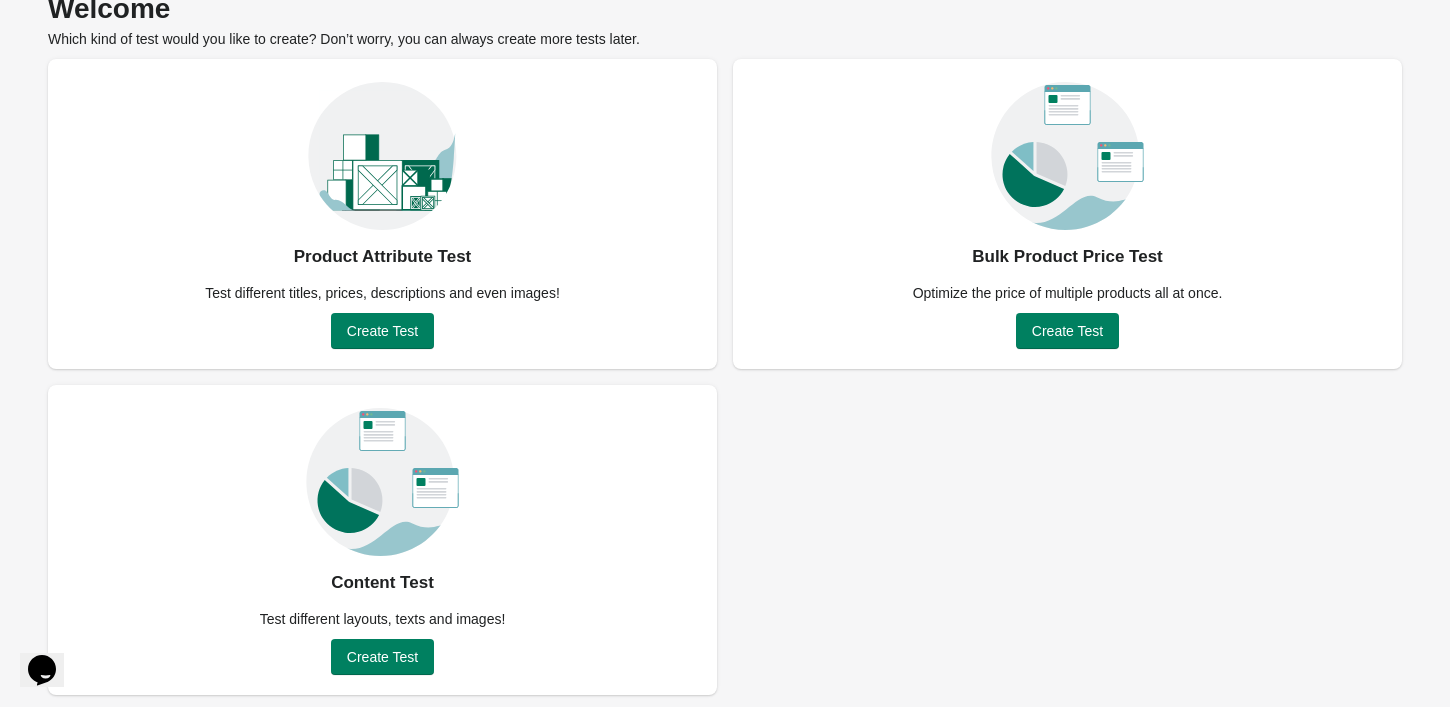 scroll, scrollTop: 101, scrollLeft: 0, axis: vertical 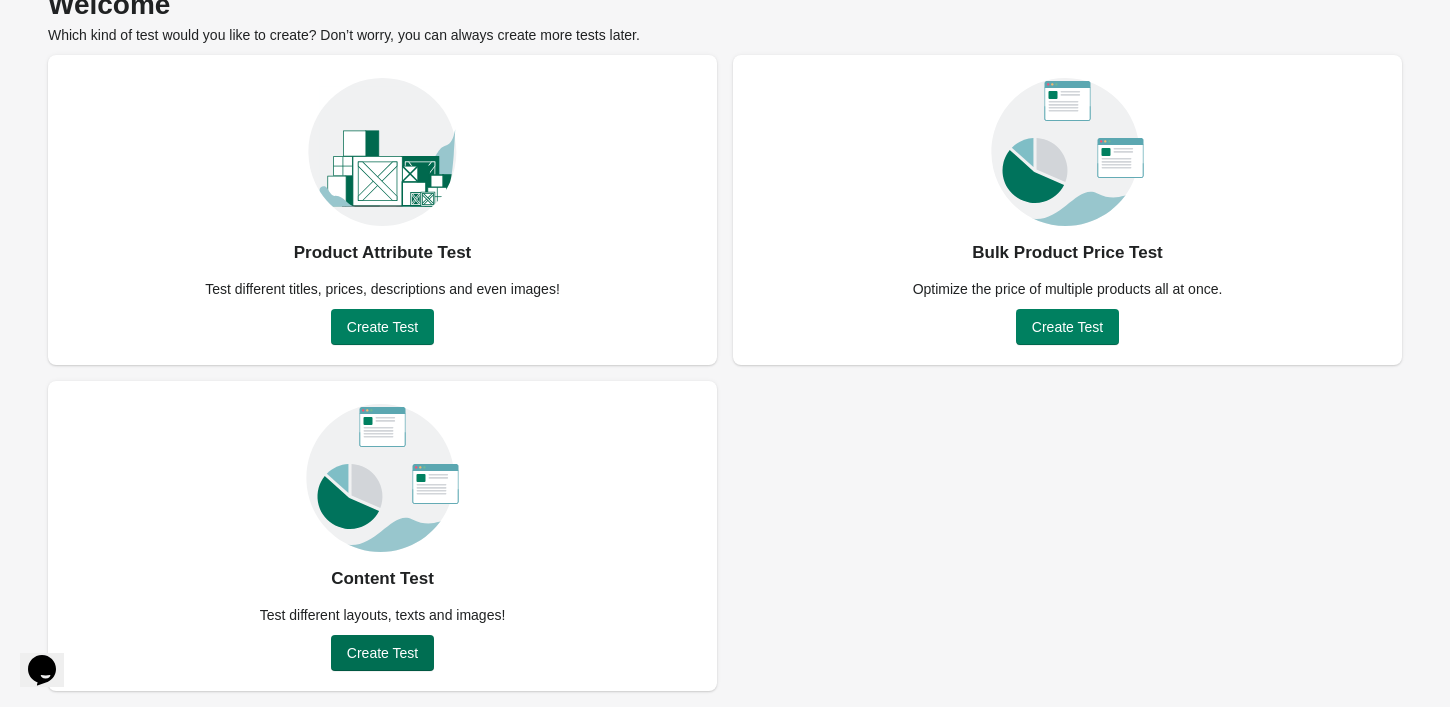 click on "Create Test" at bounding box center (382, 653) 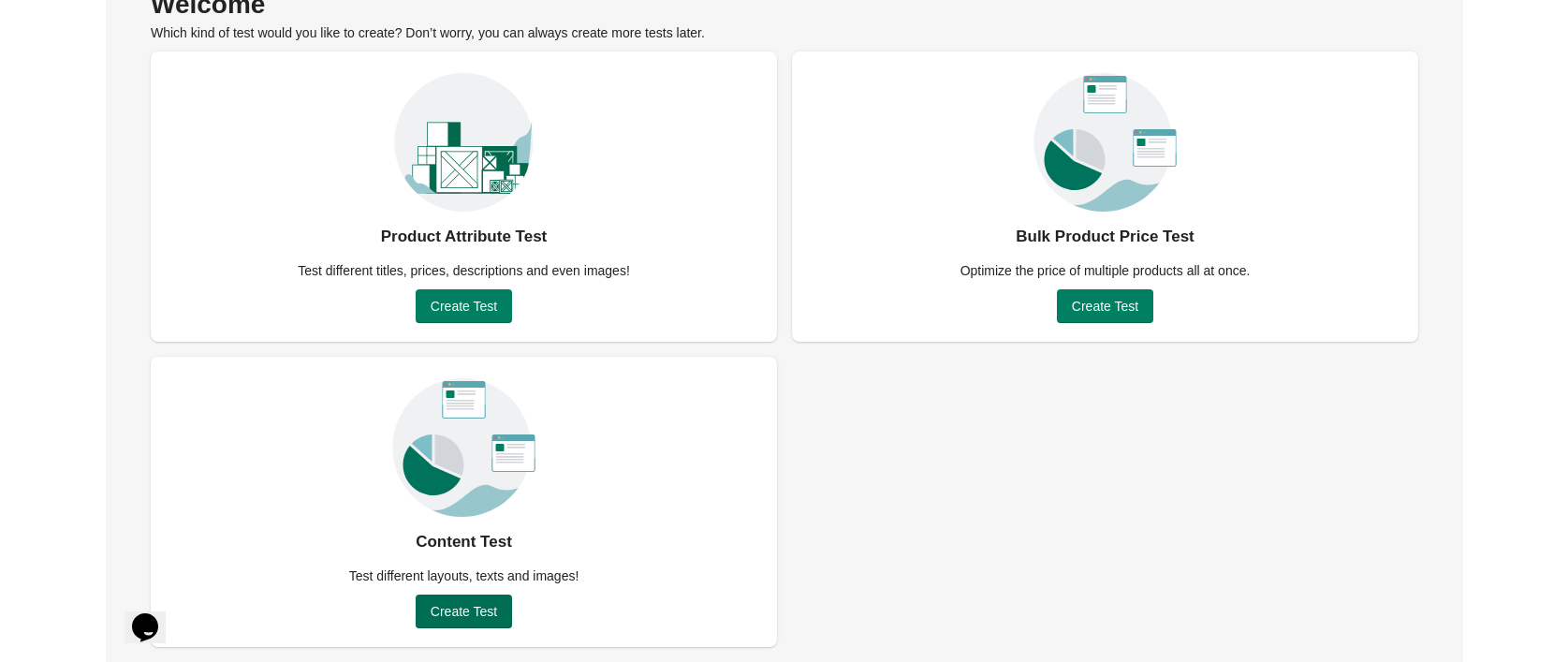scroll, scrollTop: 0, scrollLeft: 0, axis: both 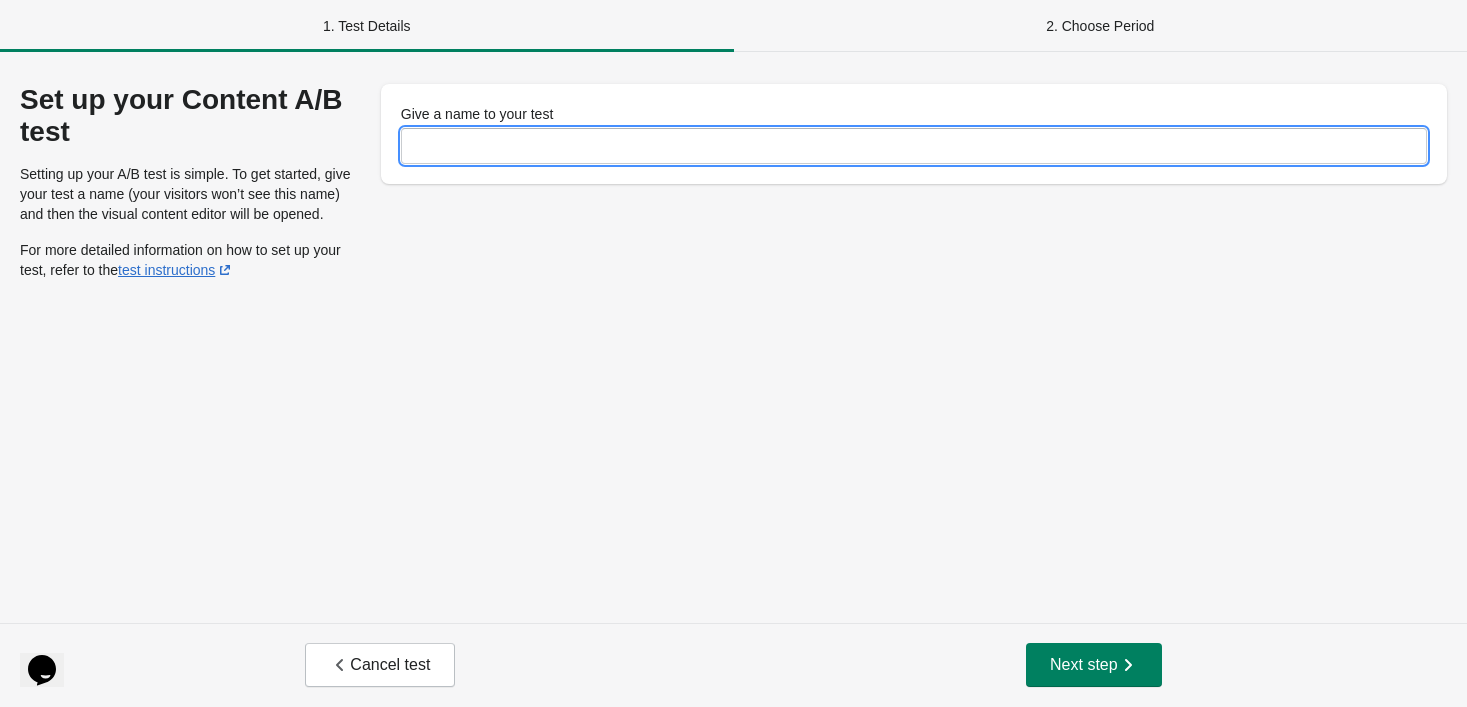click on "Give a name to your test" at bounding box center [914, 146] 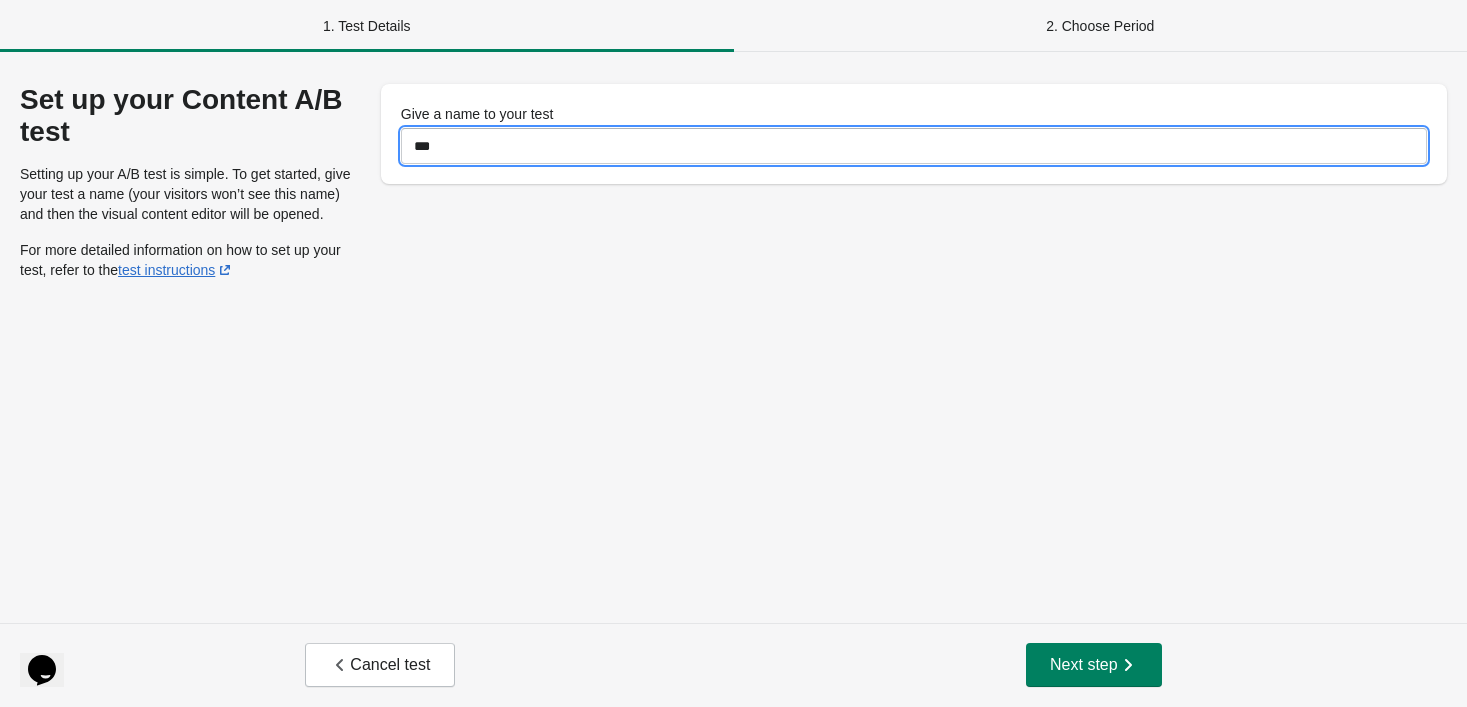 type on "*" 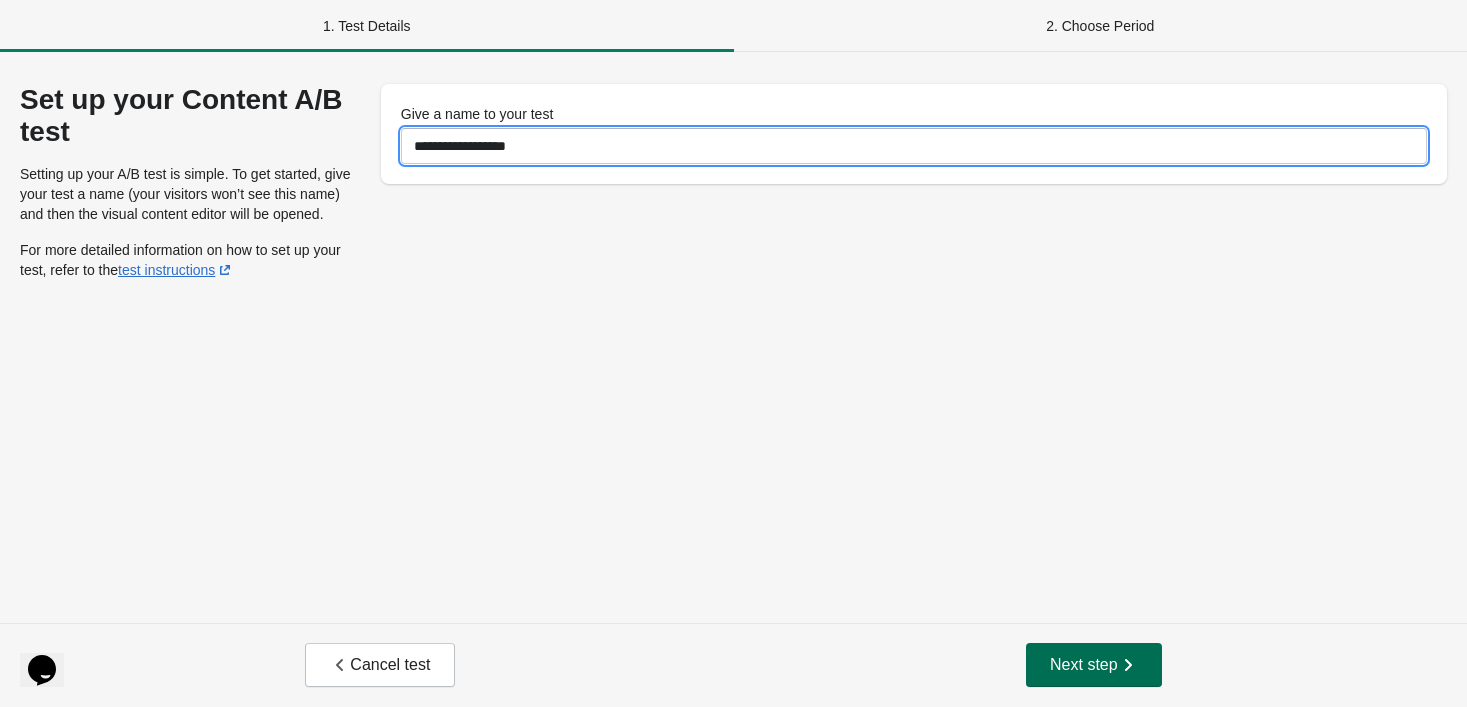 type on "**********" 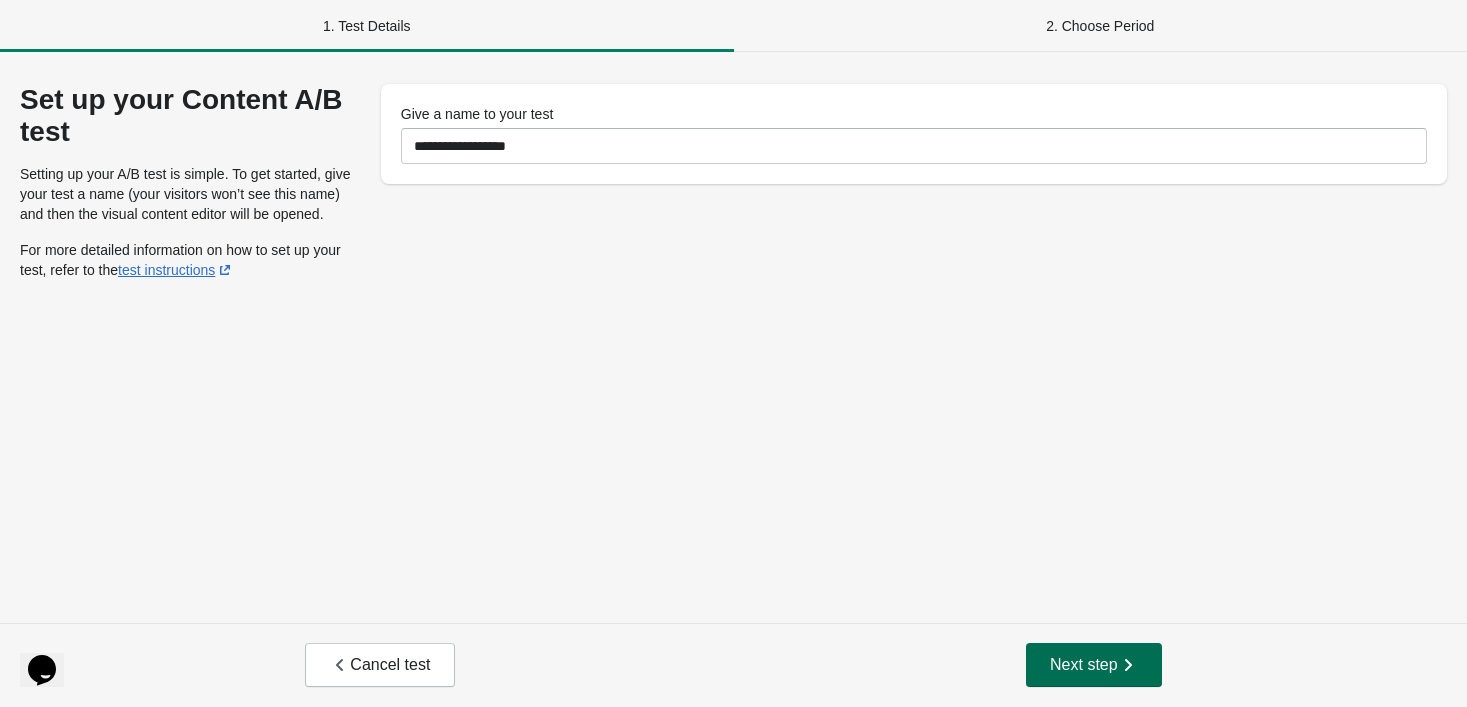 click on "Next step" at bounding box center (1094, 665) 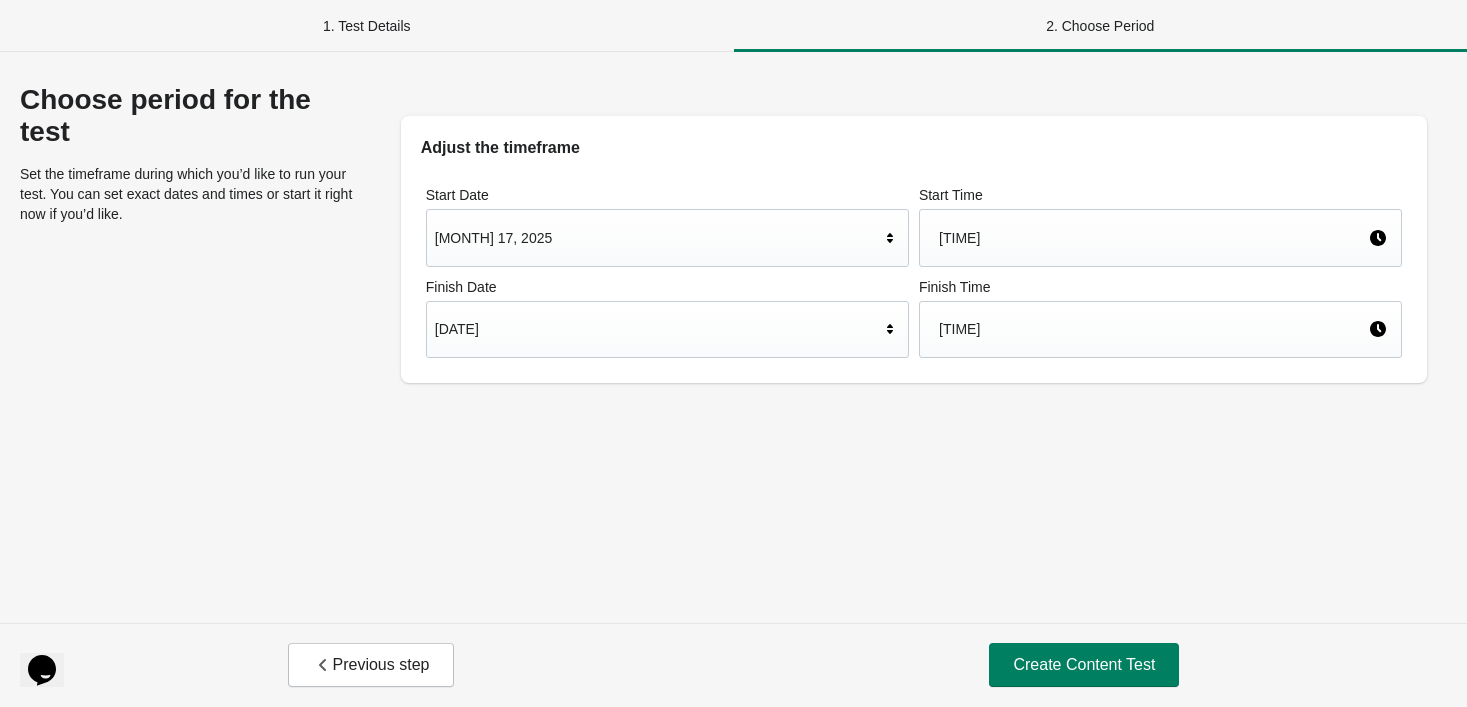 click on "[DATE]" at bounding box center [667, 330] 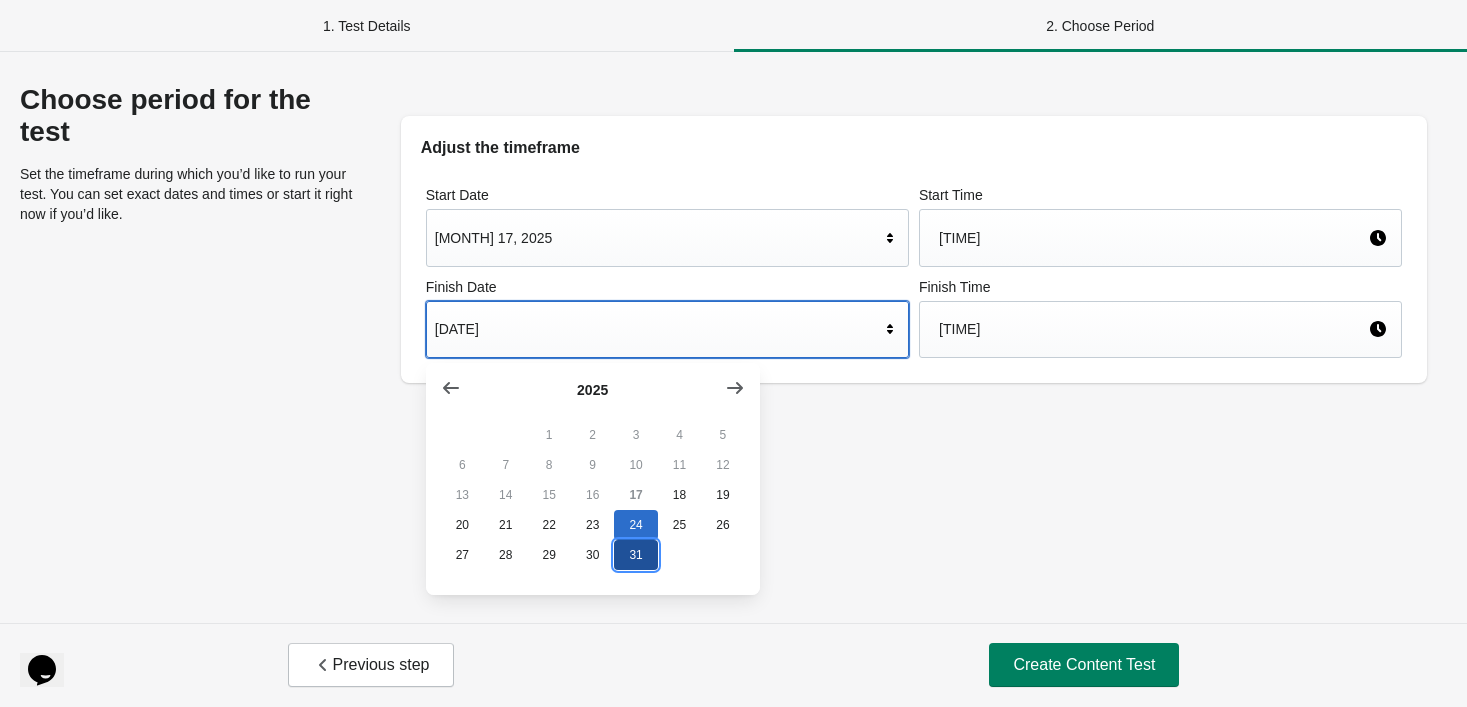 click on "31" at bounding box center (635, 555) 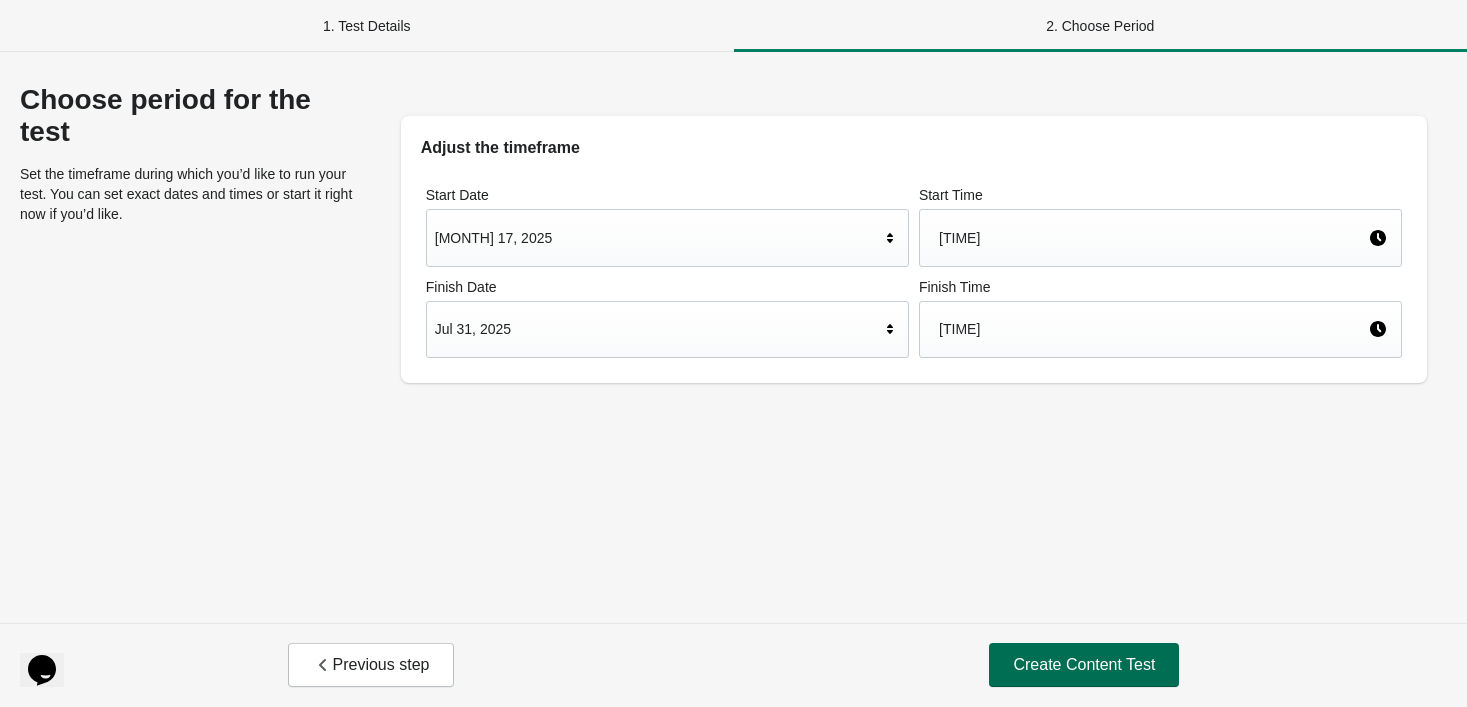 click on "Create Content Test" at bounding box center [1084, 665] 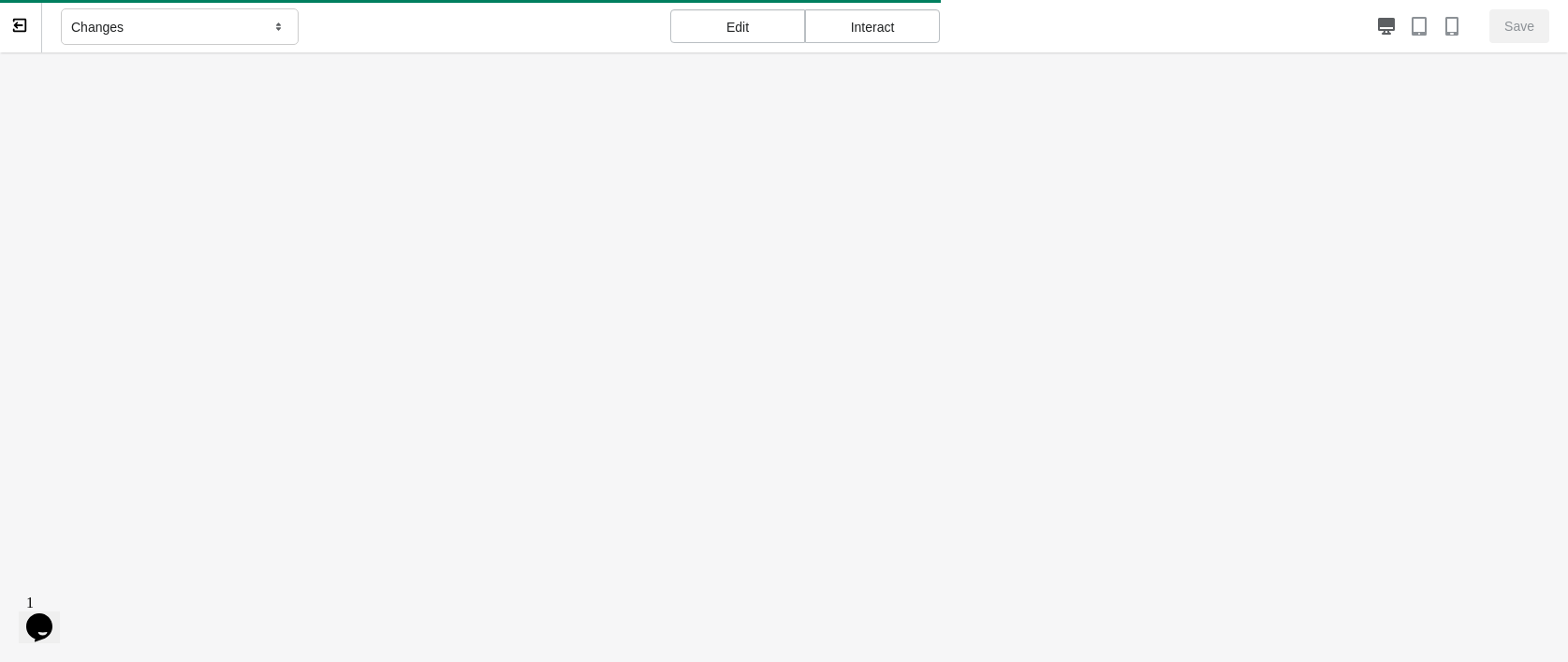 scroll, scrollTop: 0, scrollLeft: 0, axis: both 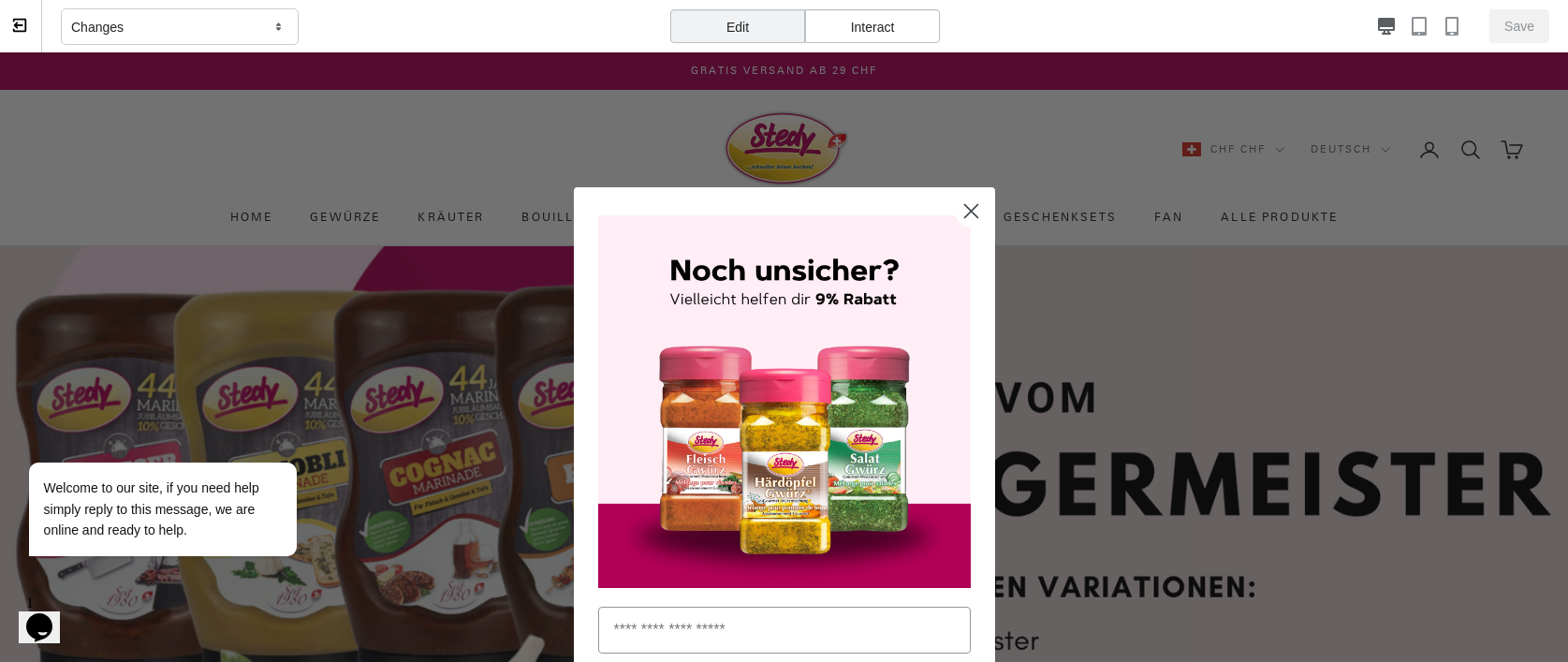 click 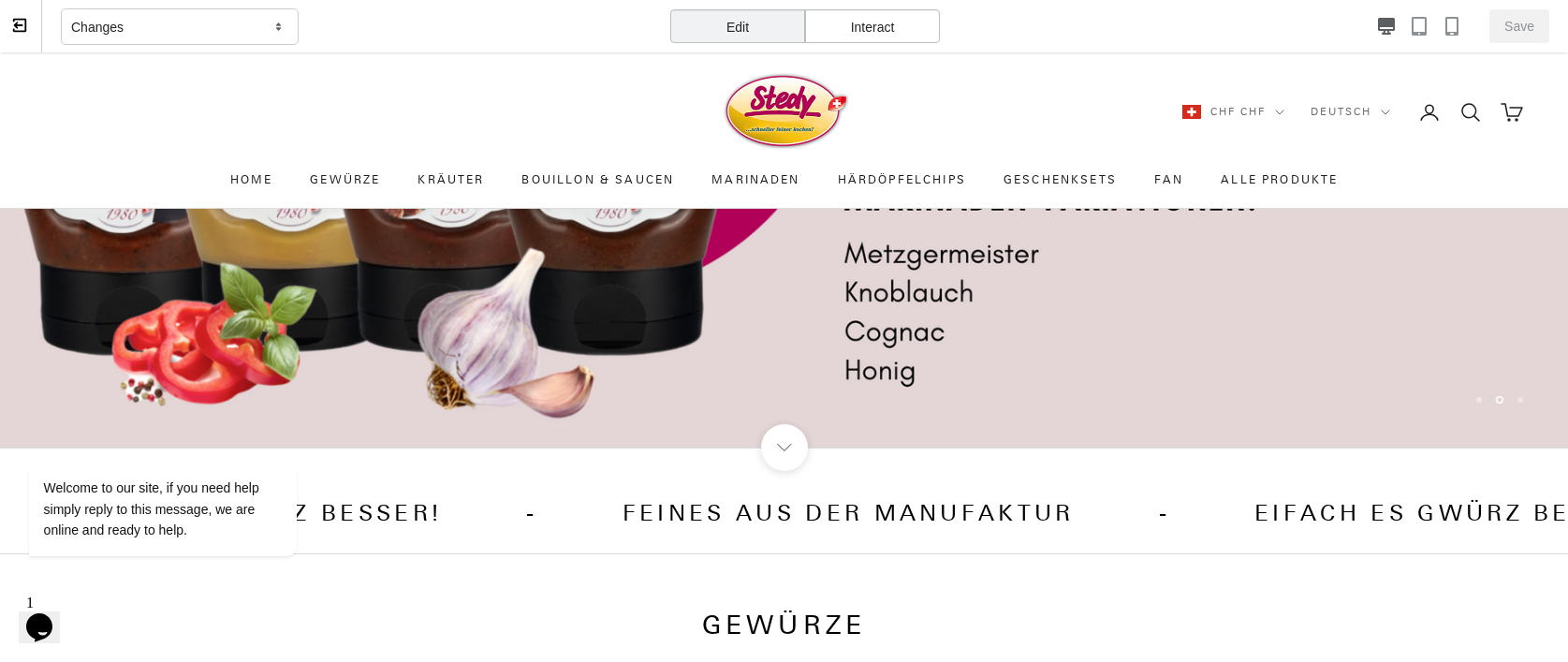 scroll, scrollTop: 673, scrollLeft: 0, axis: vertical 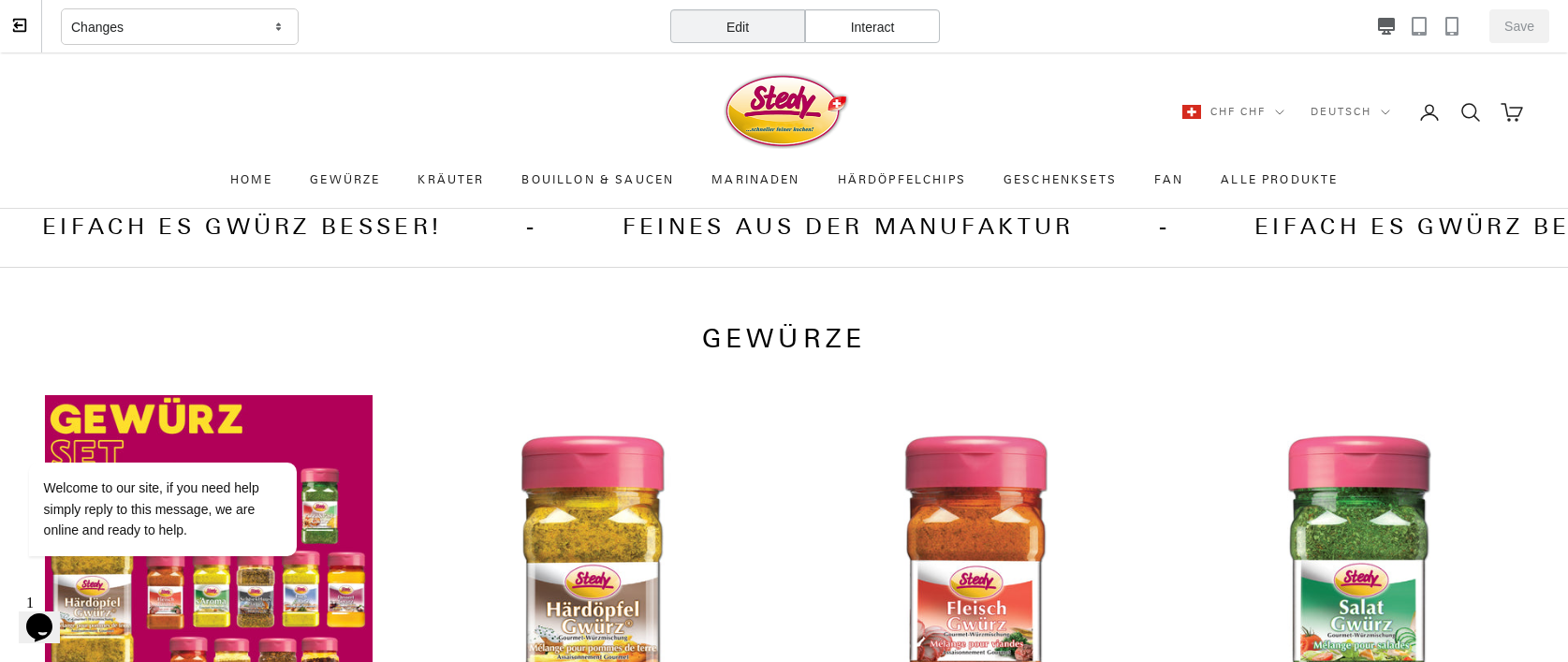 click on "Changes" at bounding box center (359, 26) 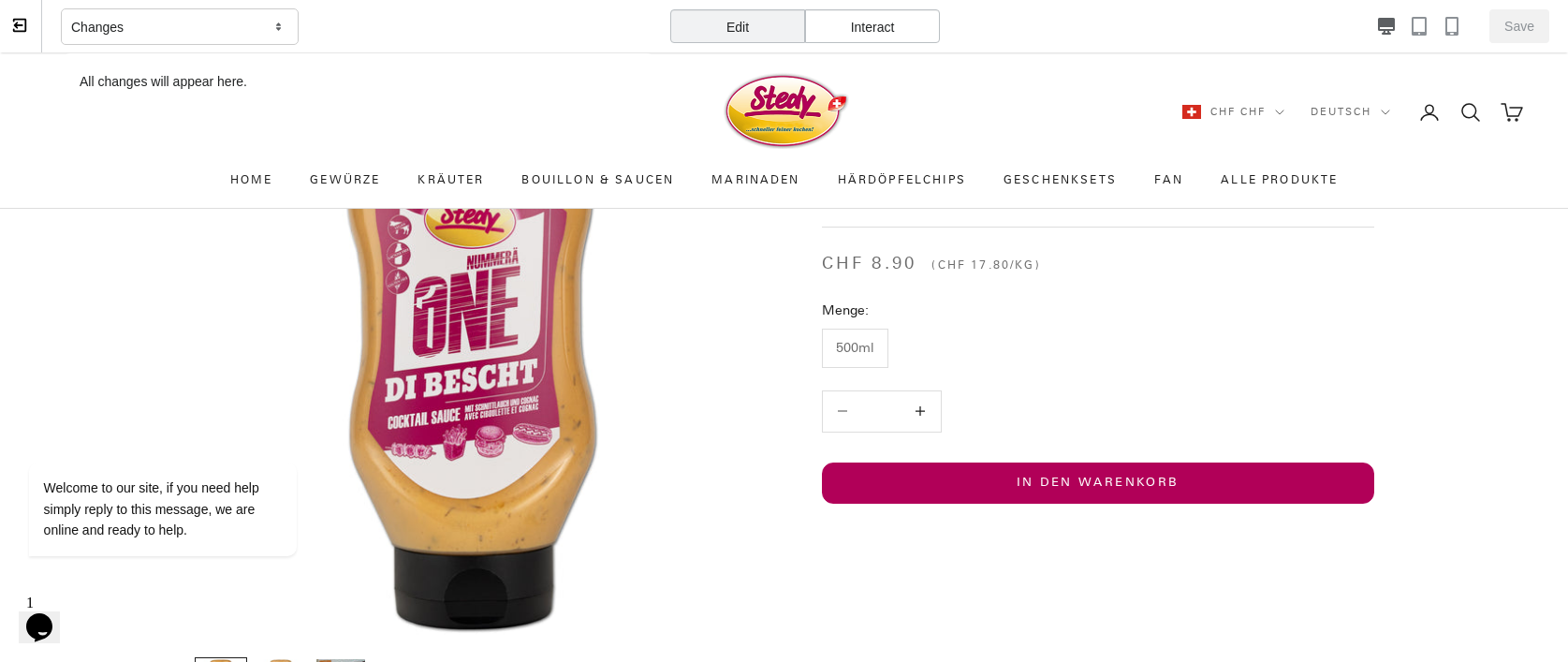 scroll, scrollTop: 2540, scrollLeft: 0, axis: vertical 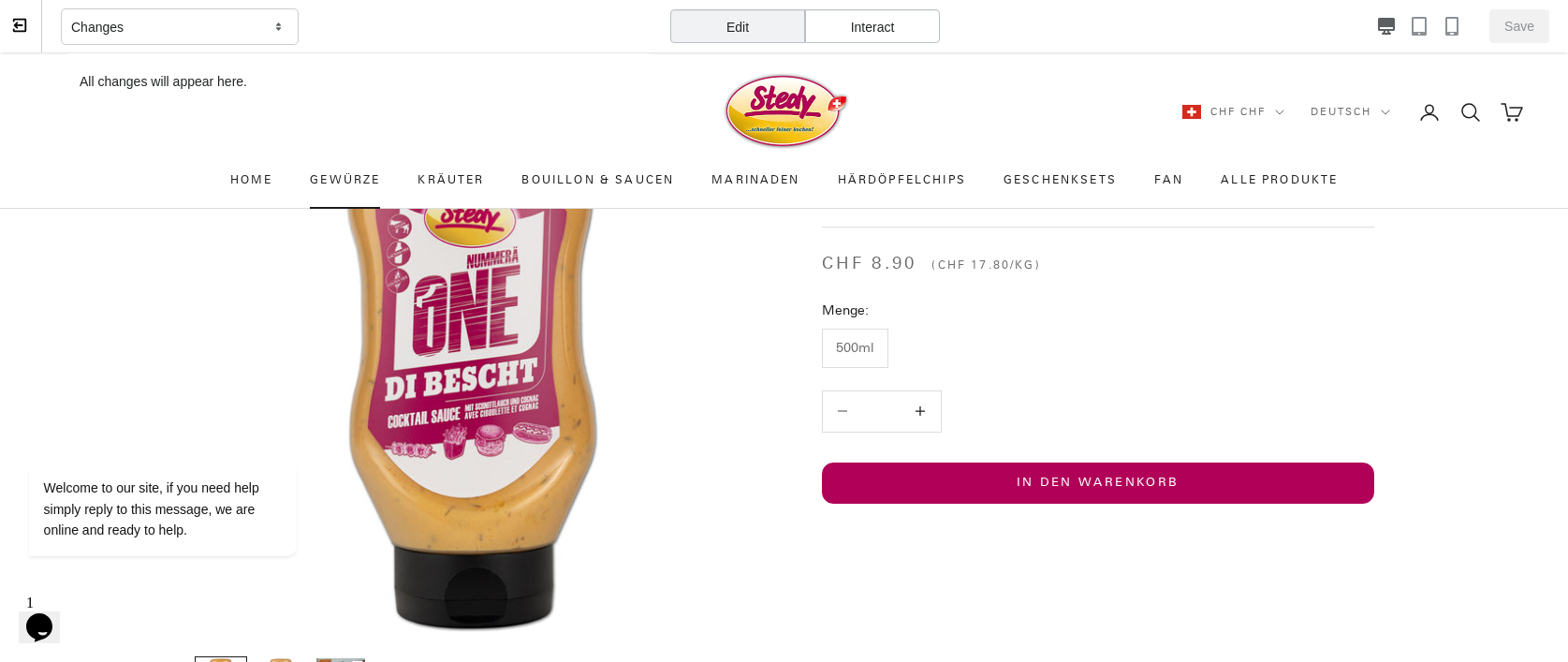 click on "Gewürze" at bounding box center (344, 181) 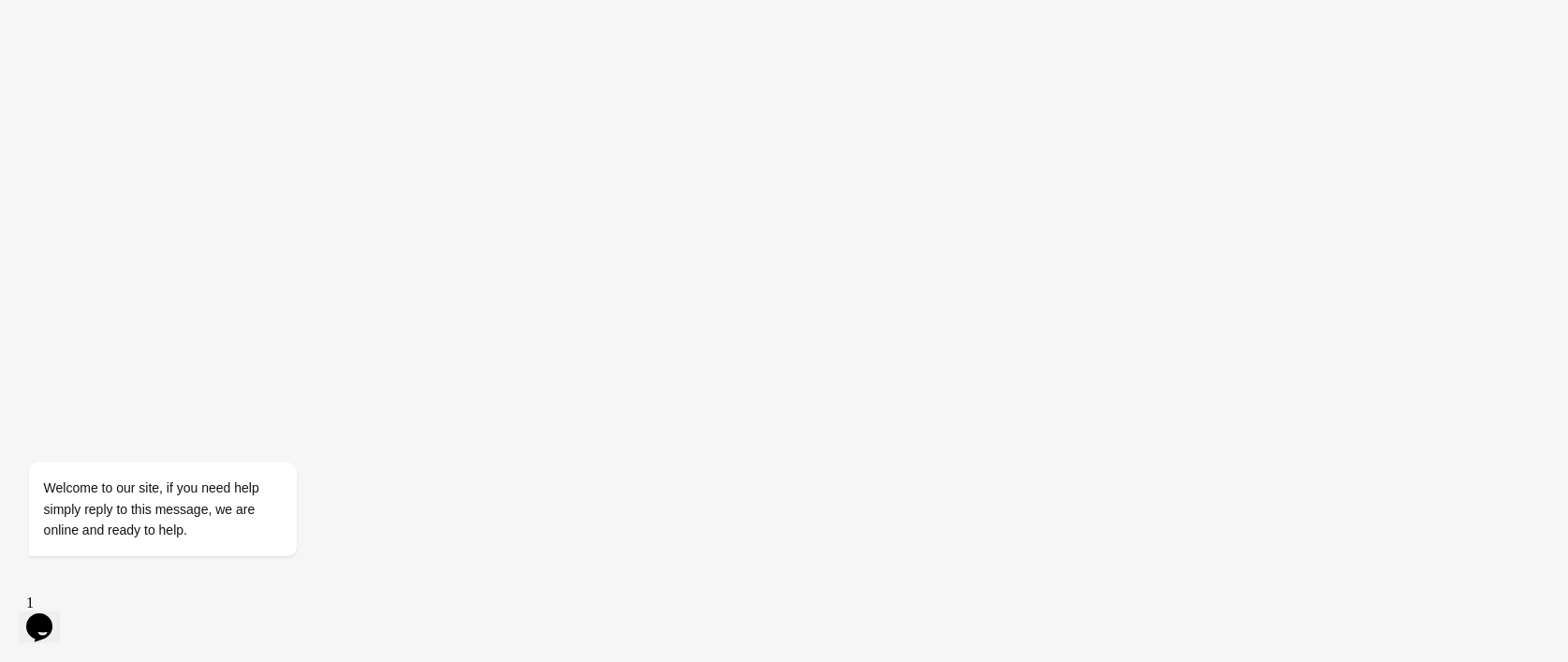 scroll, scrollTop: 0, scrollLeft: 0, axis: both 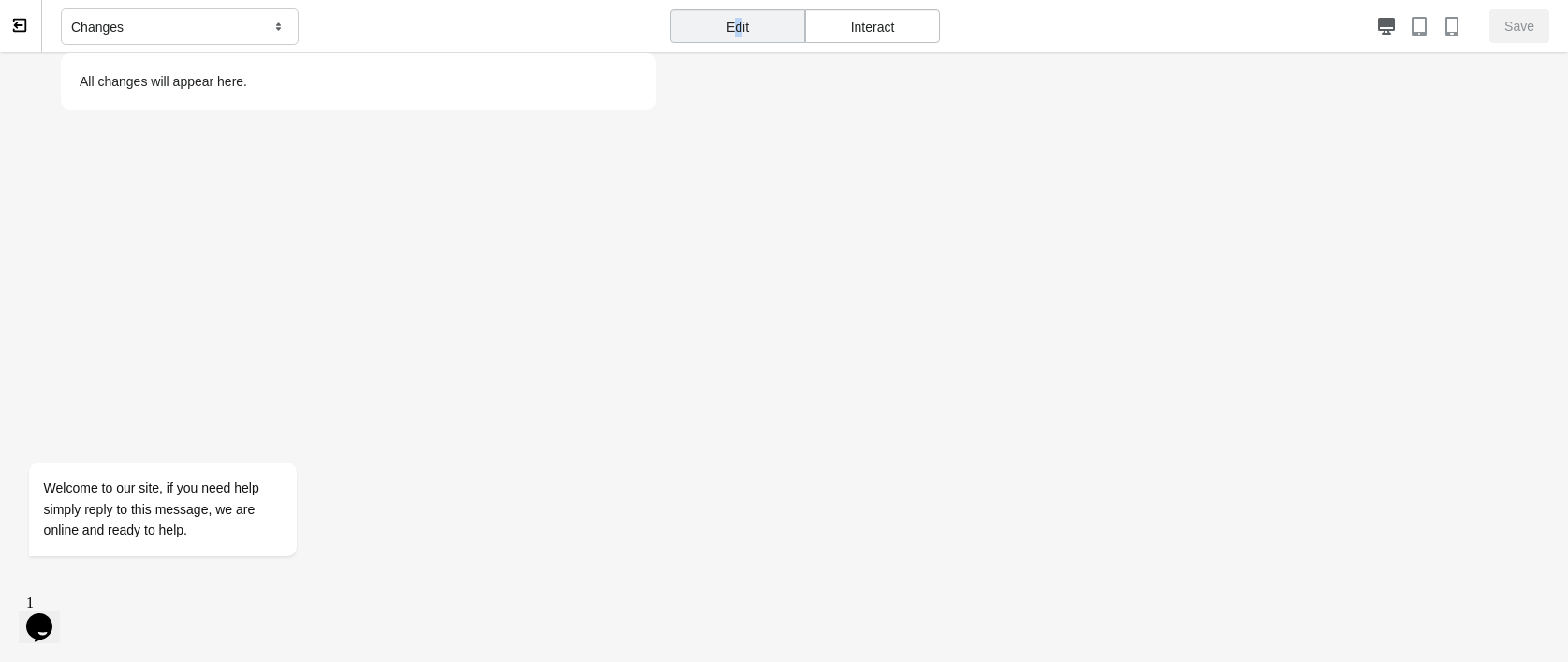 click on "Edit Interact" at bounding box center [805, 26] 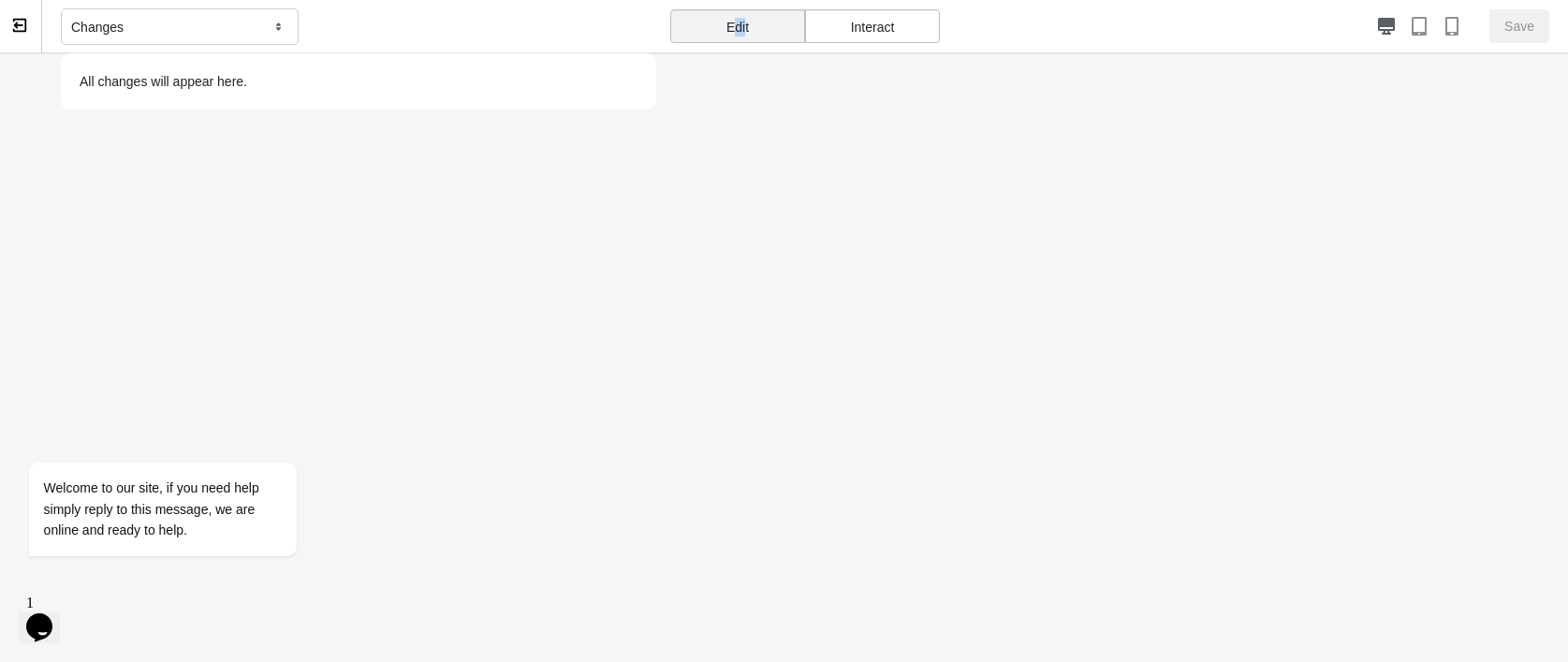 click on "Edit" at bounding box center (738, 26) 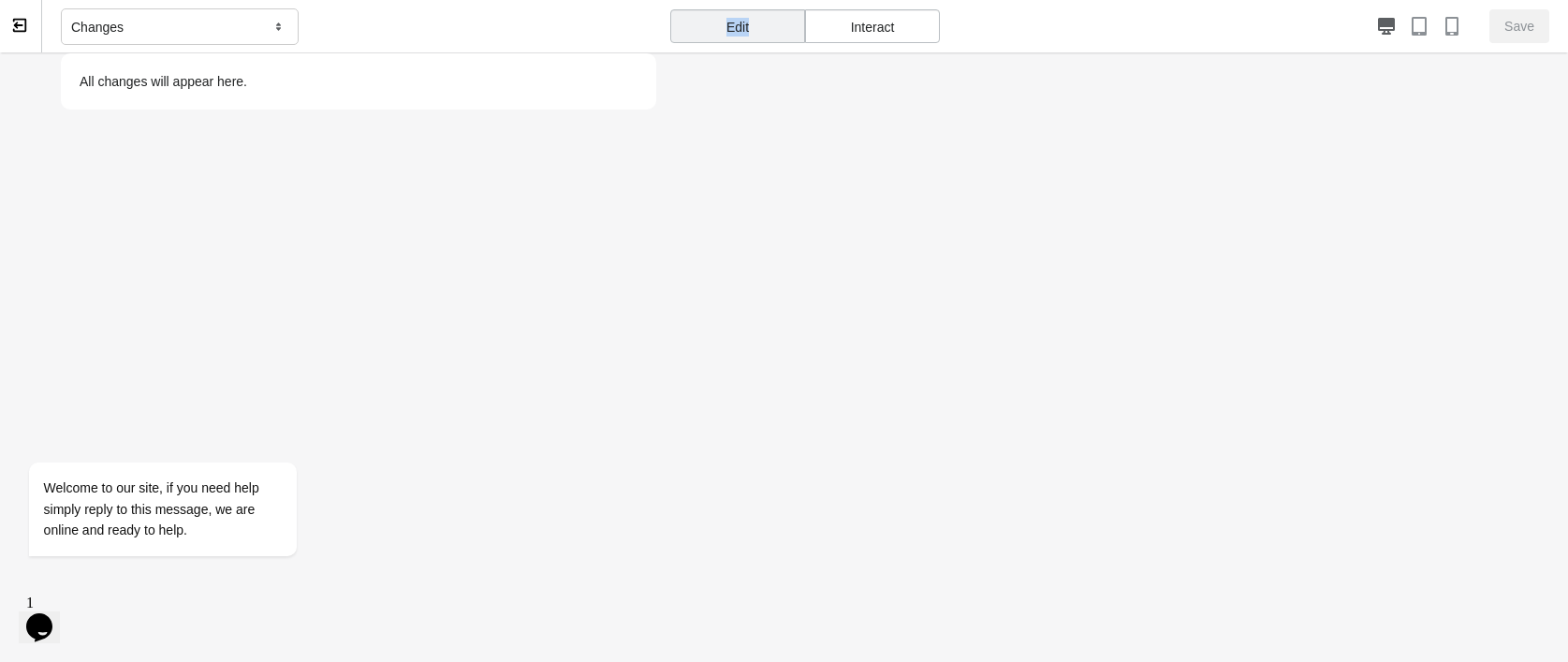 click on "Edit" at bounding box center (738, 26) 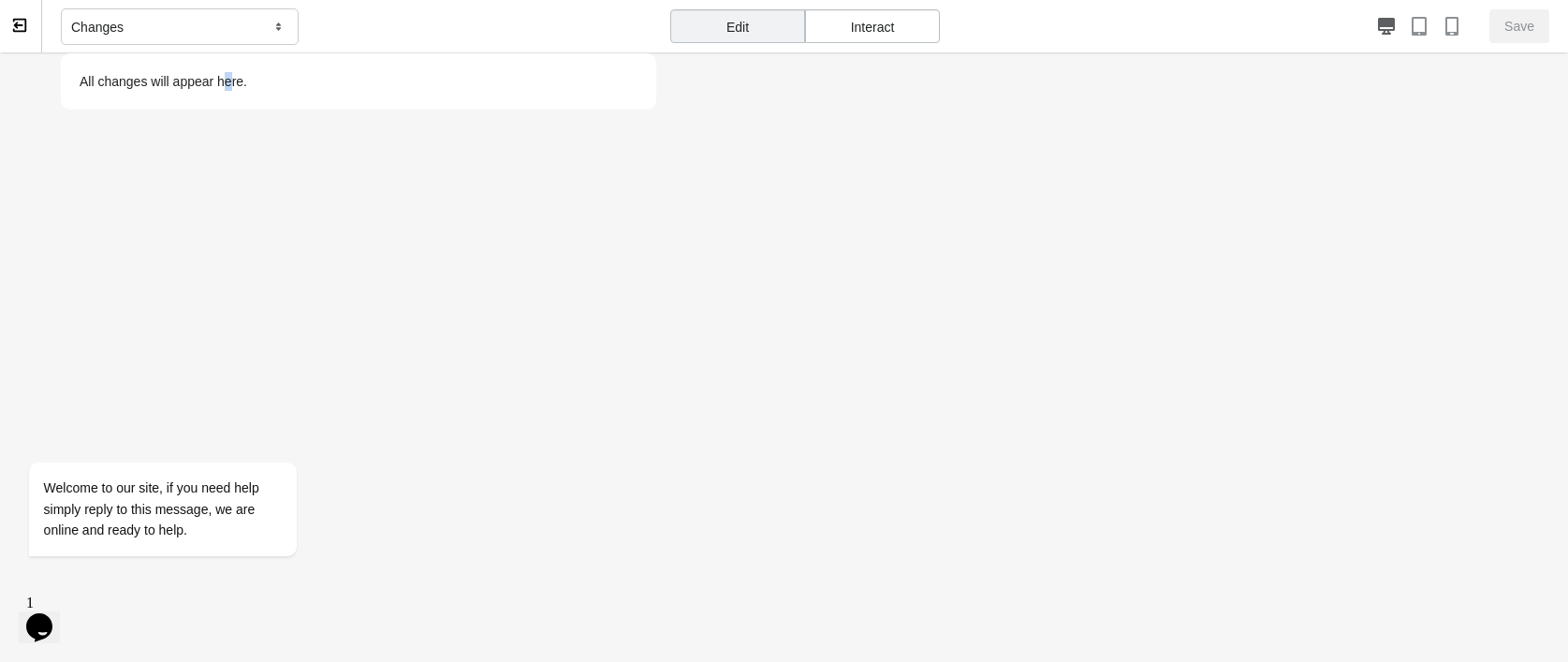 drag, startPoint x: 225, startPoint y: 99, endPoint x: 550, endPoint y: 3, distance: 338.88199 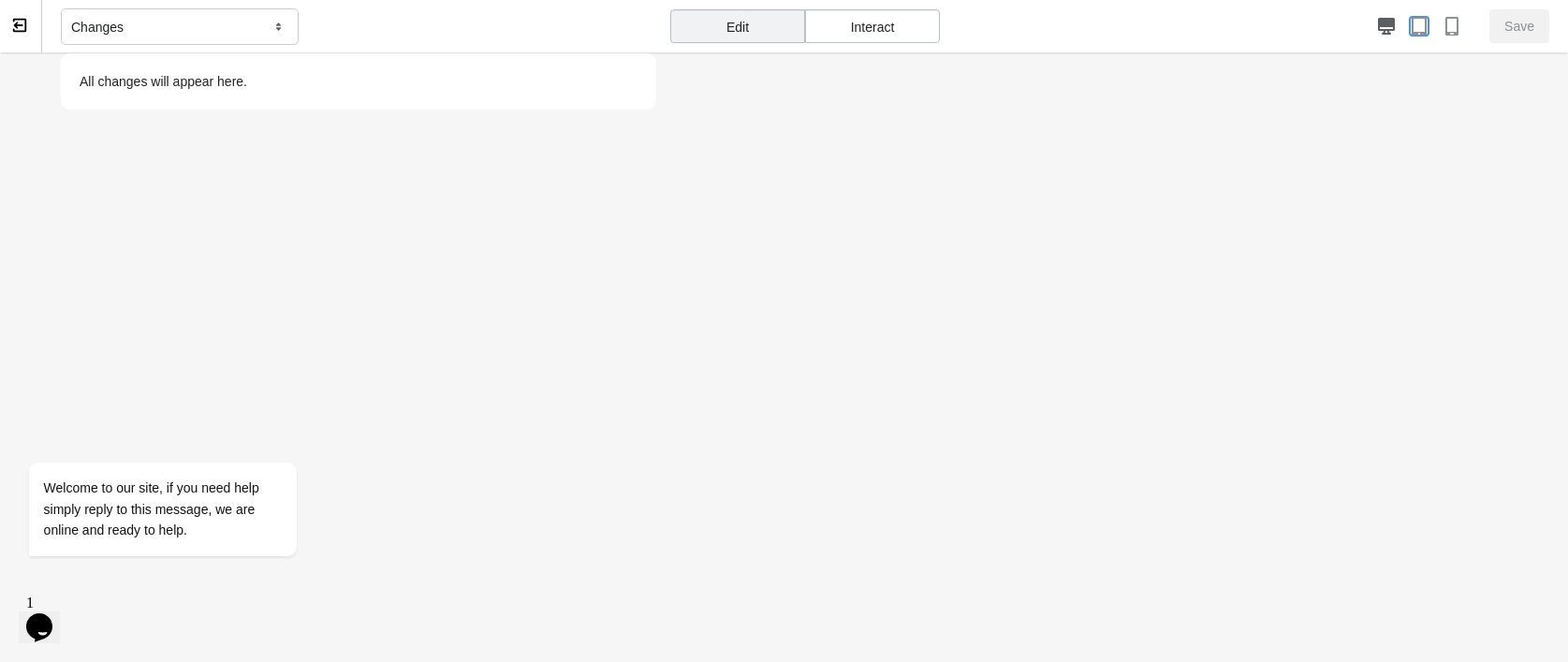 click 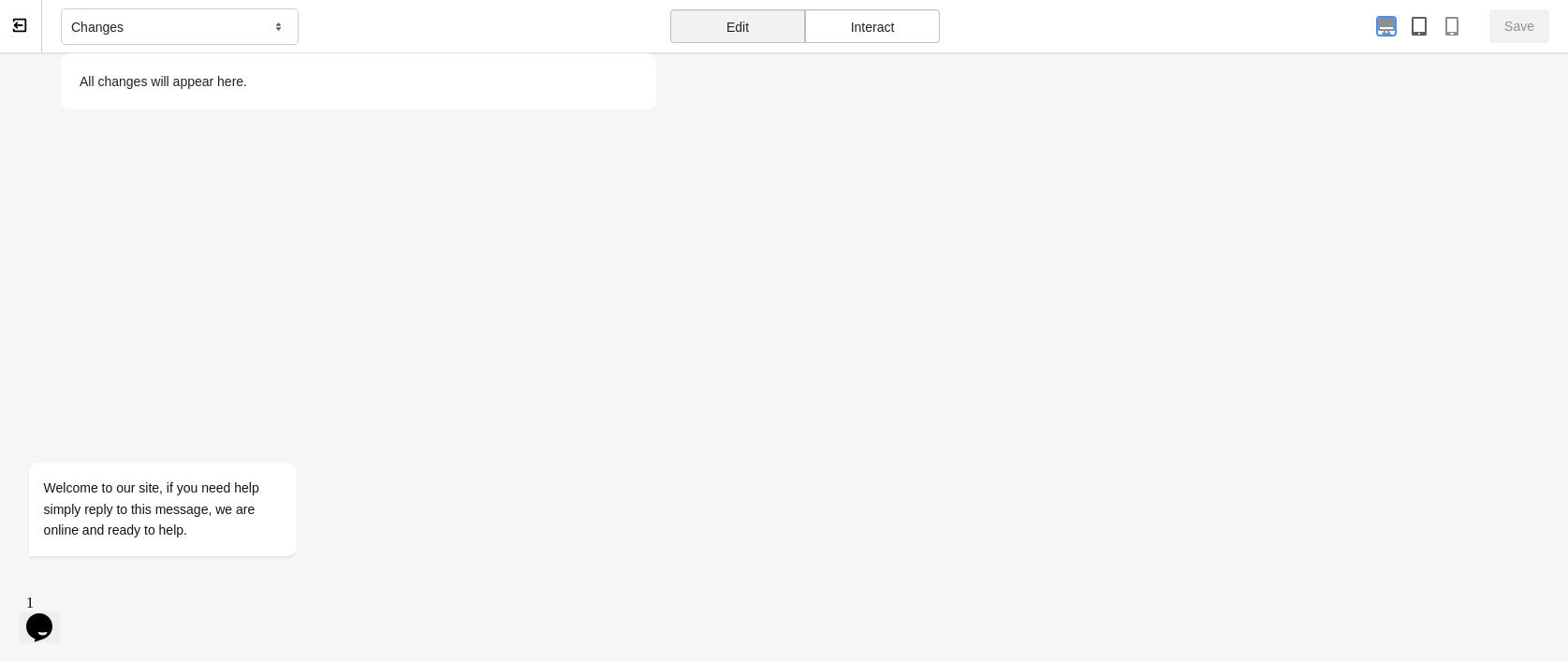click 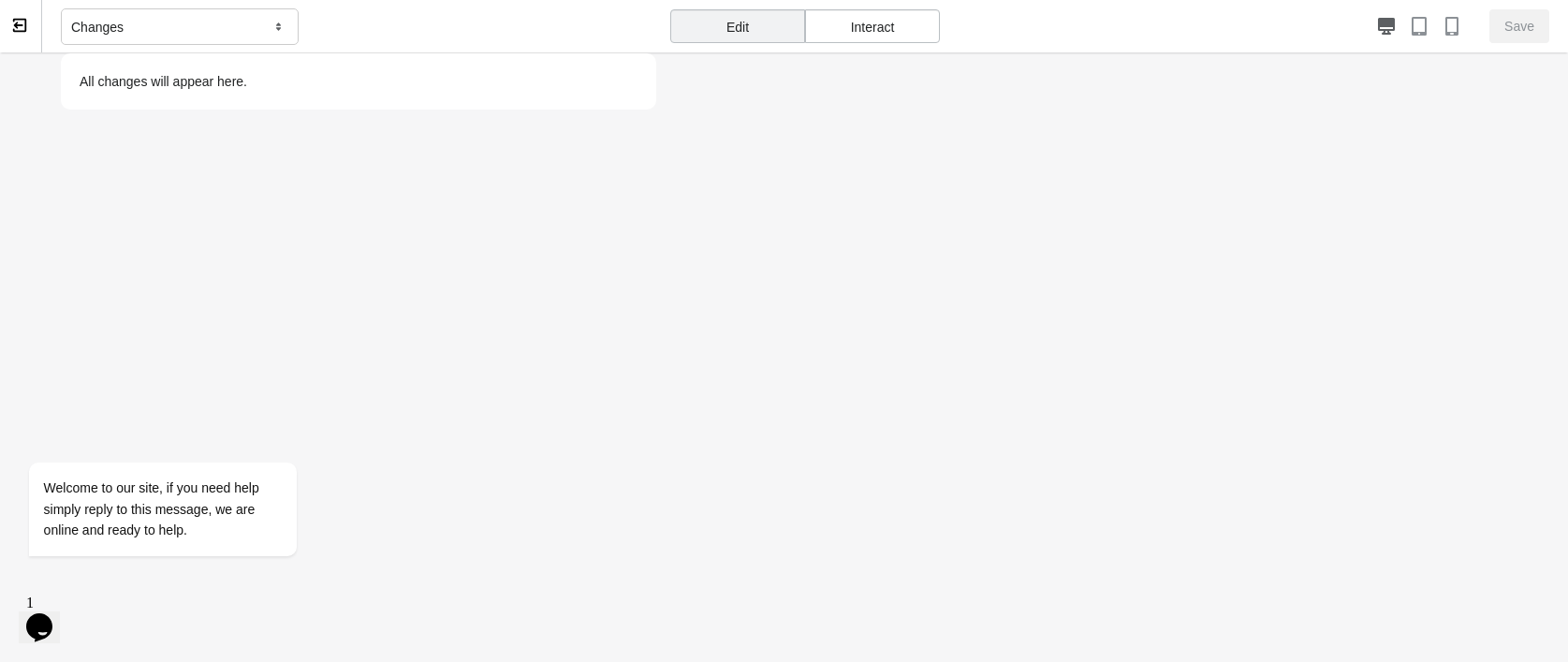 click on "Interact" at bounding box center [872, 26] 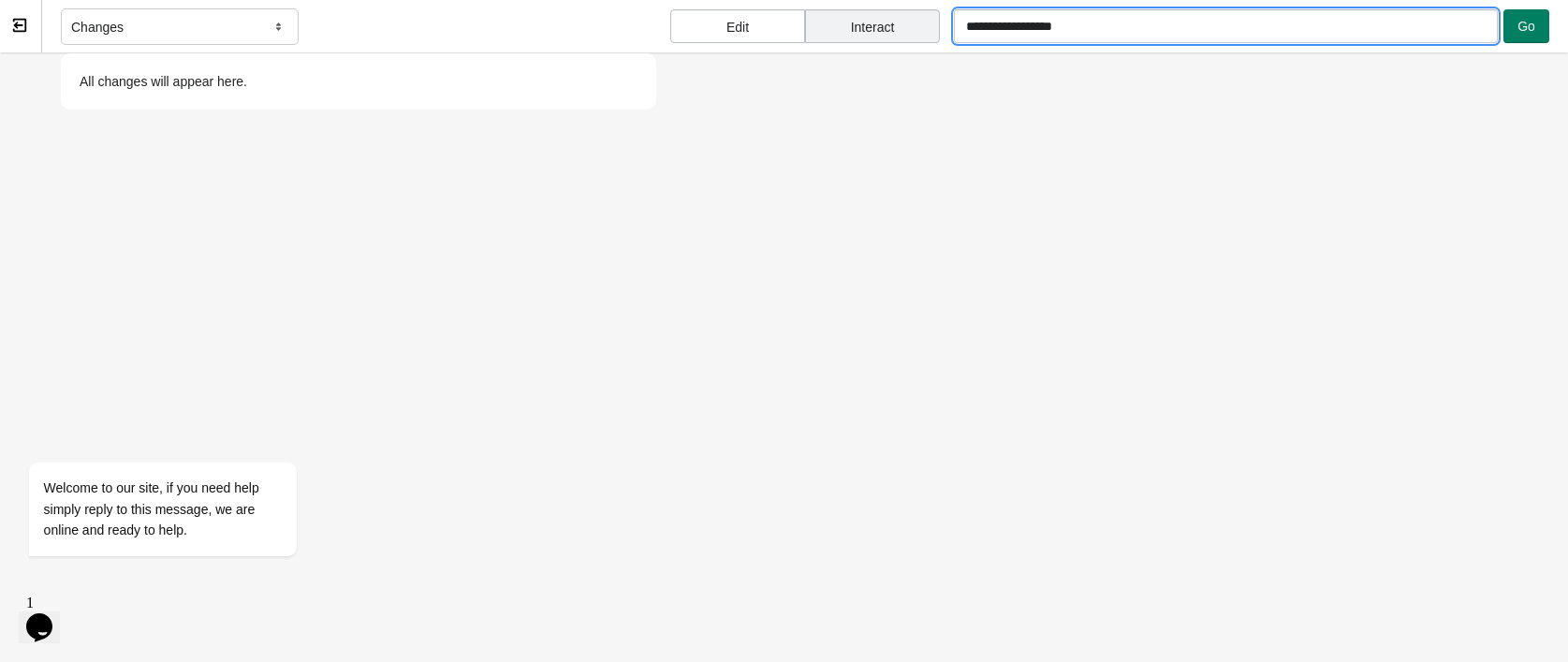 click on "**********" at bounding box center (1225, 26) 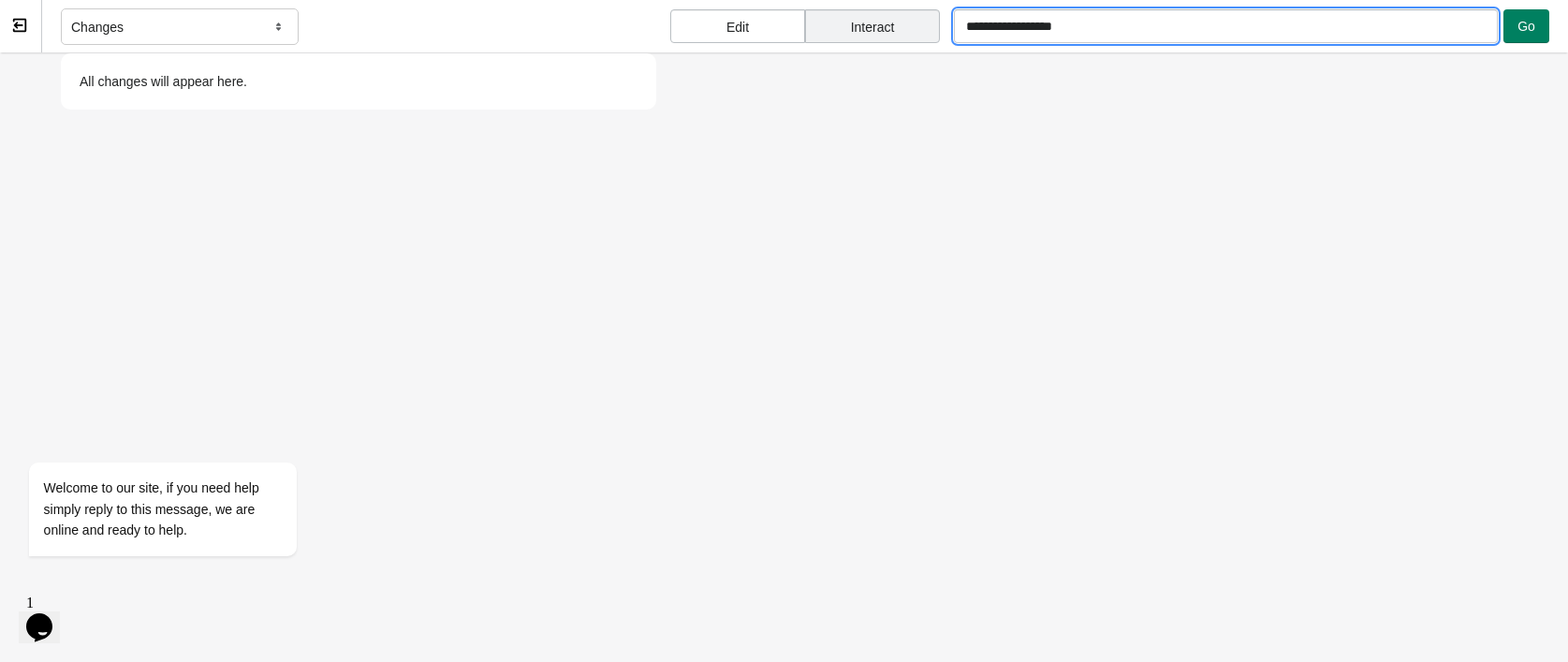 paste on "**********" 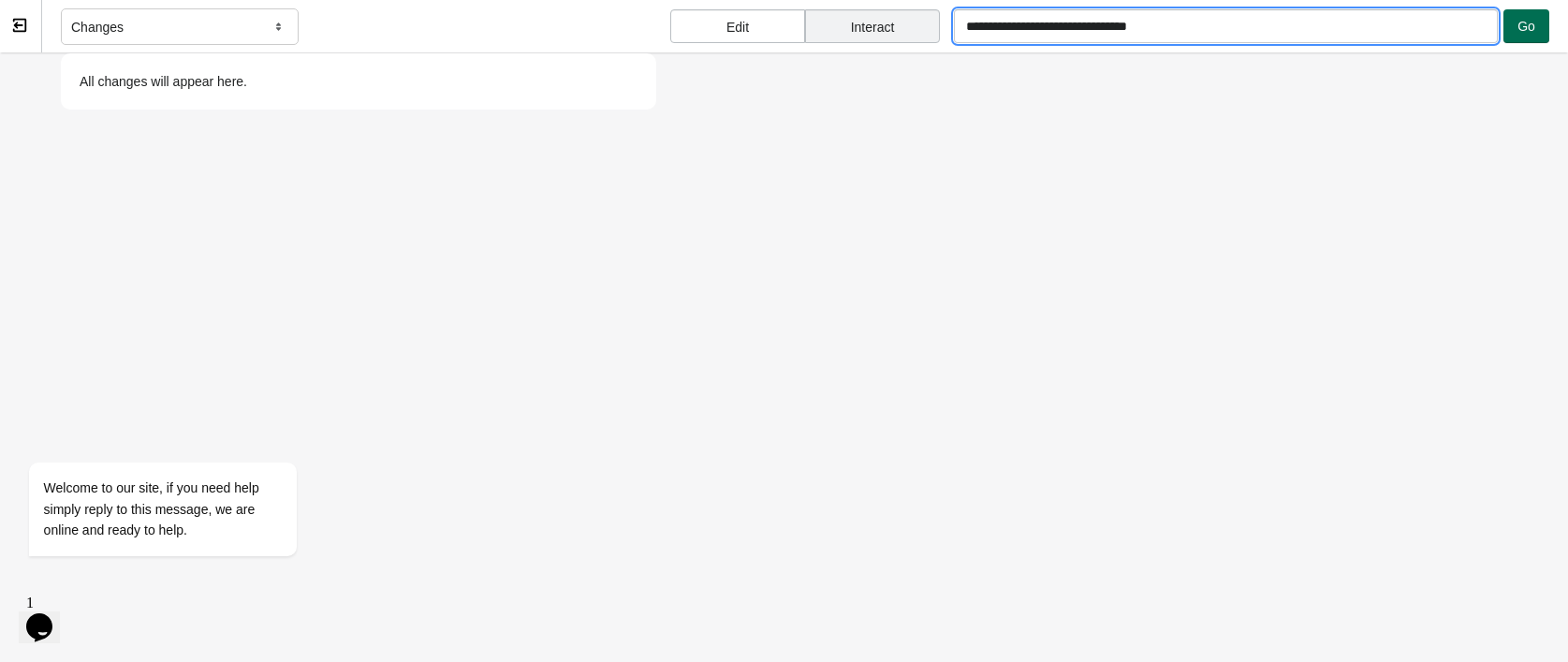 type on "**********" 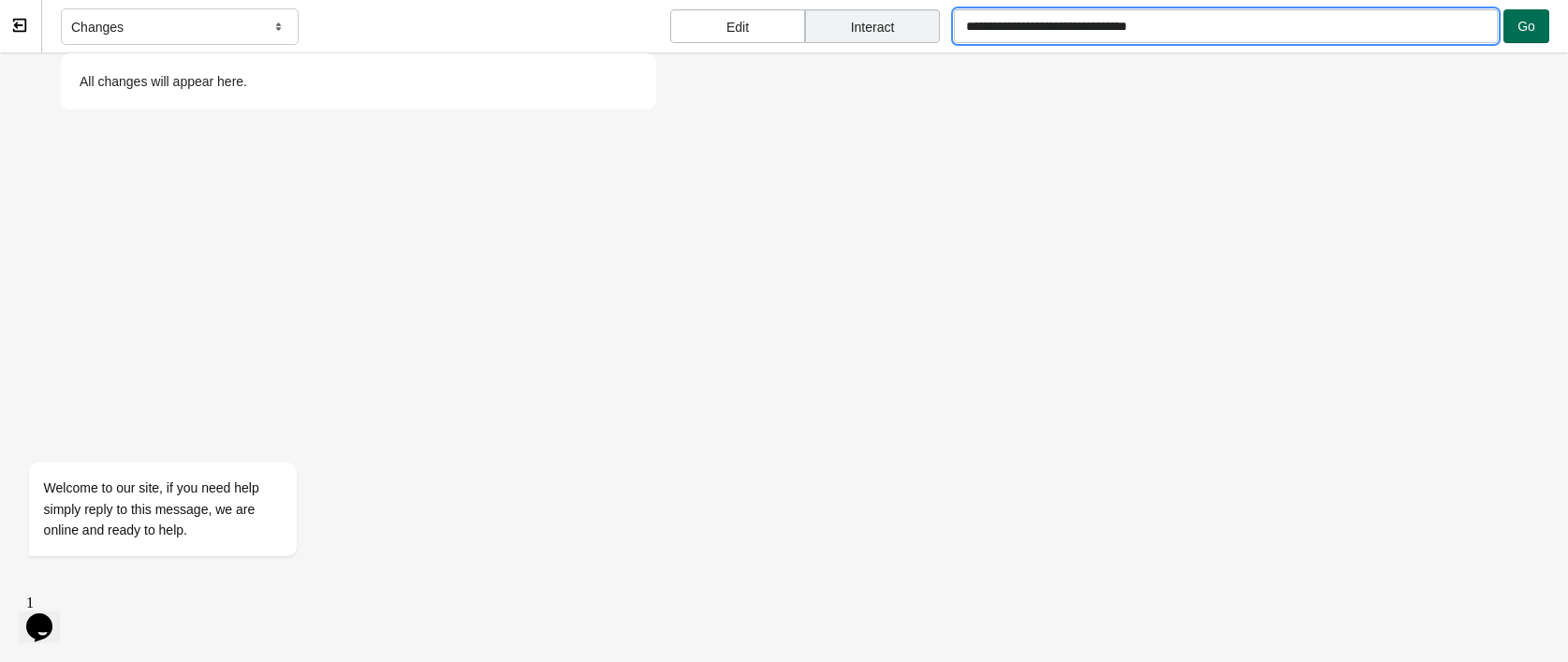 click on "Go" at bounding box center [1526, 26] 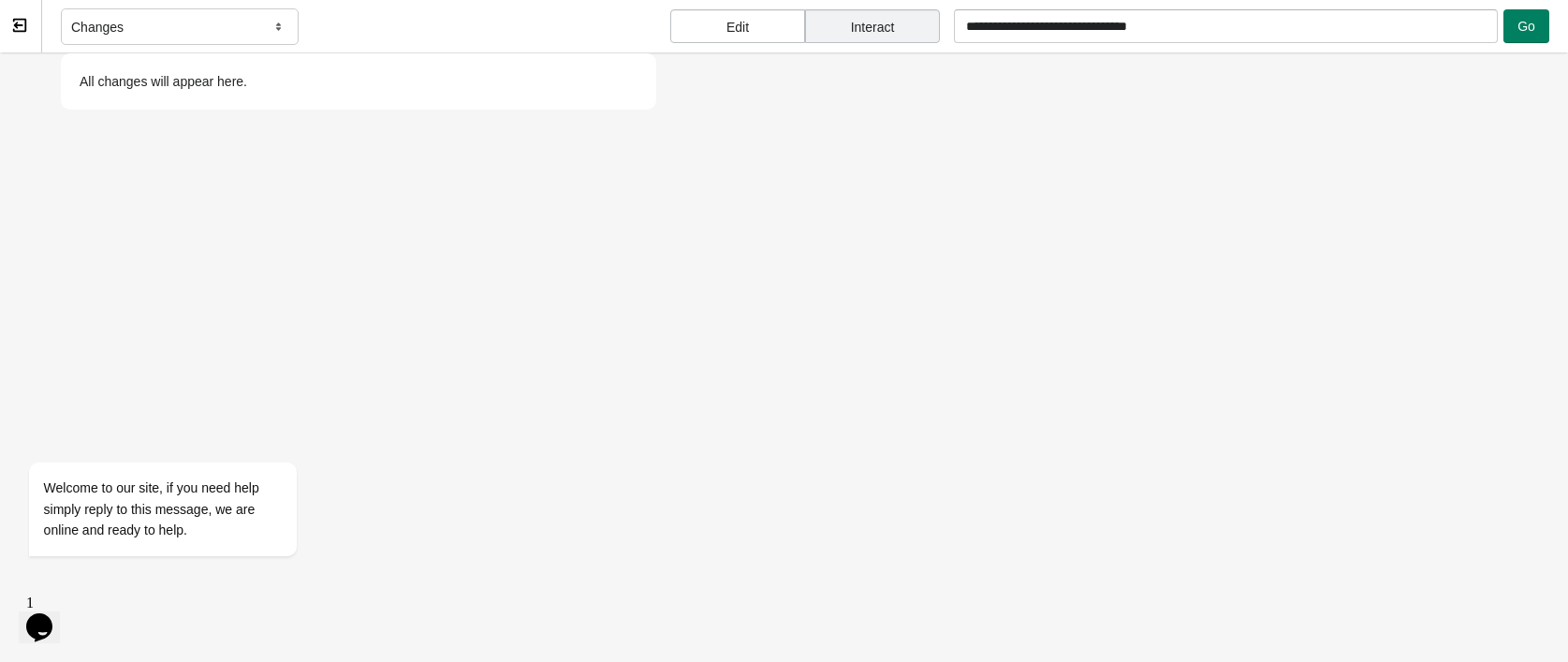 click on "Edit" at bounding box center [738, 26] 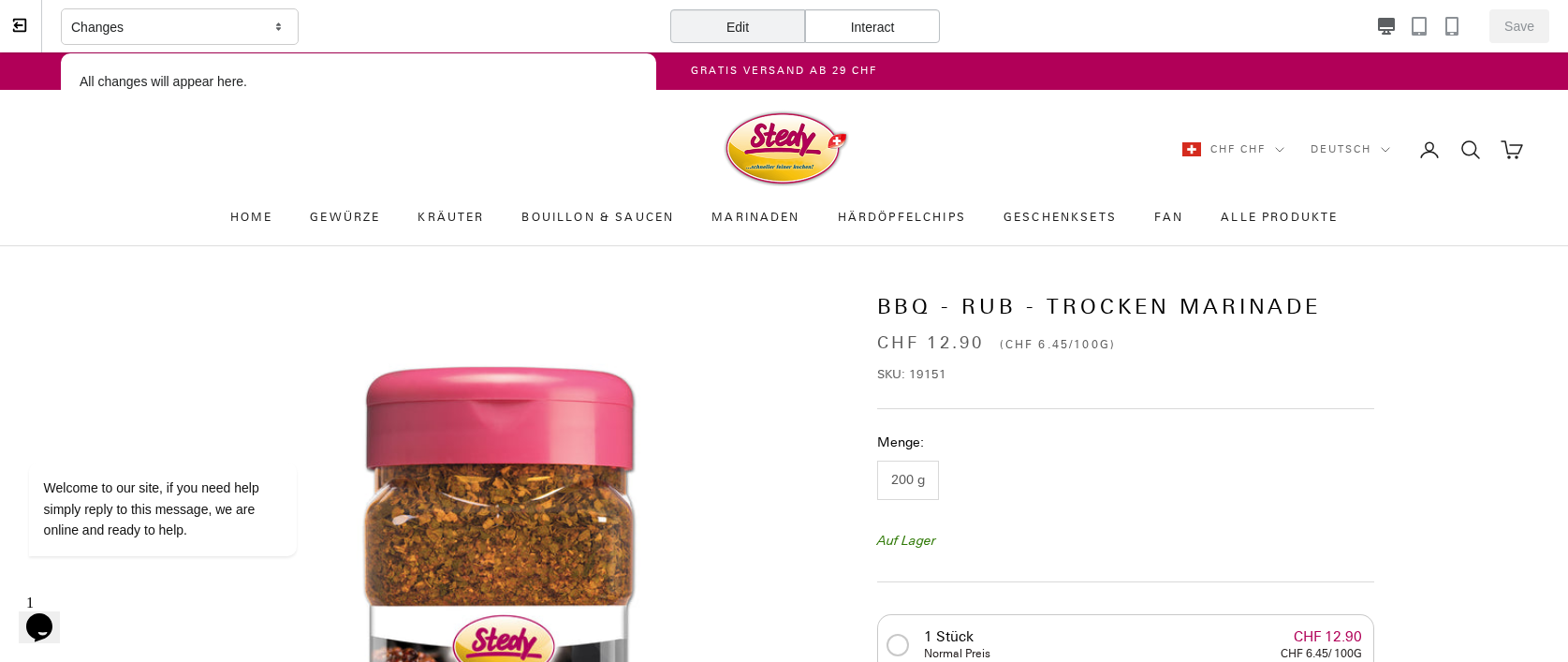 click on "SKU: 19151" 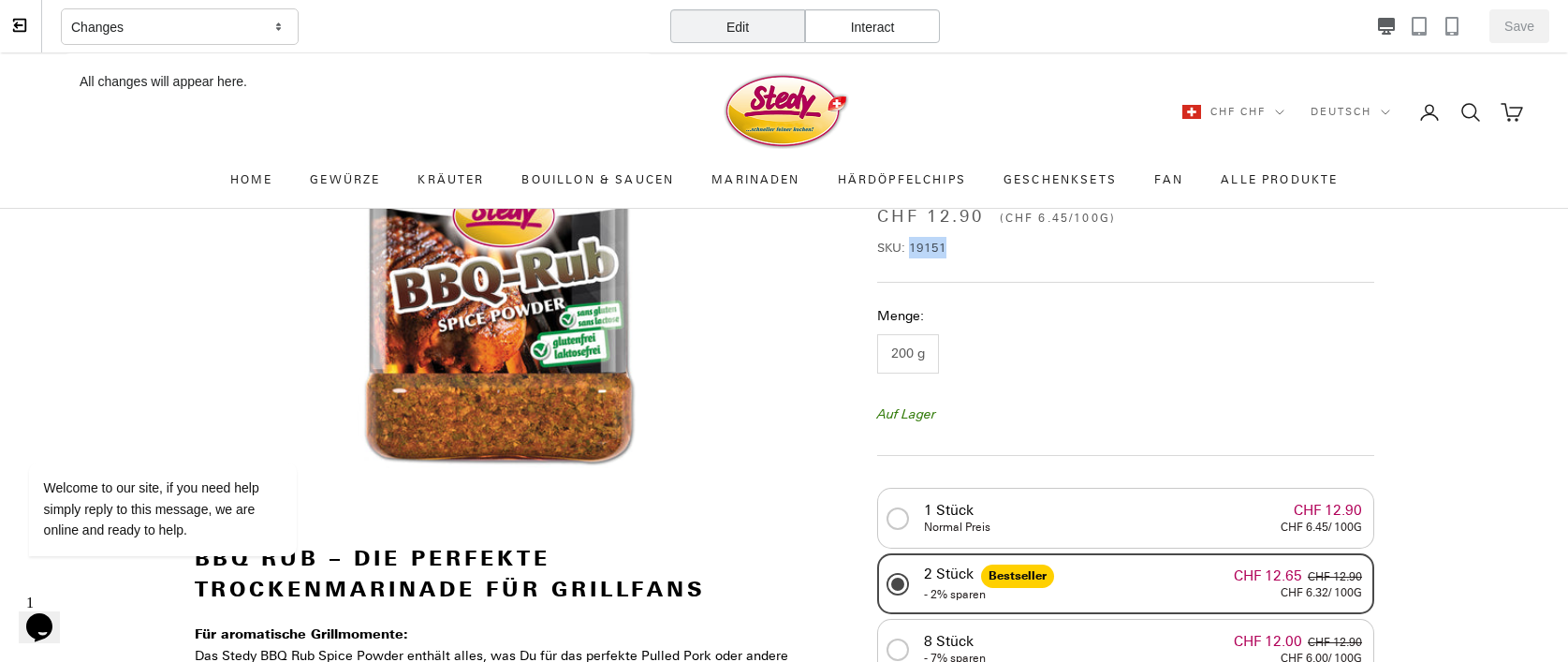 click on "SKU: 19151" 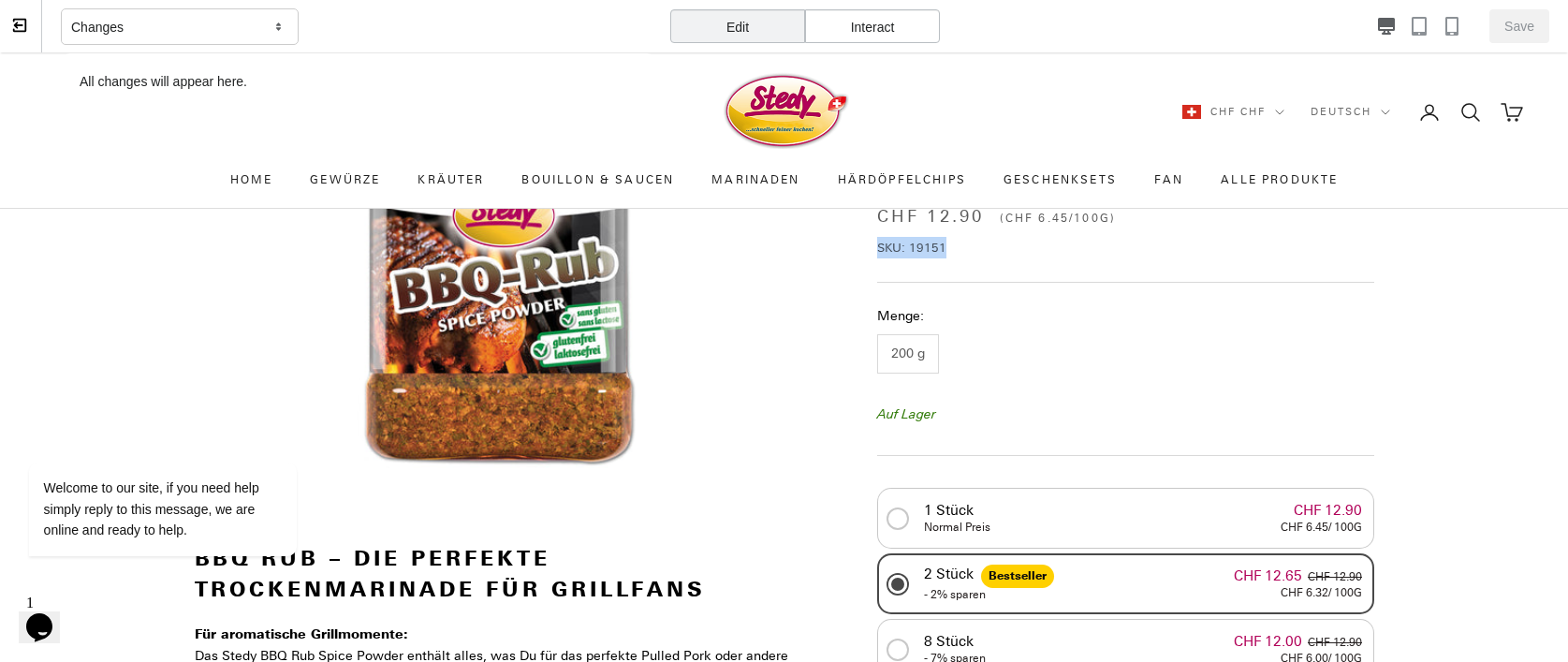 click on "SKU: 19151" 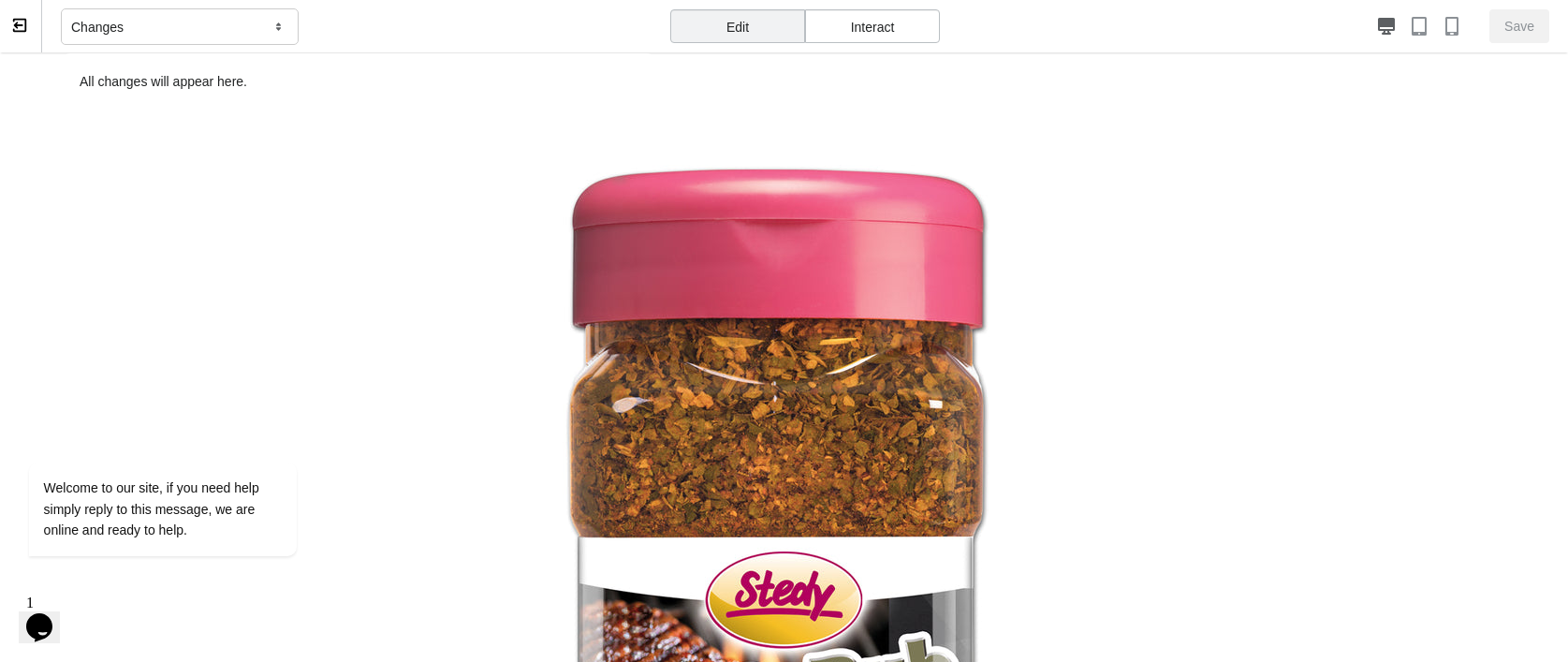 click at bounding box center (776, 521) 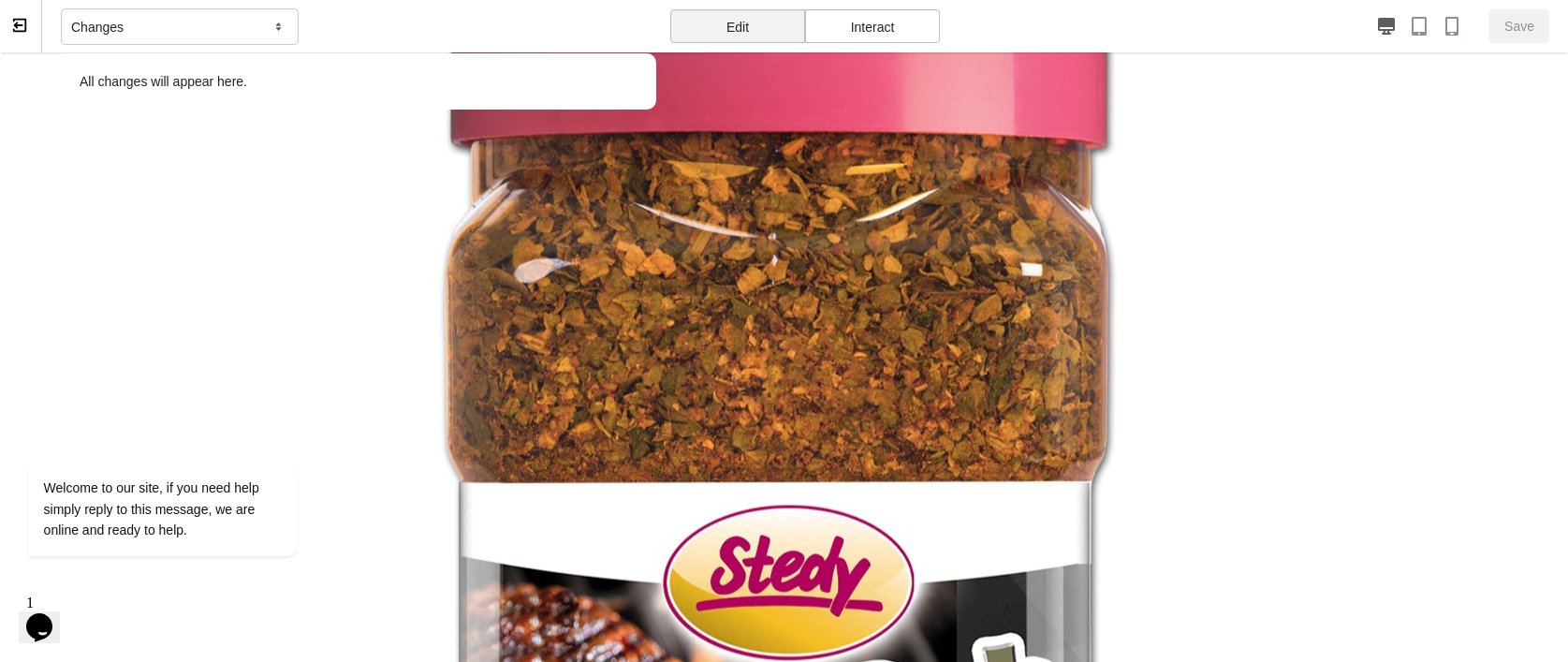 click on "Changes" at bounding box center [180, 27] 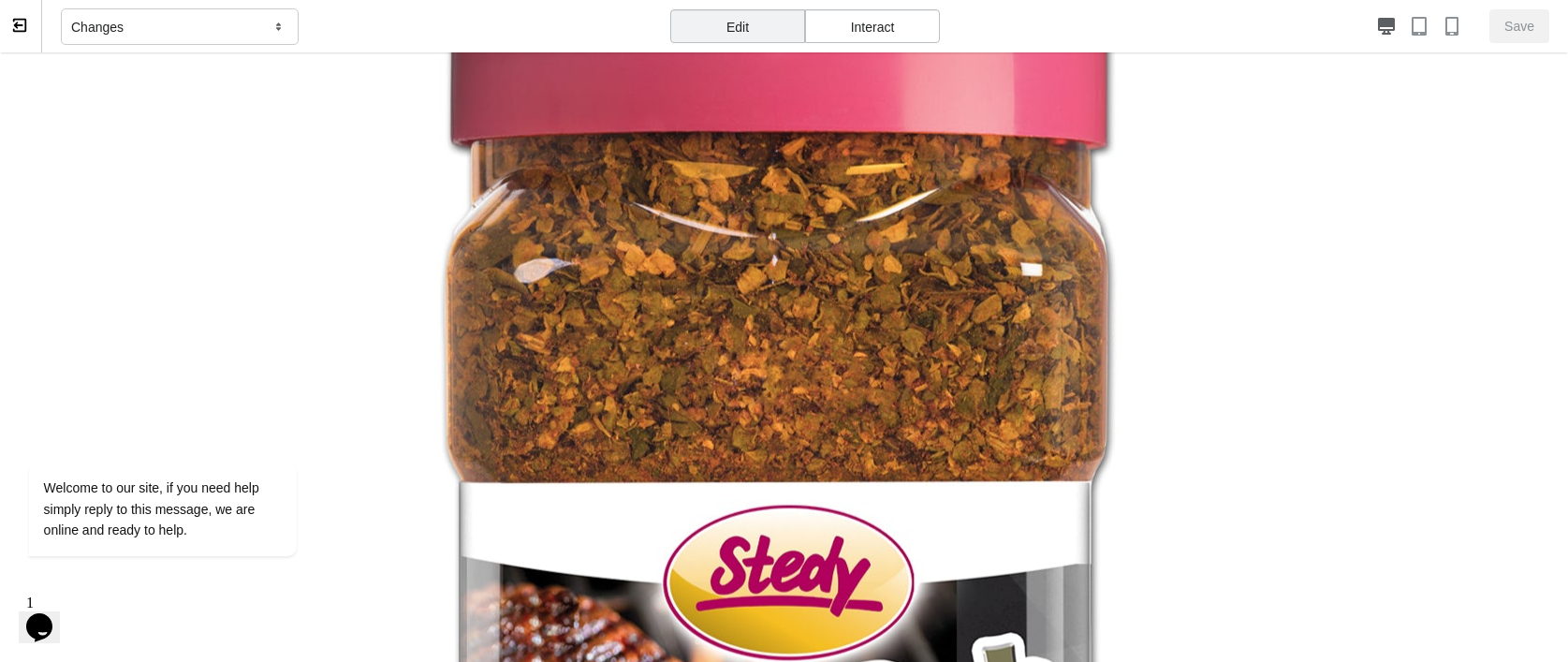 click on "Changes" at bounding box center (180, 27) 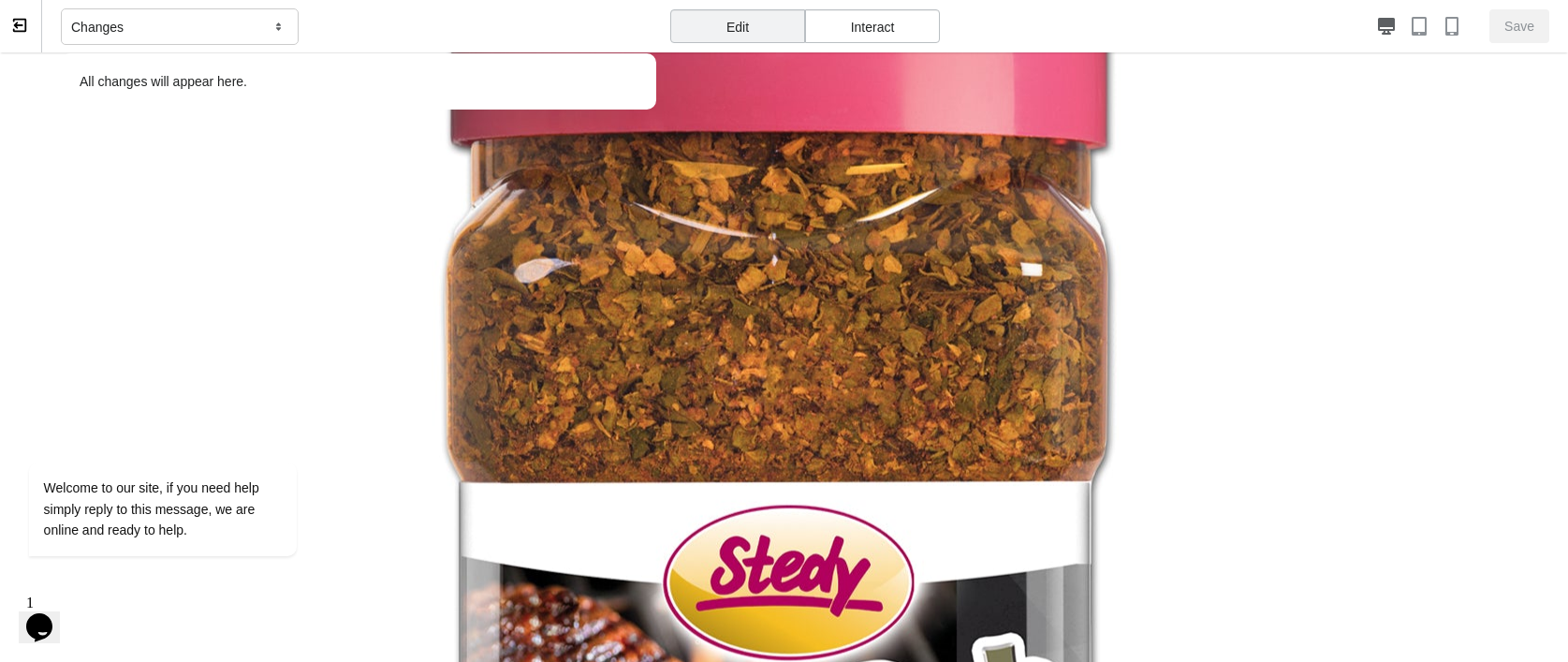 click on "Changes" at bounding box center (180, 27) 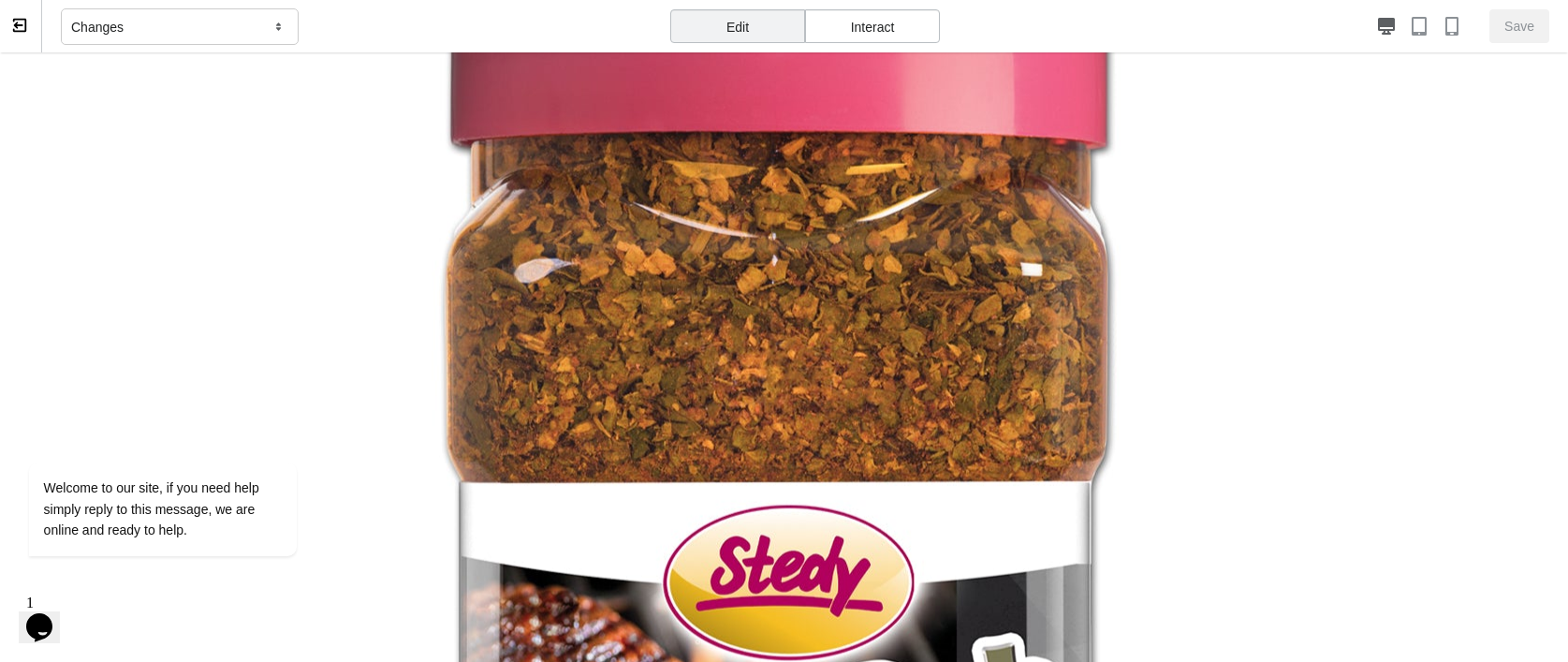 click at bounding box center [776, 456] 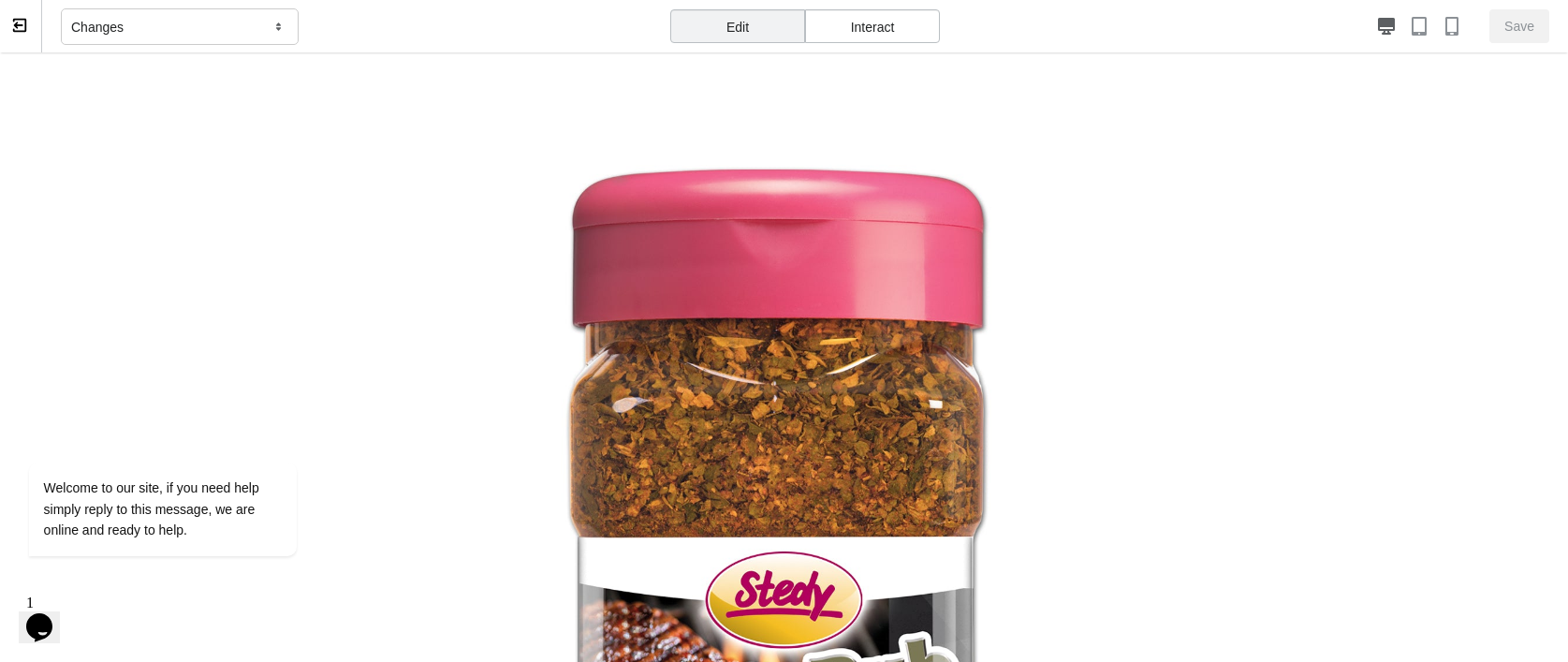 click at bounding box center [776, 521] 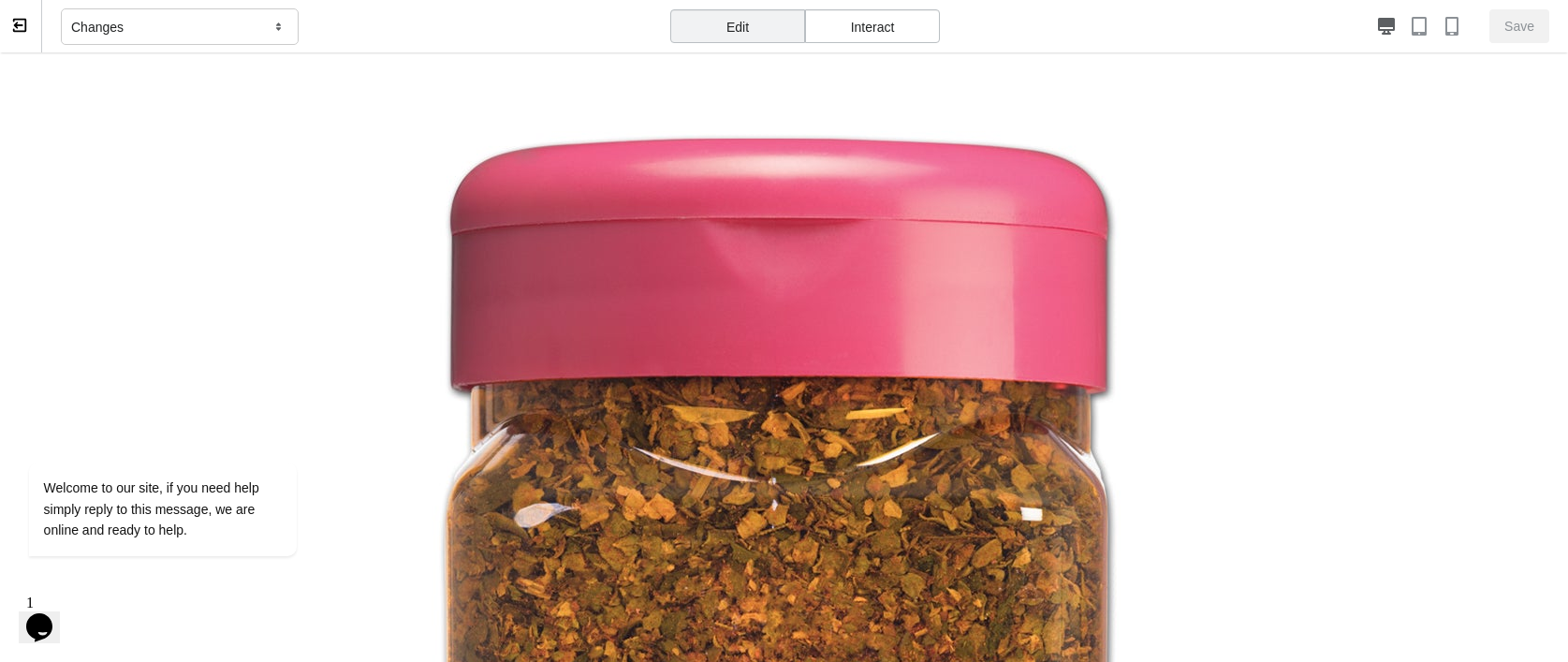 click at bounding box center (776, 700) 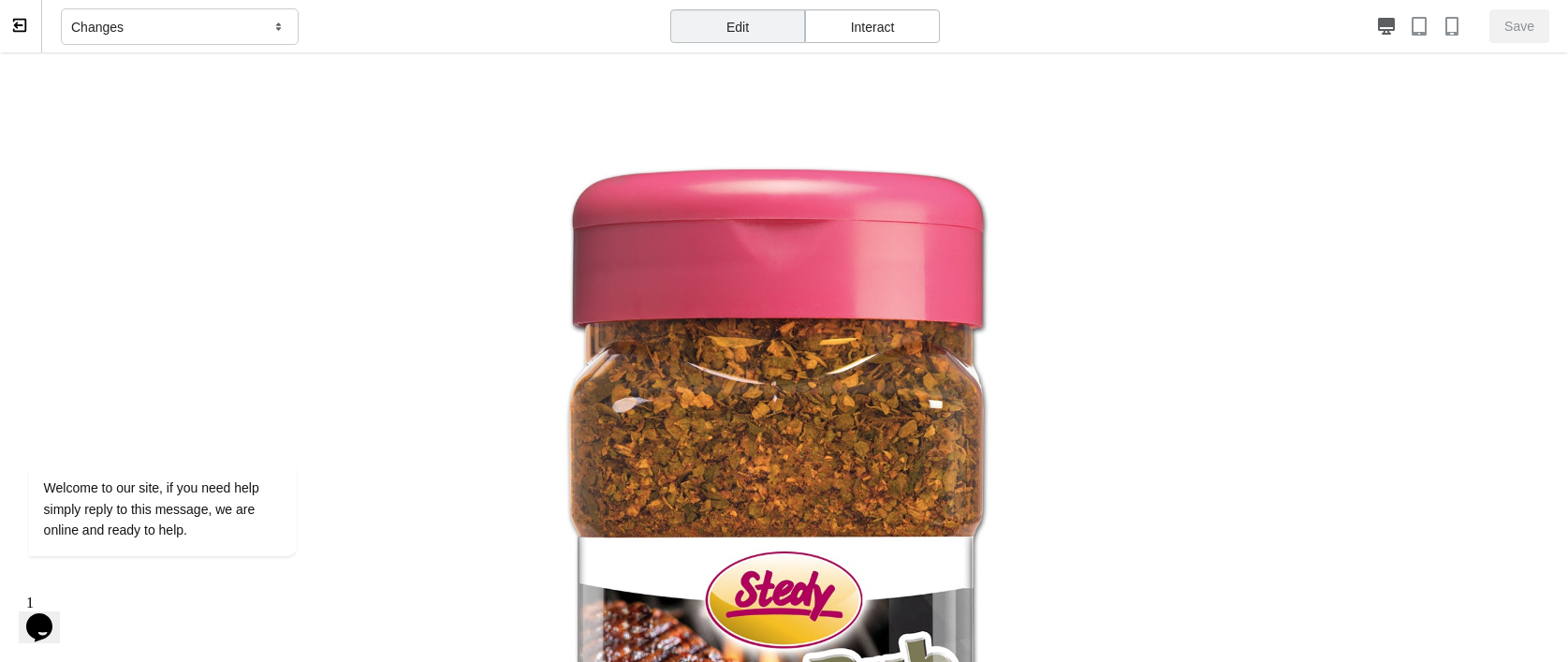 click at bounding box center [784, 521] 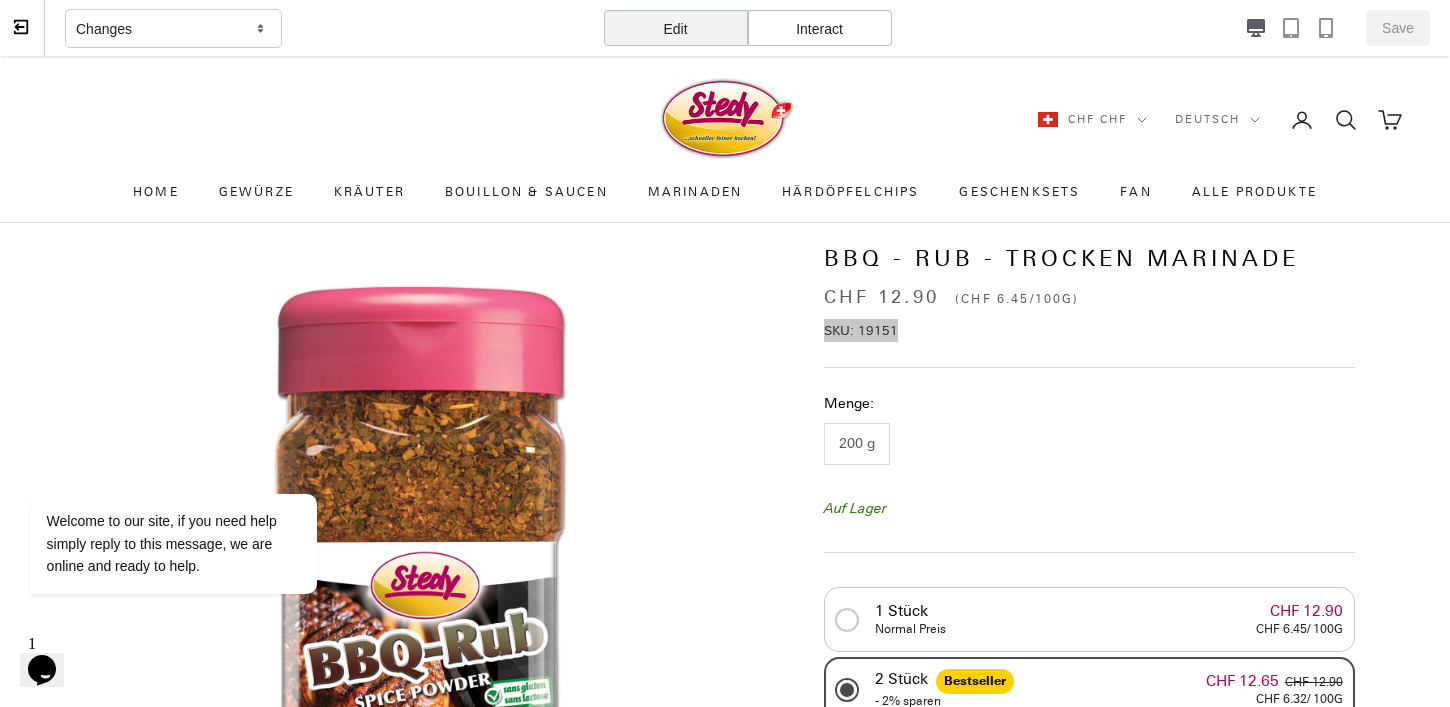 scroll, scrollTop: 0, scrollLeft: 0, axis: both 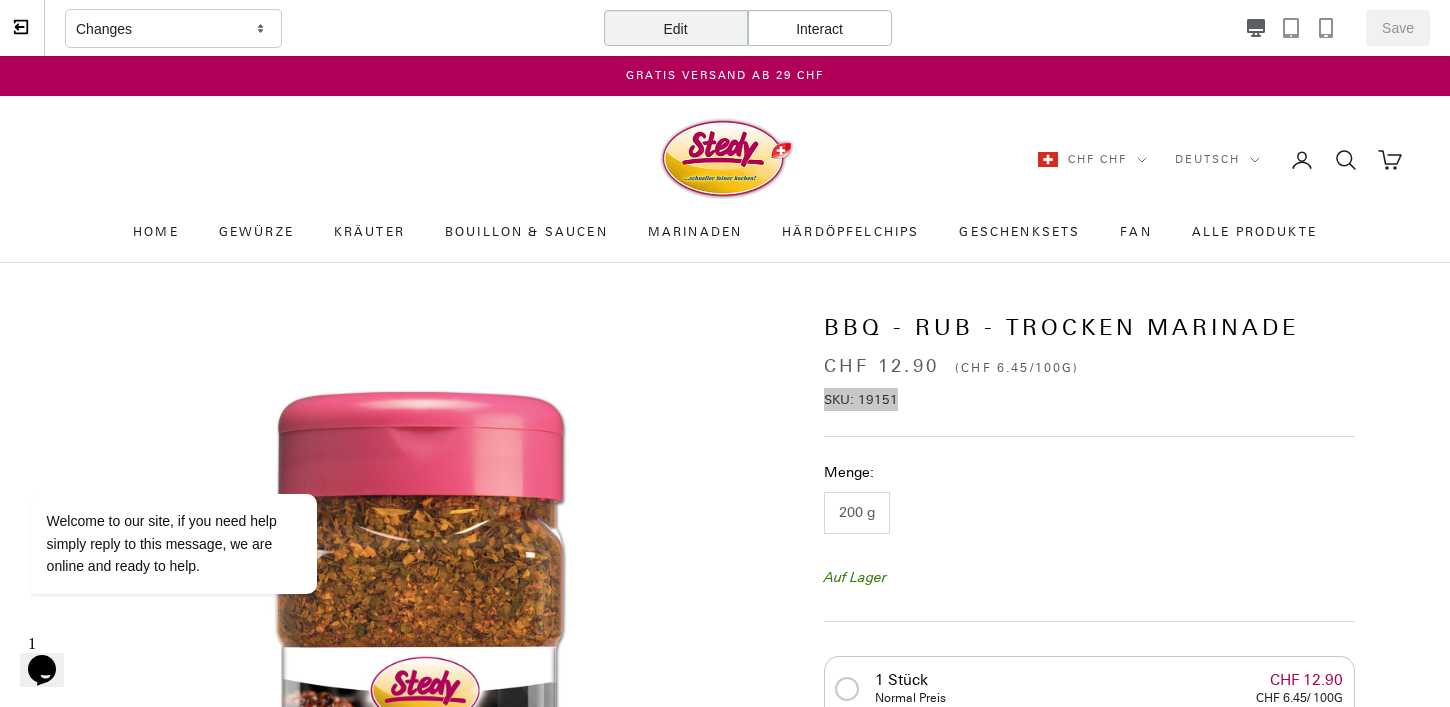 click 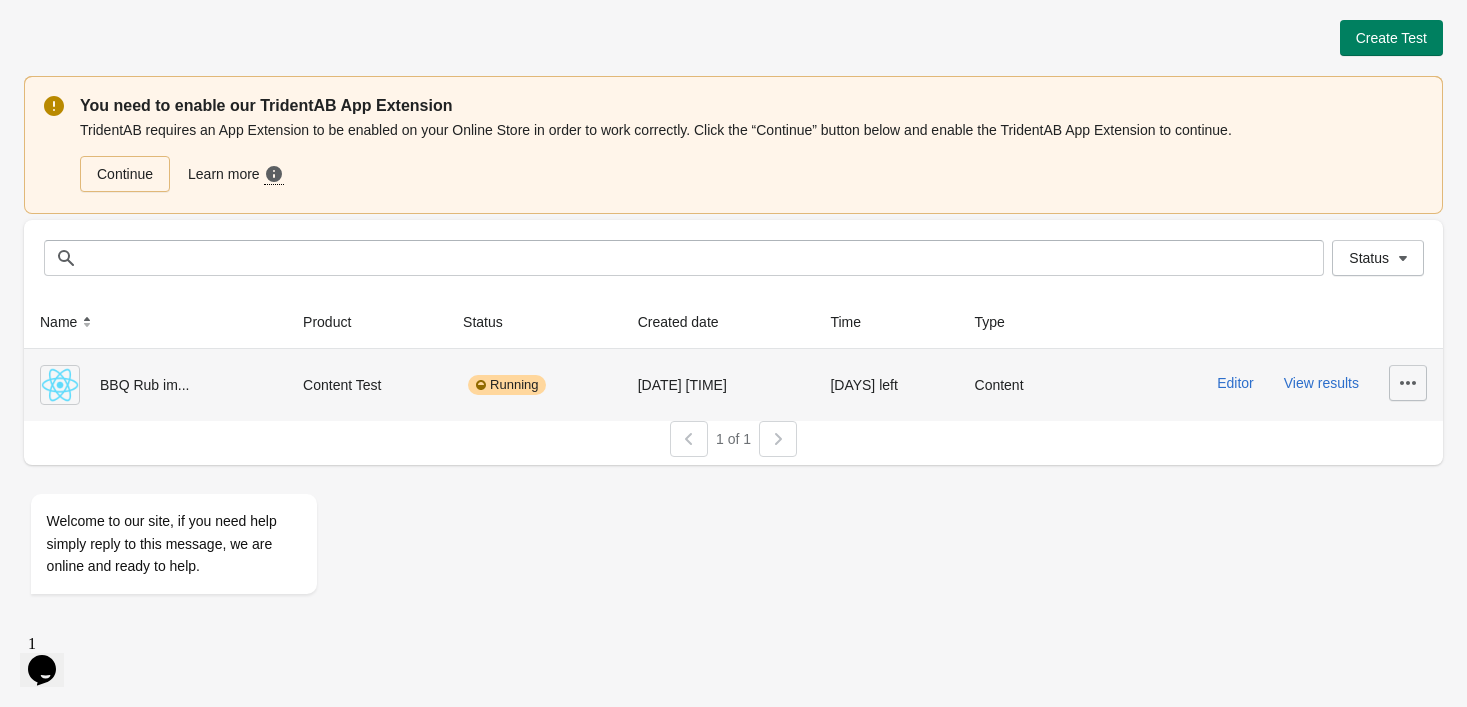 click 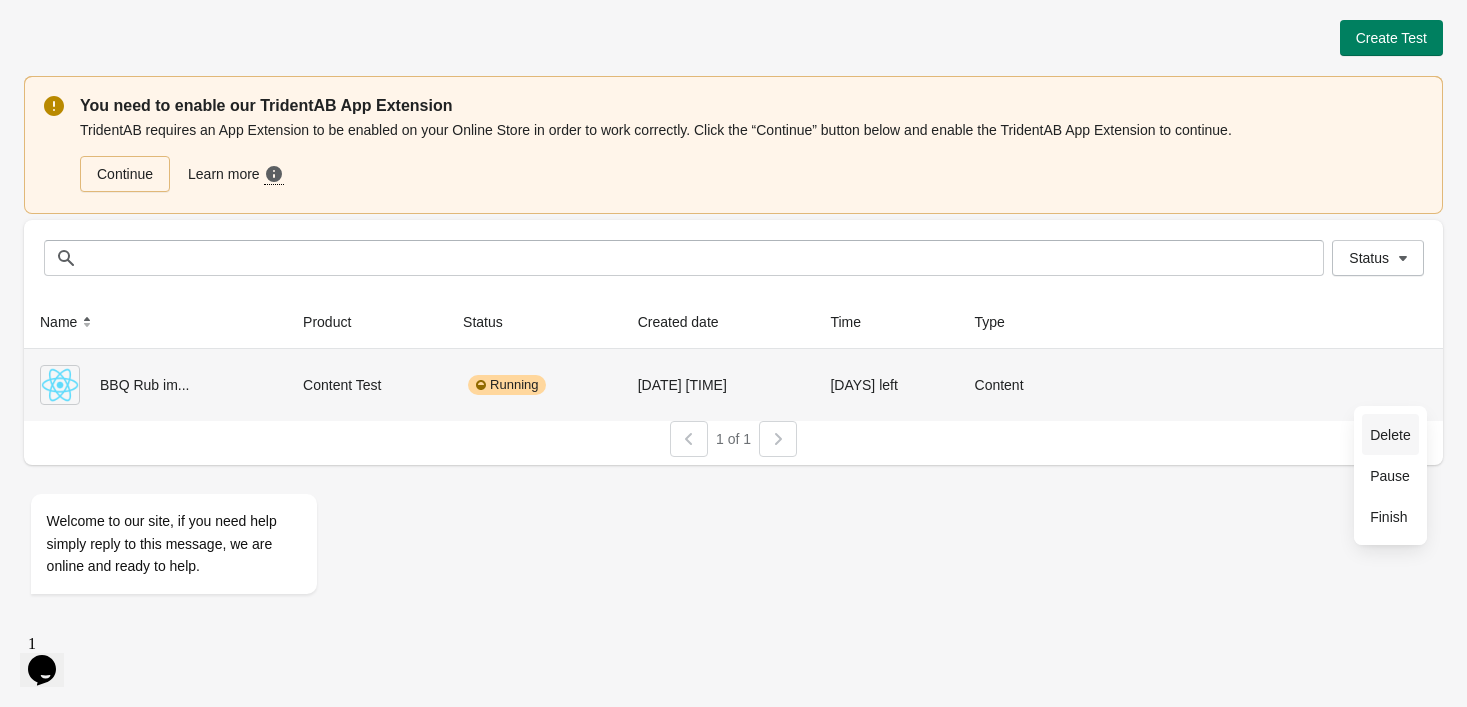 click on "Delete" at bounding box center [1390, 435] 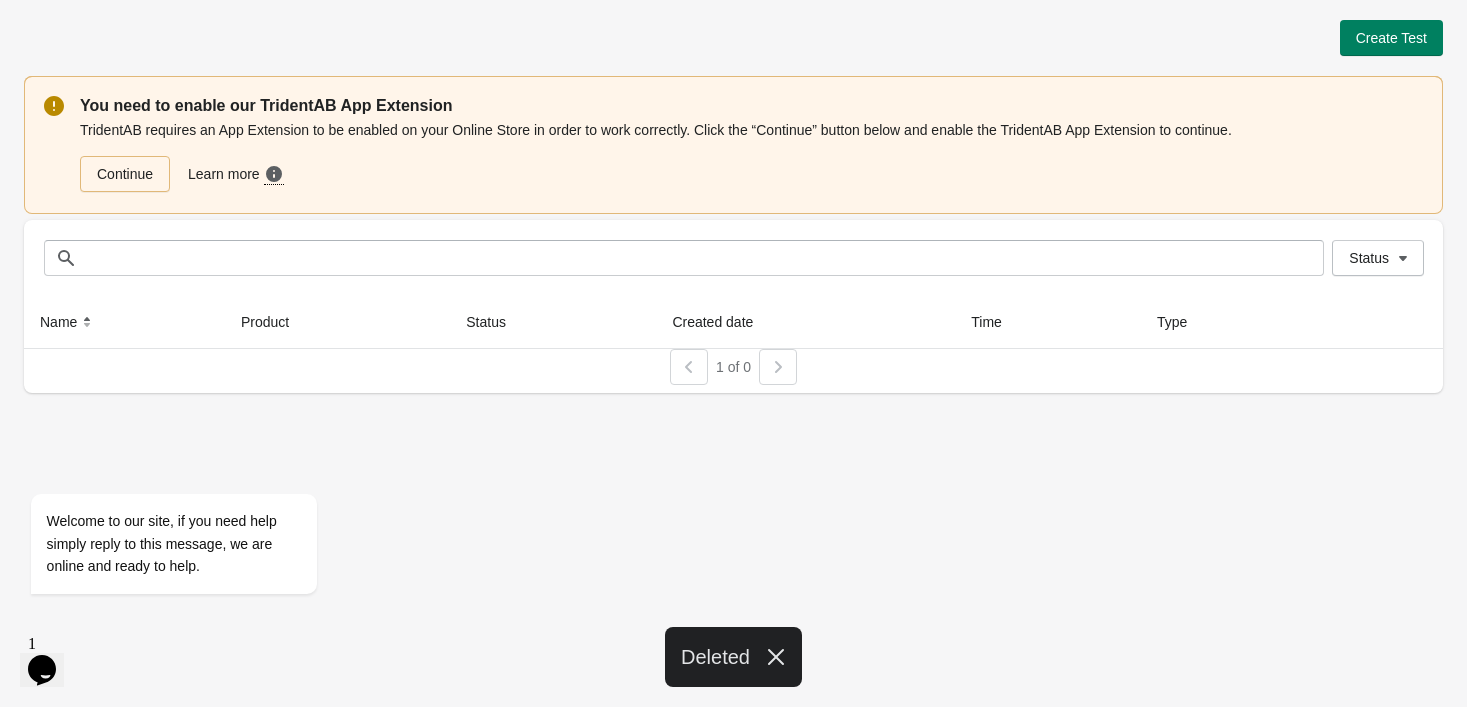 drag, startPoint x: 1229, startPoint y: 507, endPoint x: 1324, endPoint y: 305, distance: 223.2241 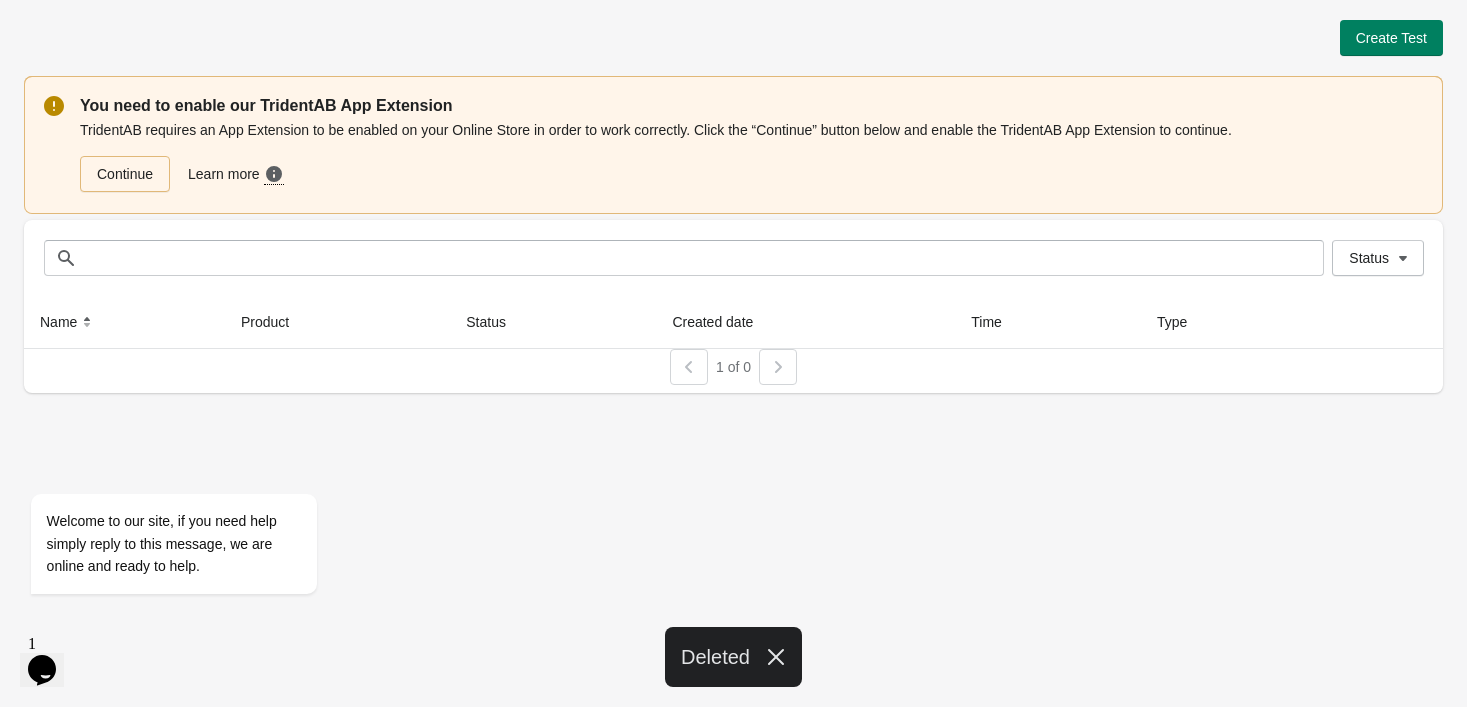click on "Create Test You need to enable our TridentAB App Extension TridentAB requires an App Extension to be enabled on your Online Store in order to work correctly. Click the “Continue” button below and enable the TridentAB App Extension to continue. Continue Learn more Need more guidance? Click here to see a step-by-step video guide on how to do this. Status Status Name Product Status Created date Time Type 1 of 0" at bounding box center (733, 206) 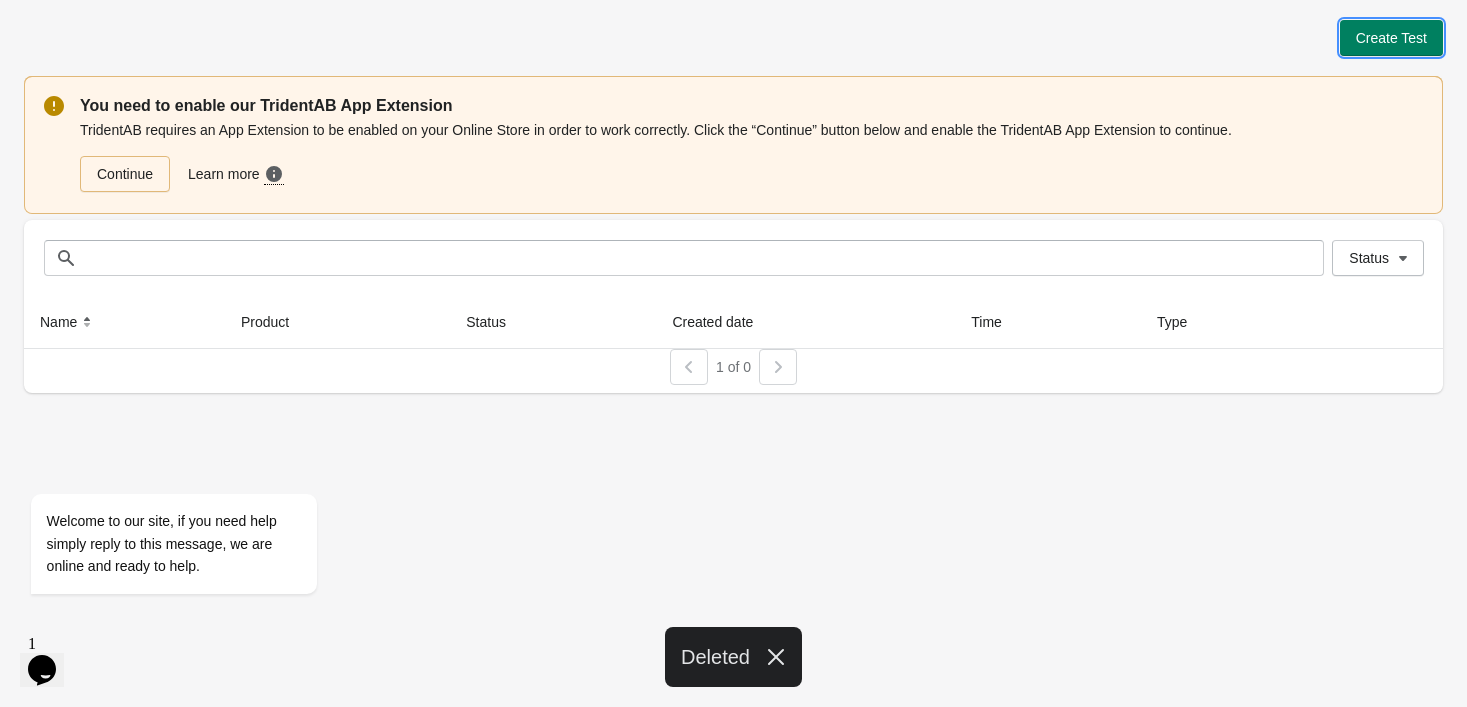 click on "Create Test You need to enable our TridentAB App Extension TridentAB requires an App Extension to be enabled on your Online Store in order to work correctly. Click the “Continue” button below and enable the TridentAB App Extension to continue. Continue Learn more Need more guidance? Click here to see a step-by-step video guide on how to do this. Status Status Name Product Status Created date Time Type 1 of 0" at bounding box center (733, 206) 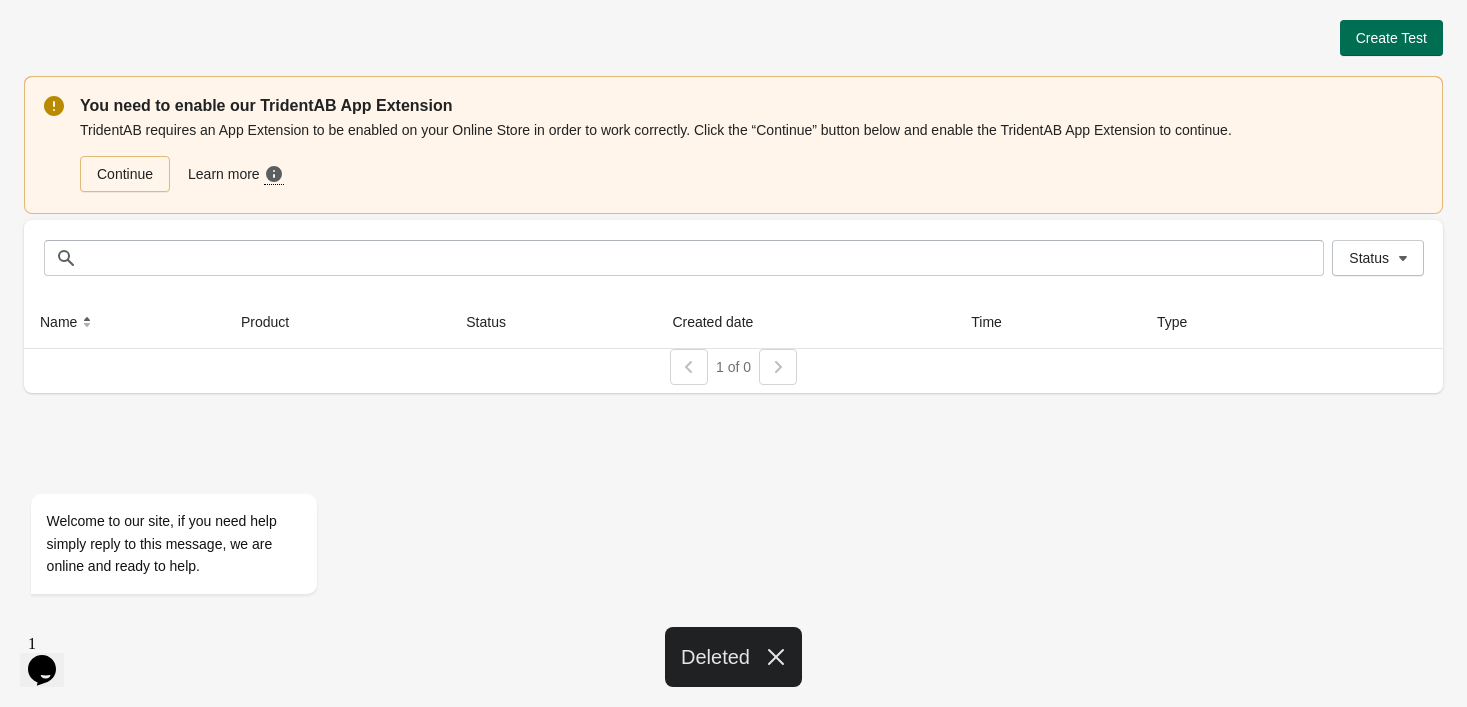 click on "Create Test You need to enable our TridentAB App Extension TridentAB requires an App Extension to be enabled on your Online Store in order to work correctly. Click the “Continue” button below and enable the TridentAB App Extension to continue. Continue Learn more Need more guidance? Click here to see a step-by-step video guide on how to do this. Status Status Name Product Status Created date Time Type 1 of 0" at bounding box center [733, 206] 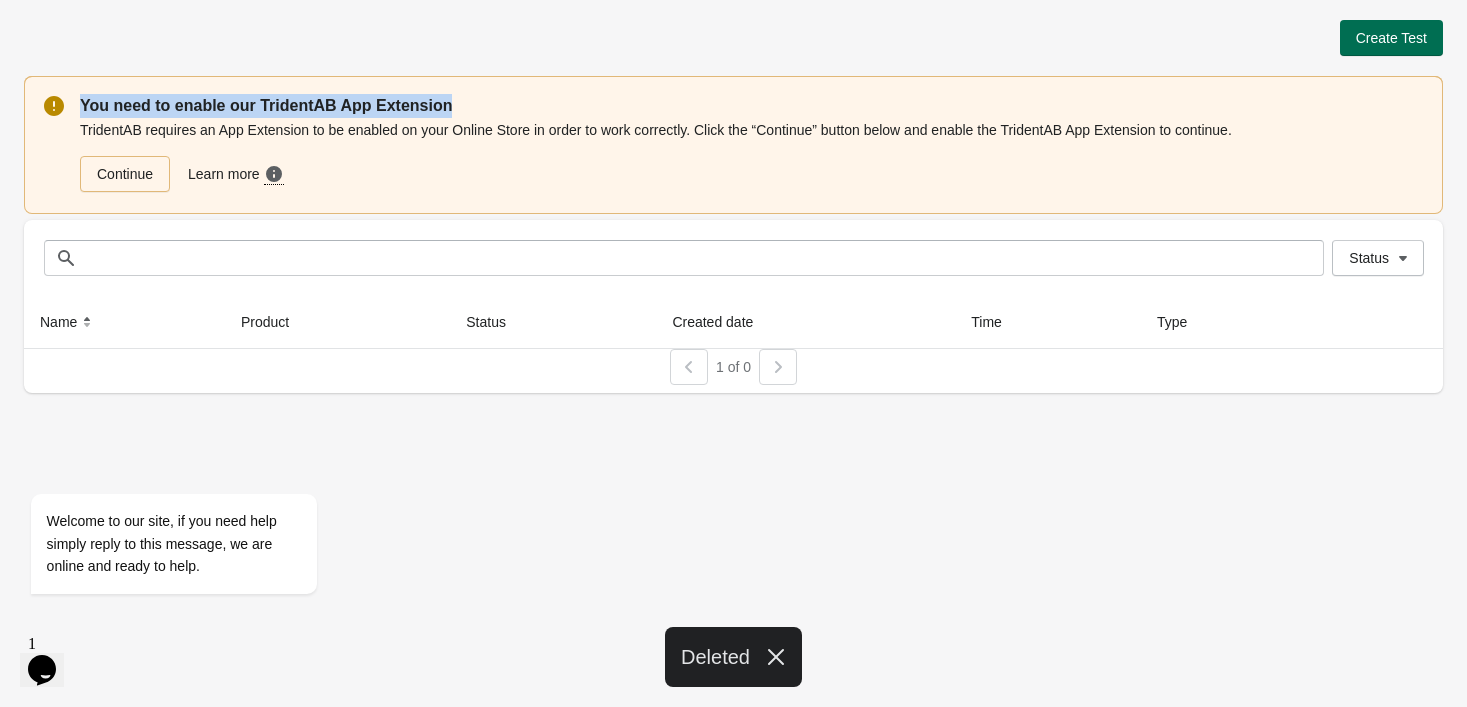 click on "Create Test" at bounding box center [1391, 38] 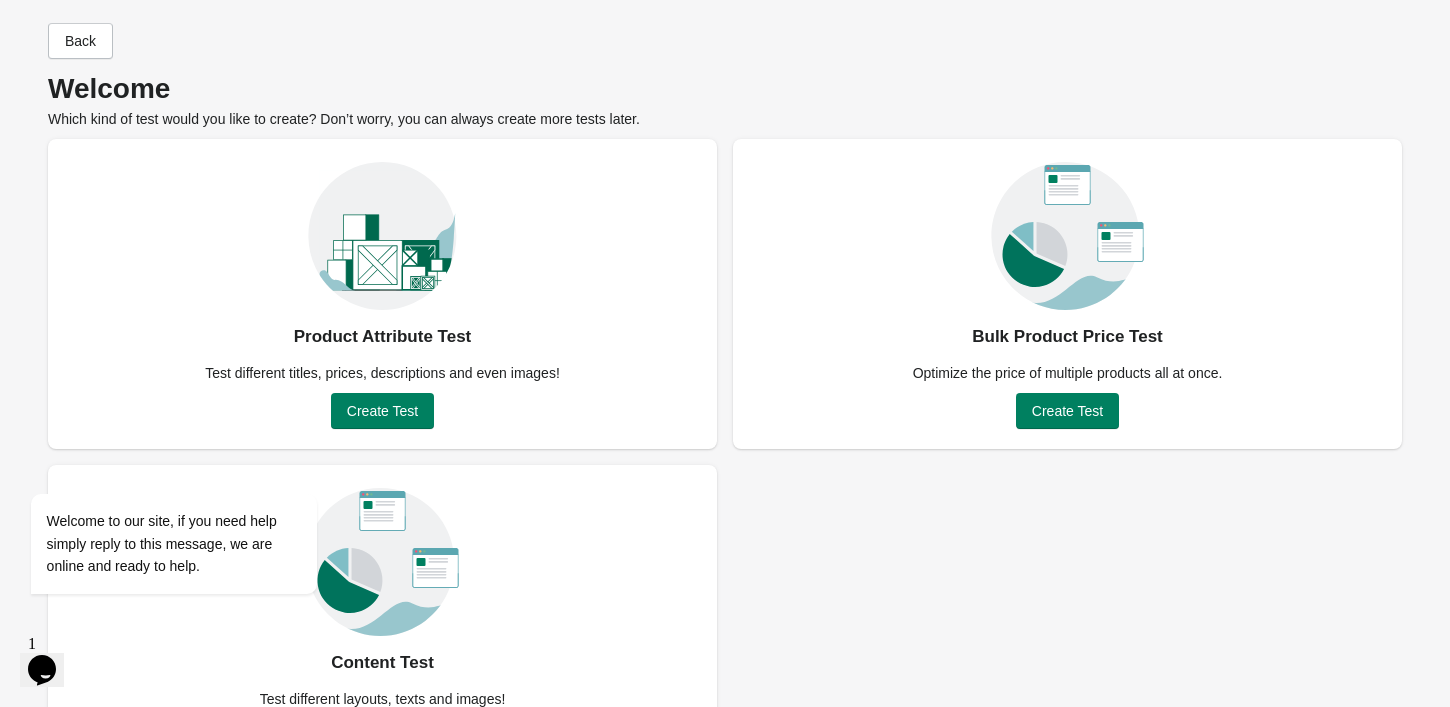 scroll, scrollTop: 101, scrollLeft: 0, axis: vertical 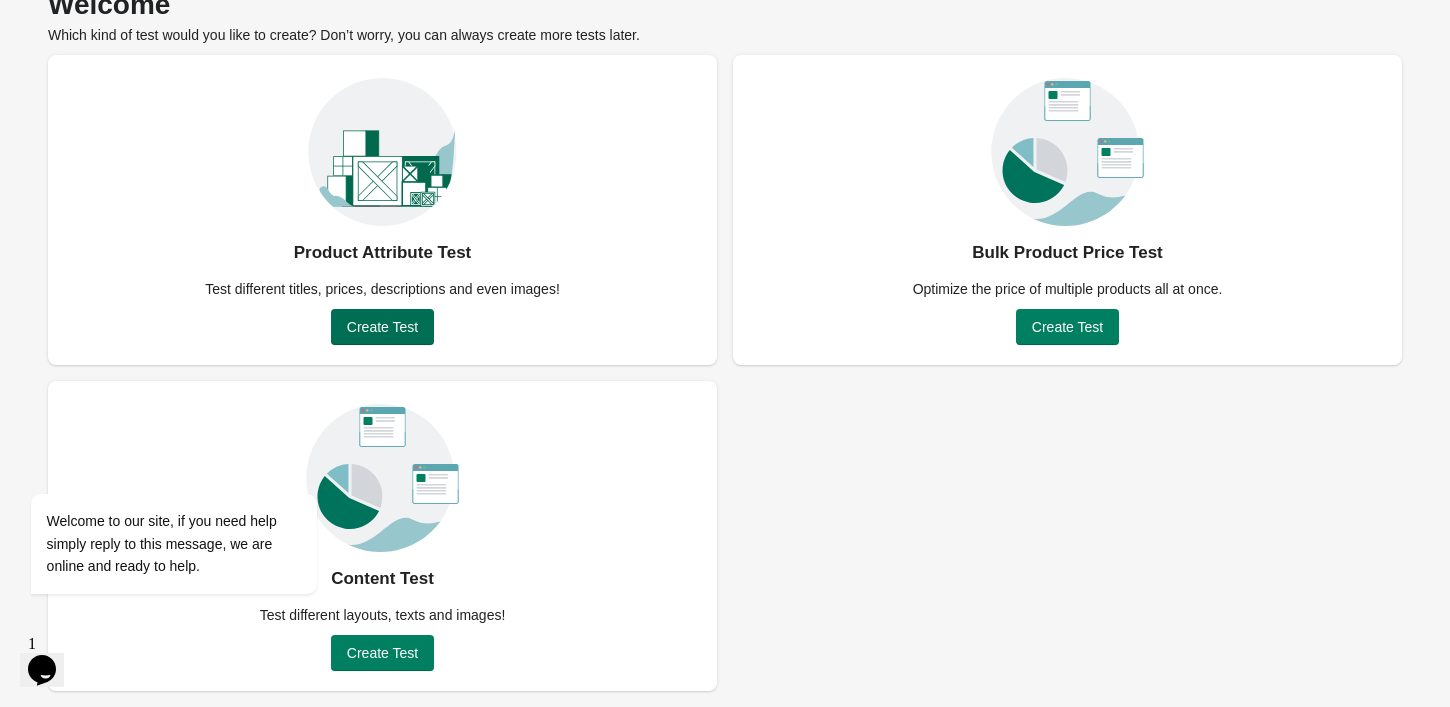 click on "Create Test" at bounding box center (382, 327) 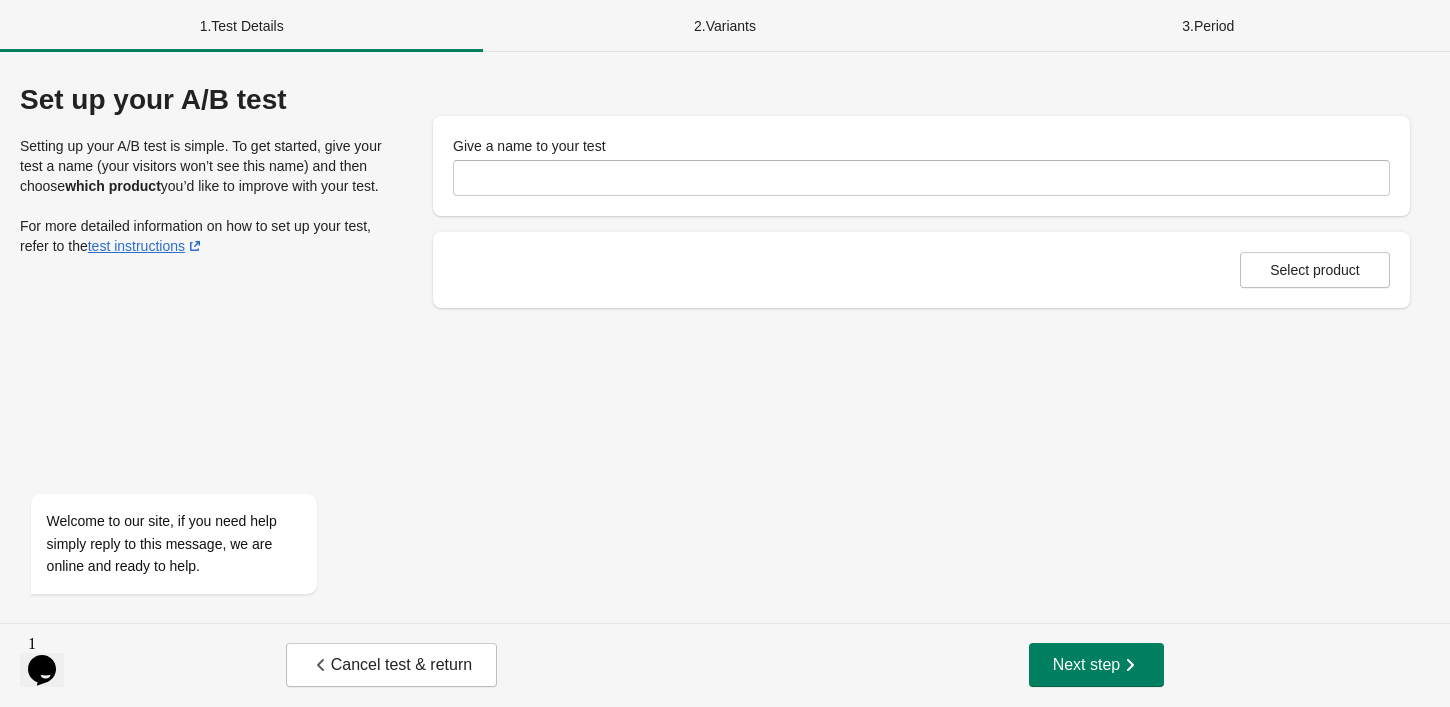 scroll, scrollTop: 0, scrollLeft: 0, axis: both 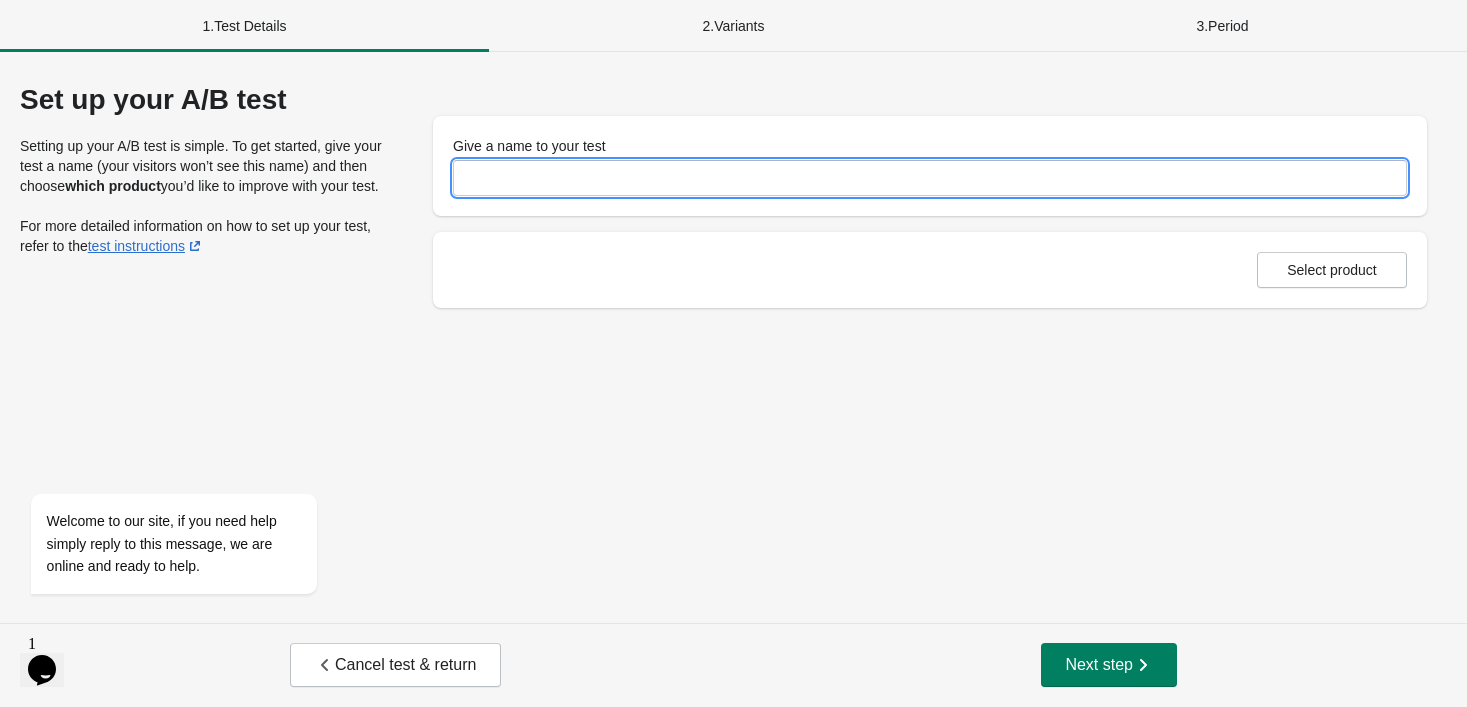 click on "Give a name to your test" at bounding box center [930, 178] 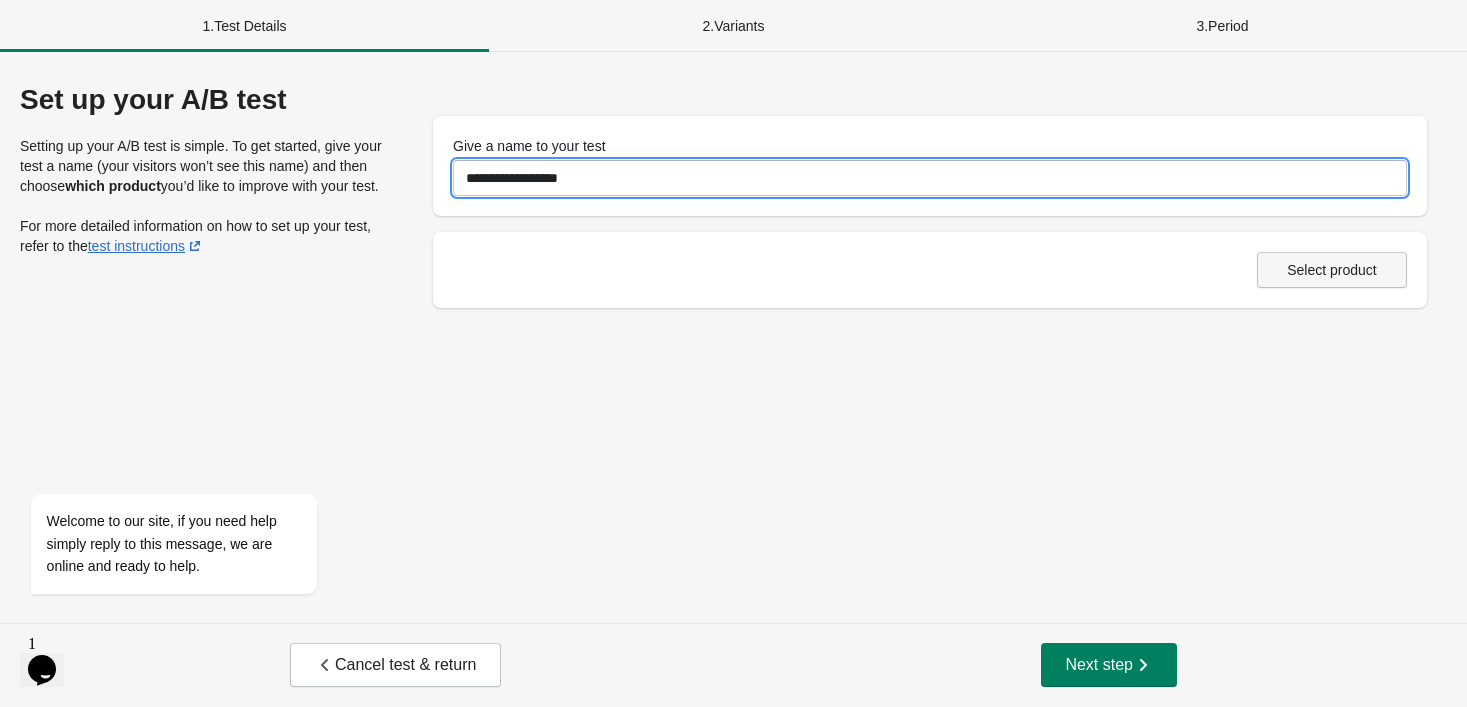 type on "**********" 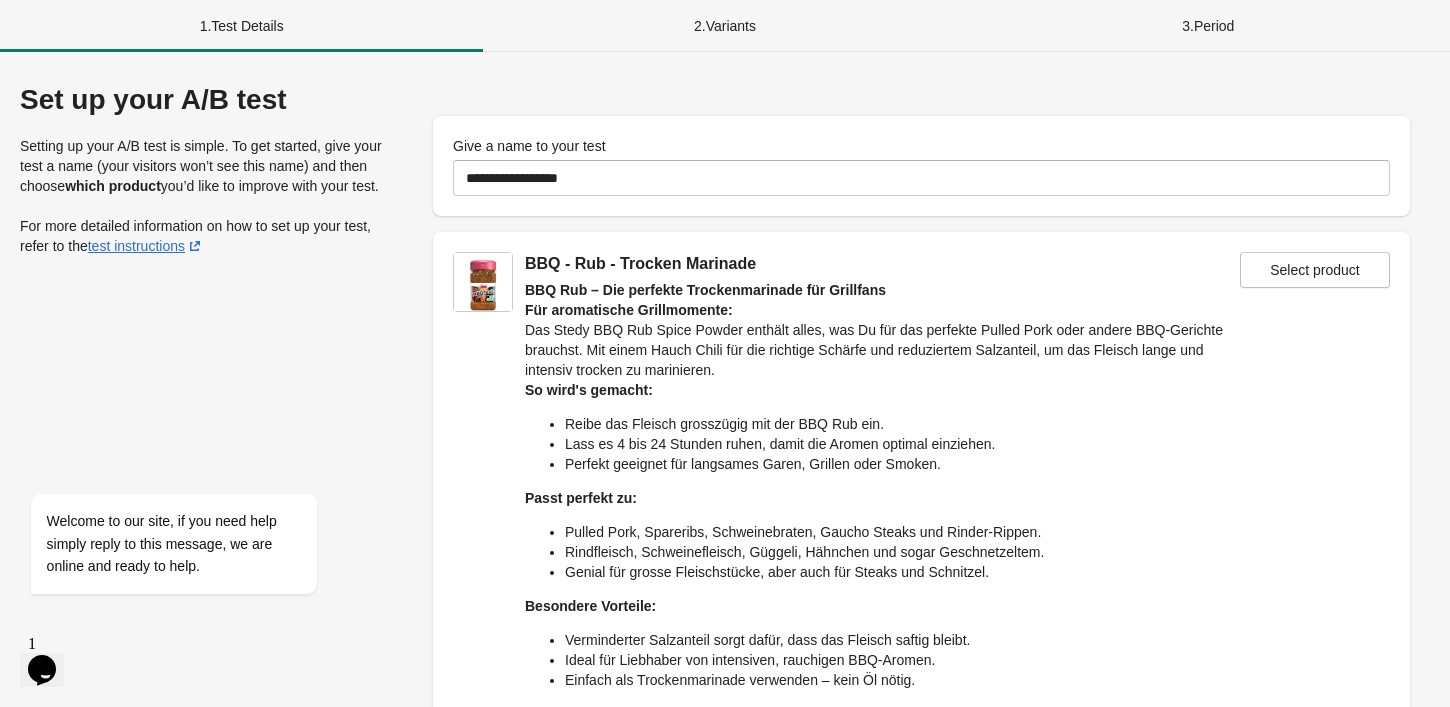 scroll, scrollTop: 181, scrollLeft: 0, axis: vertical 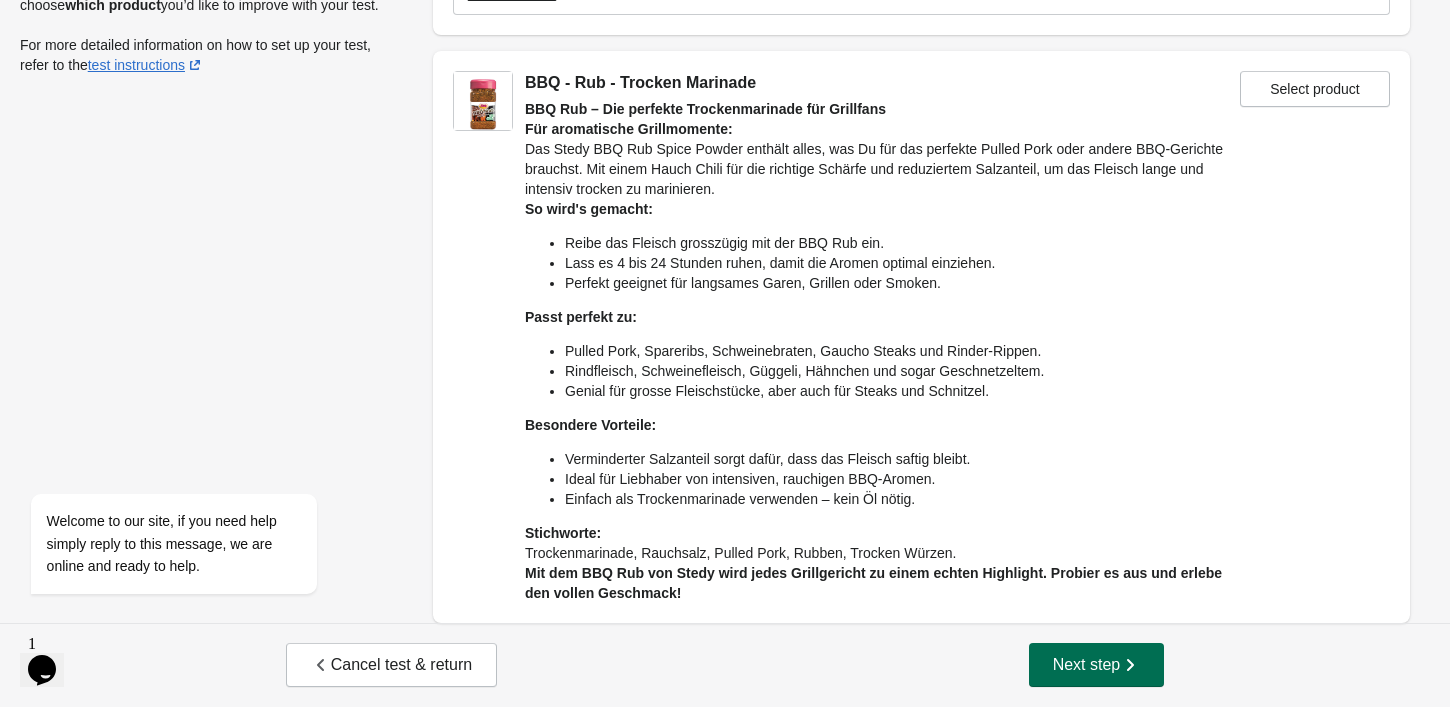 click on "Next step" at bounding box center (1097, 665) 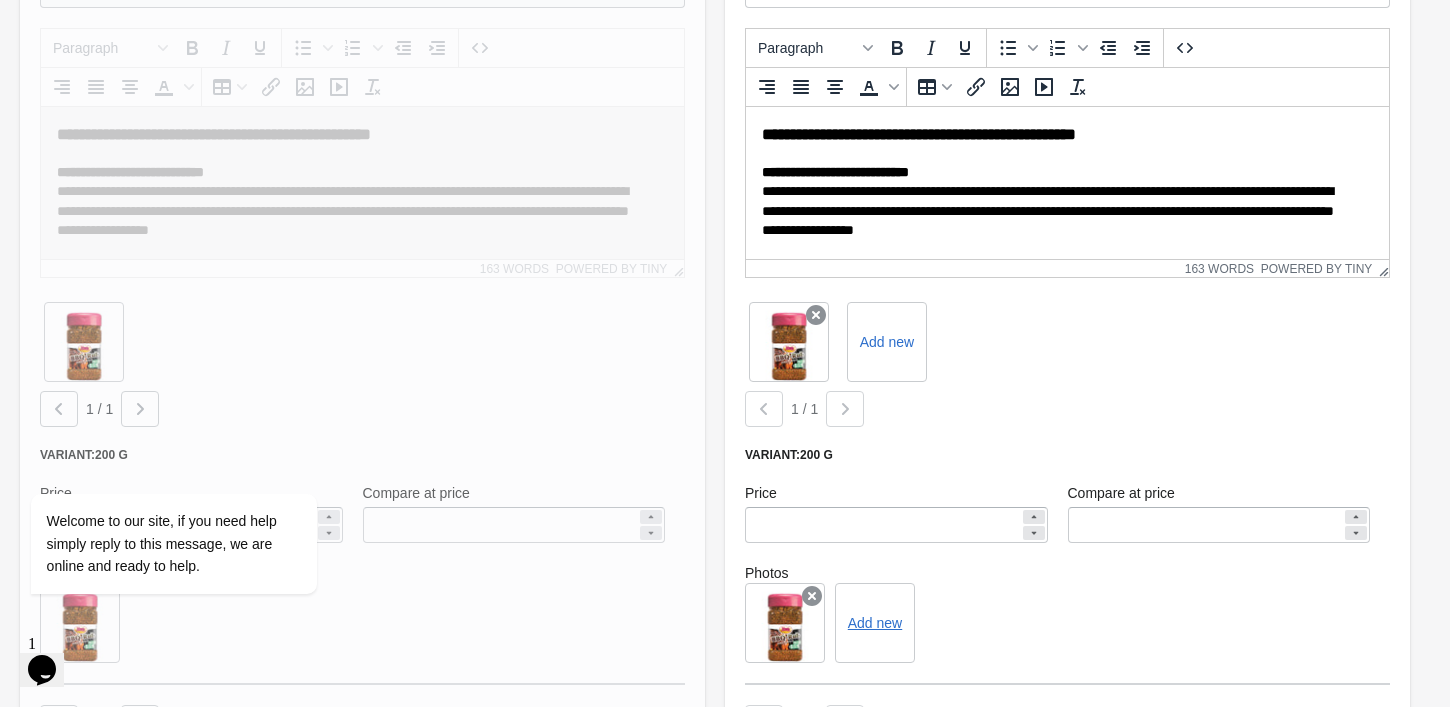 scroll, scrollTop: 845, scrollLeft: 0, axis: vertical 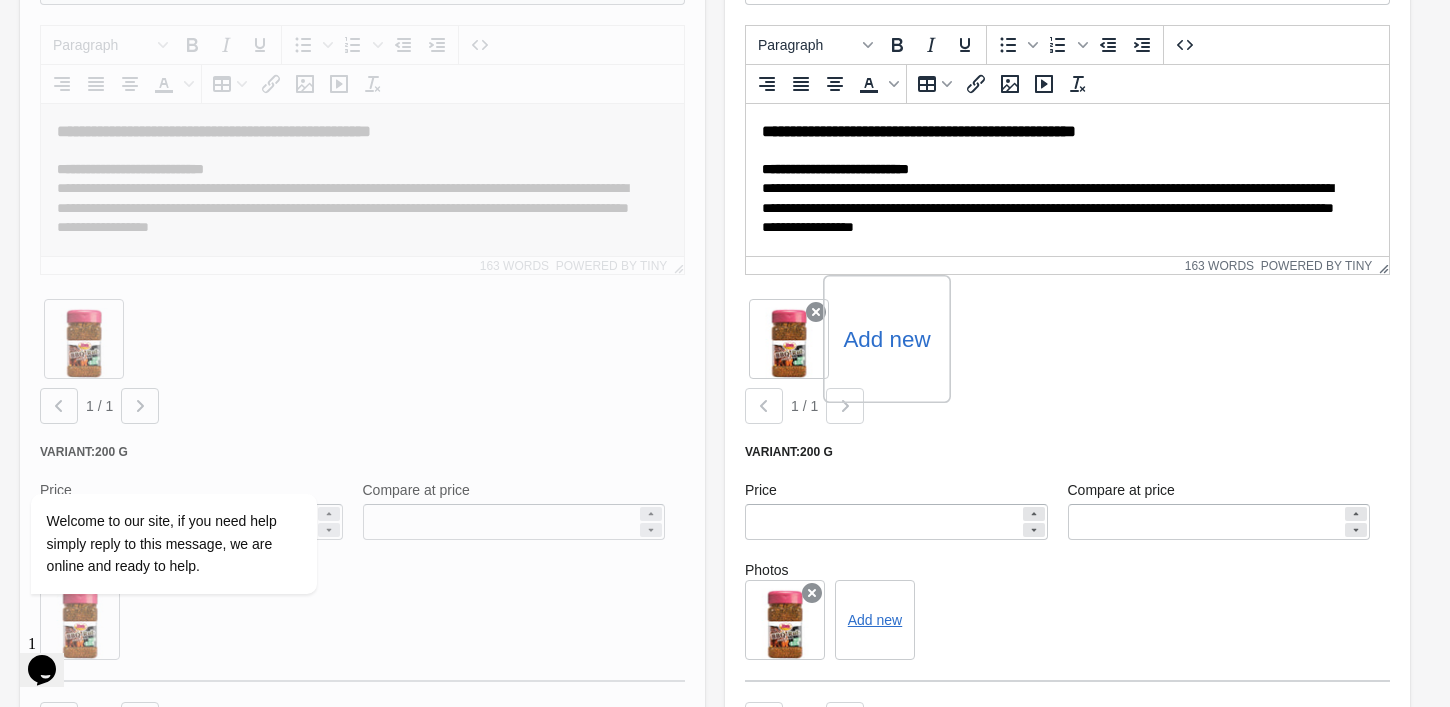 click on "Add new" at bounding box center [886, 339] 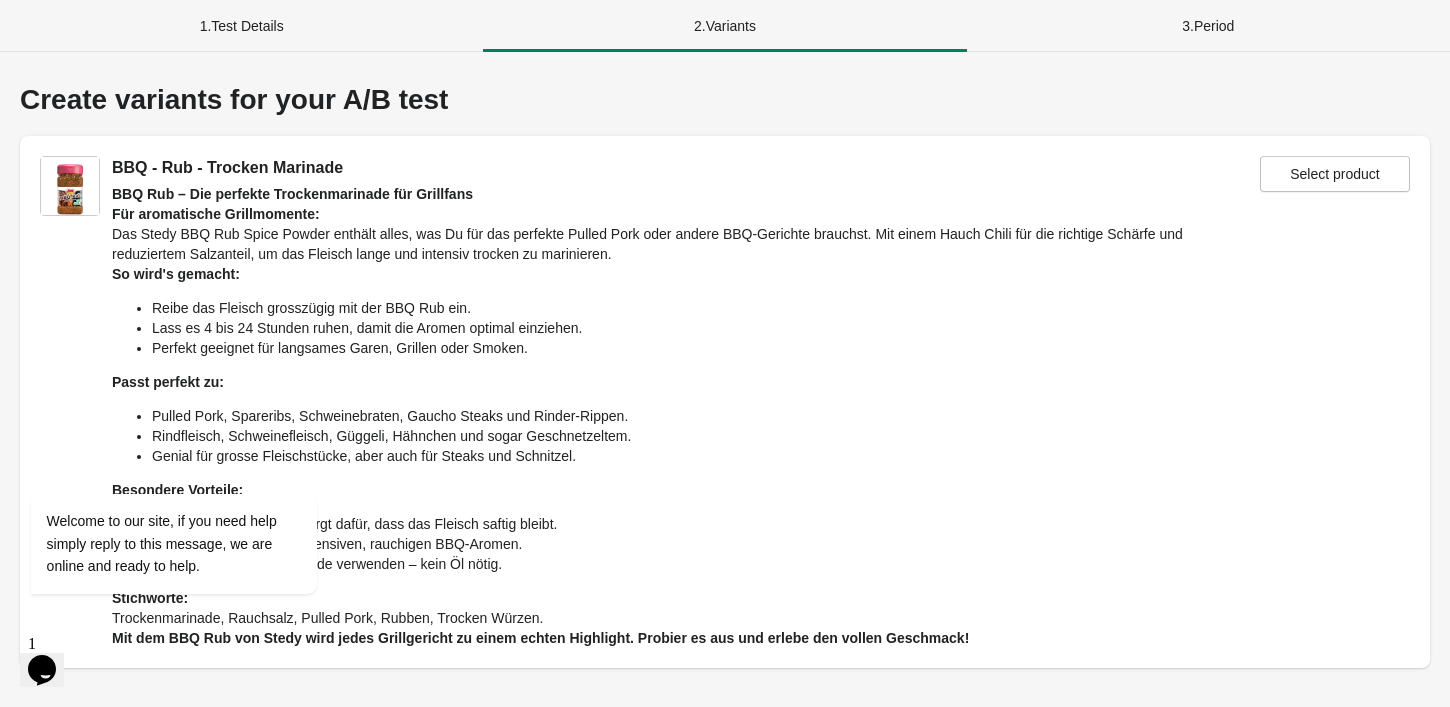 scroll, scrollTop: 1200, scrollLeft: 0, axis: vertical 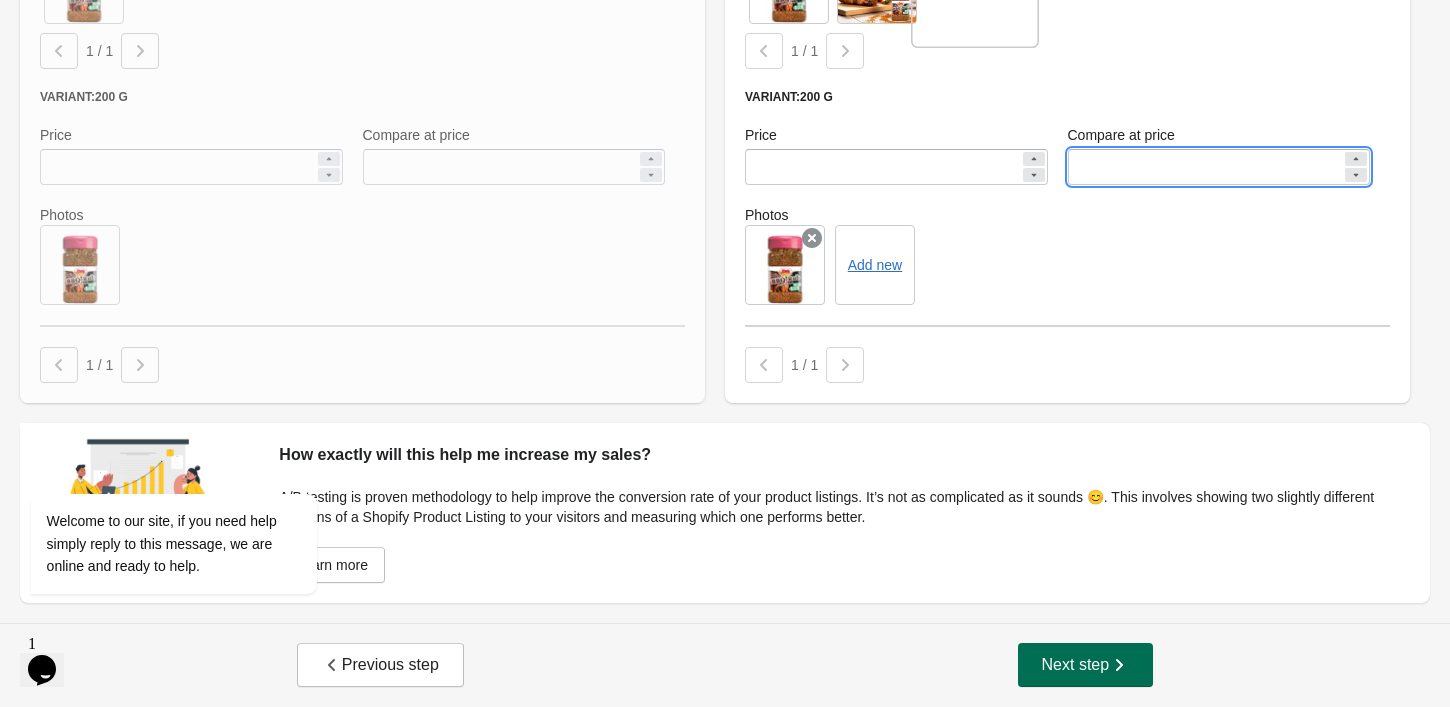 click on "Next step" at bounding box center [1086, 665] 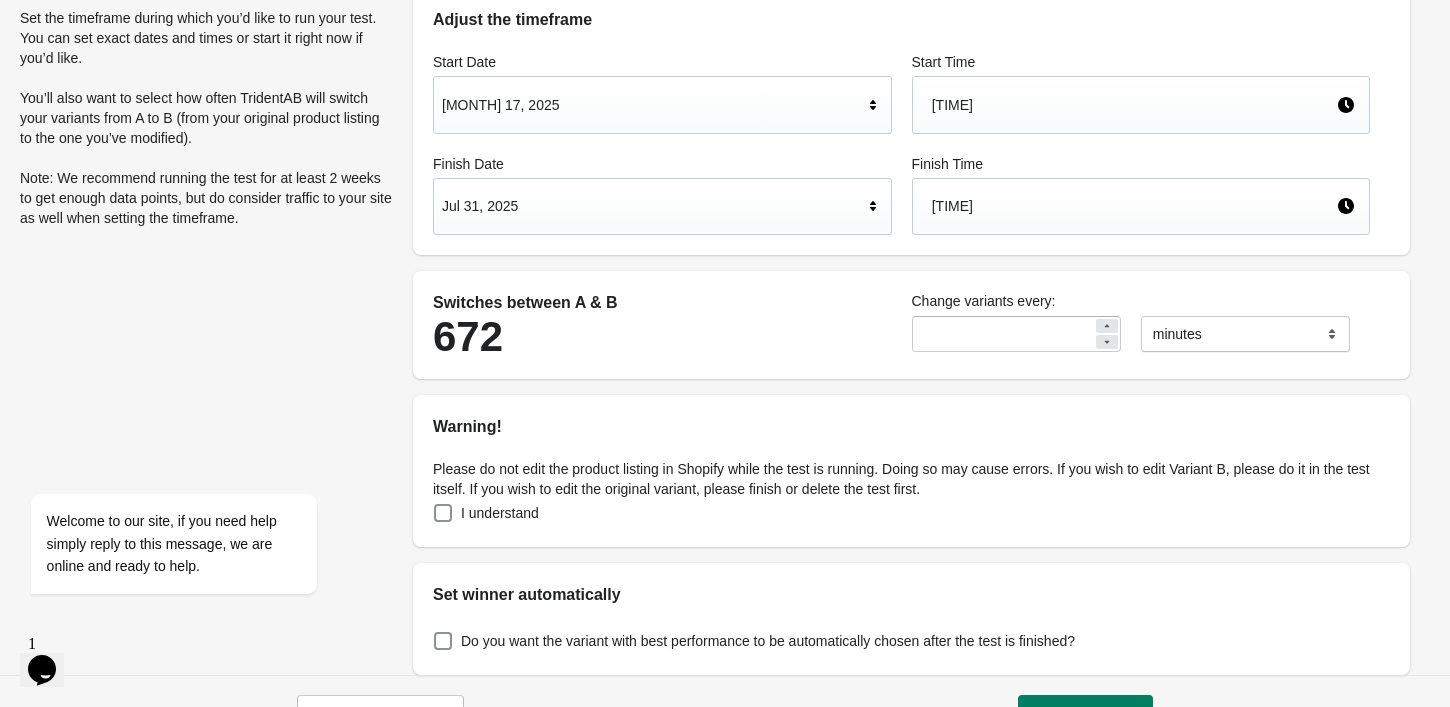 scroll, scrollTop: 180, scrollLeft: 0, axis: vertical 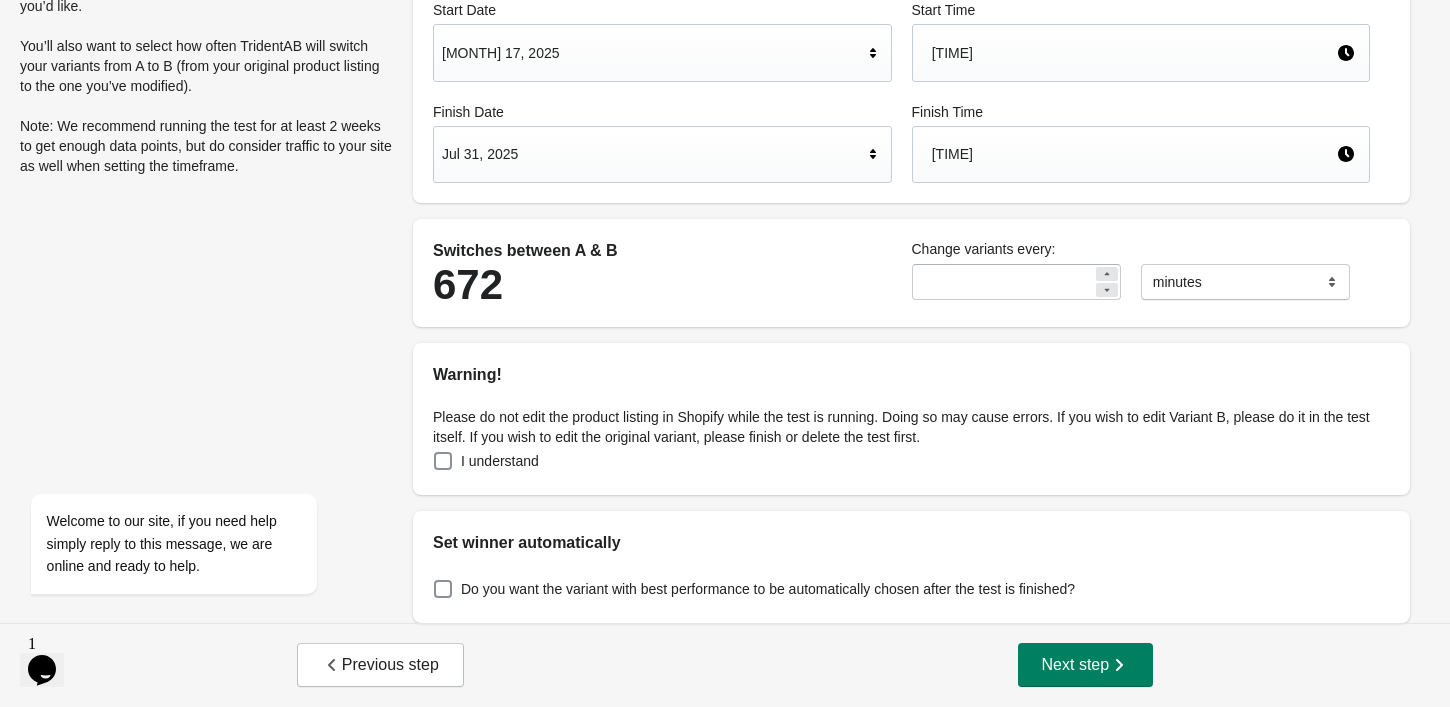 click on "Please do not edit the product listing in Shopify while the test is running. Doing so may cause errors. If you wish to edit Variant B, please do it in the test itself. If you wish to edit the original variant, please finish or delete the test first." at bounding box center [911, 427] 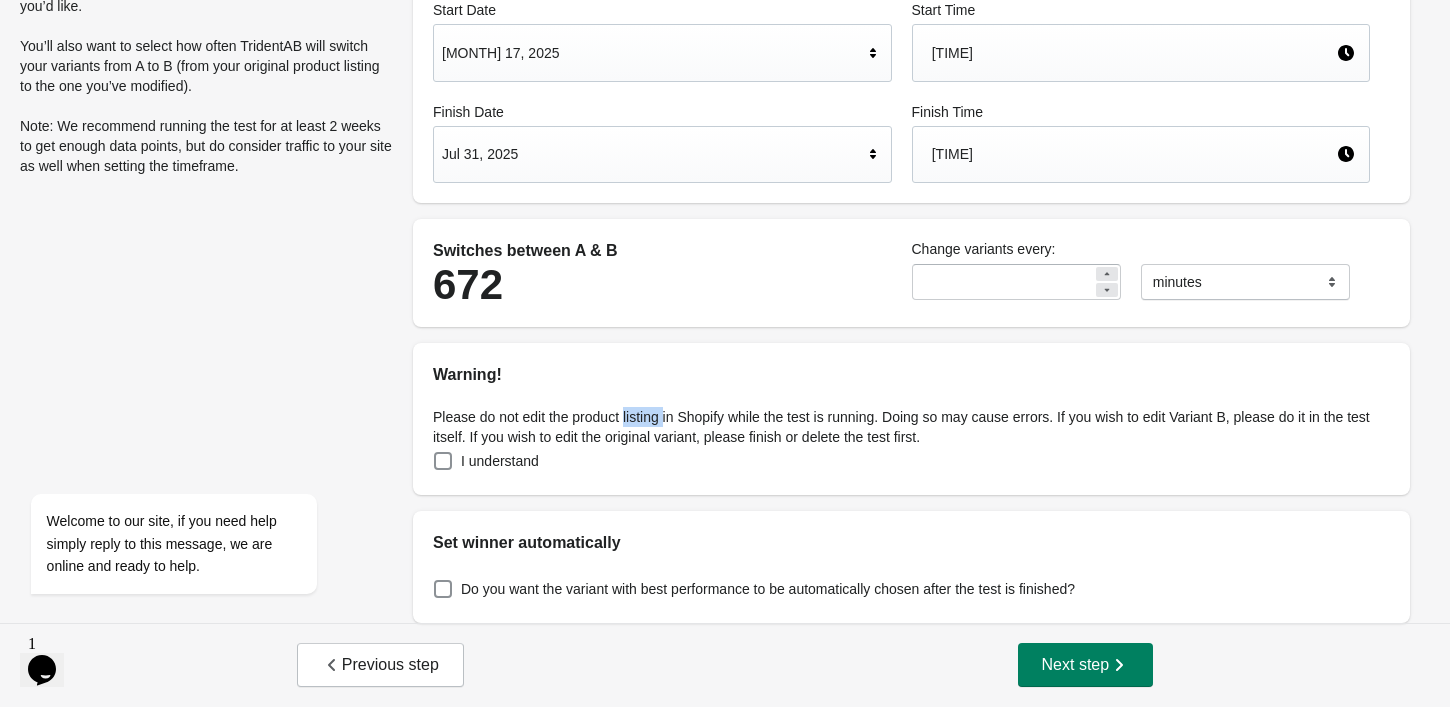 click on "Please do not edit the product listing in Shopify while the test is running. Doing so may cause errors. If you wish to edit Variant B, please do it in the test itself. If you wish to edit the original variant, please finish or delete the test first." at bounding box center [911, 427] 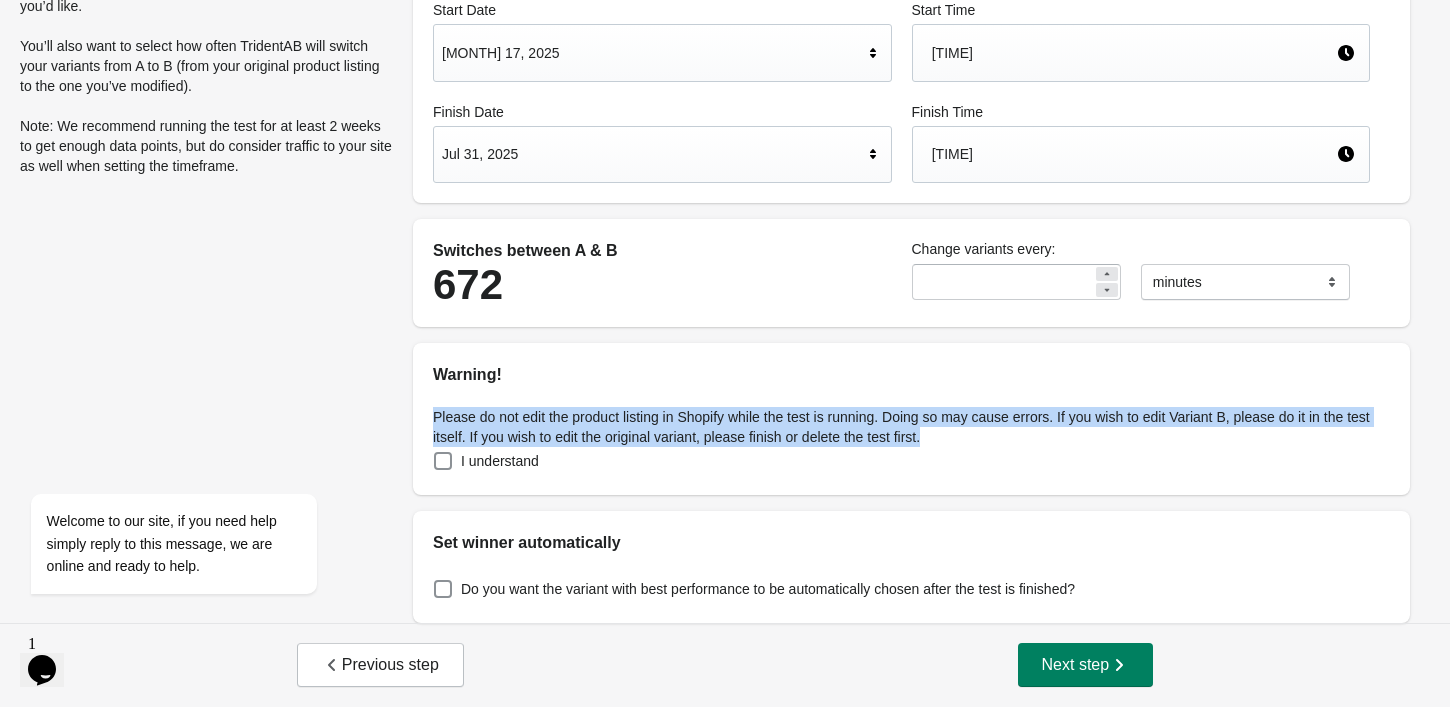 click on "Please do not edit the product listing in Shopify while the test is running. Doing so may cause errors. If you wish to edit Variant B, please do it in the test itself. If you wish to edit the original variant, please finish or delete the test first." at bounding box center [911, 427] 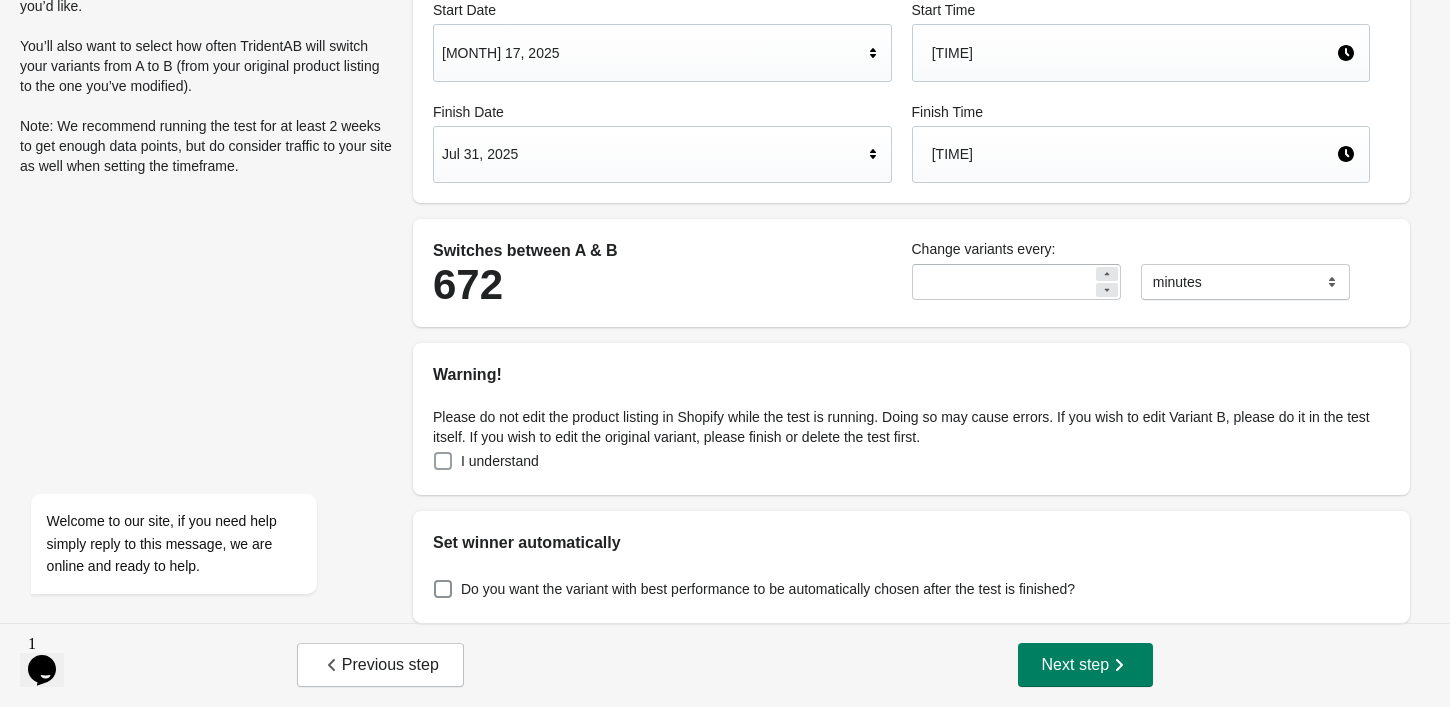 click on "I understand" at bounding box center [500, 461] 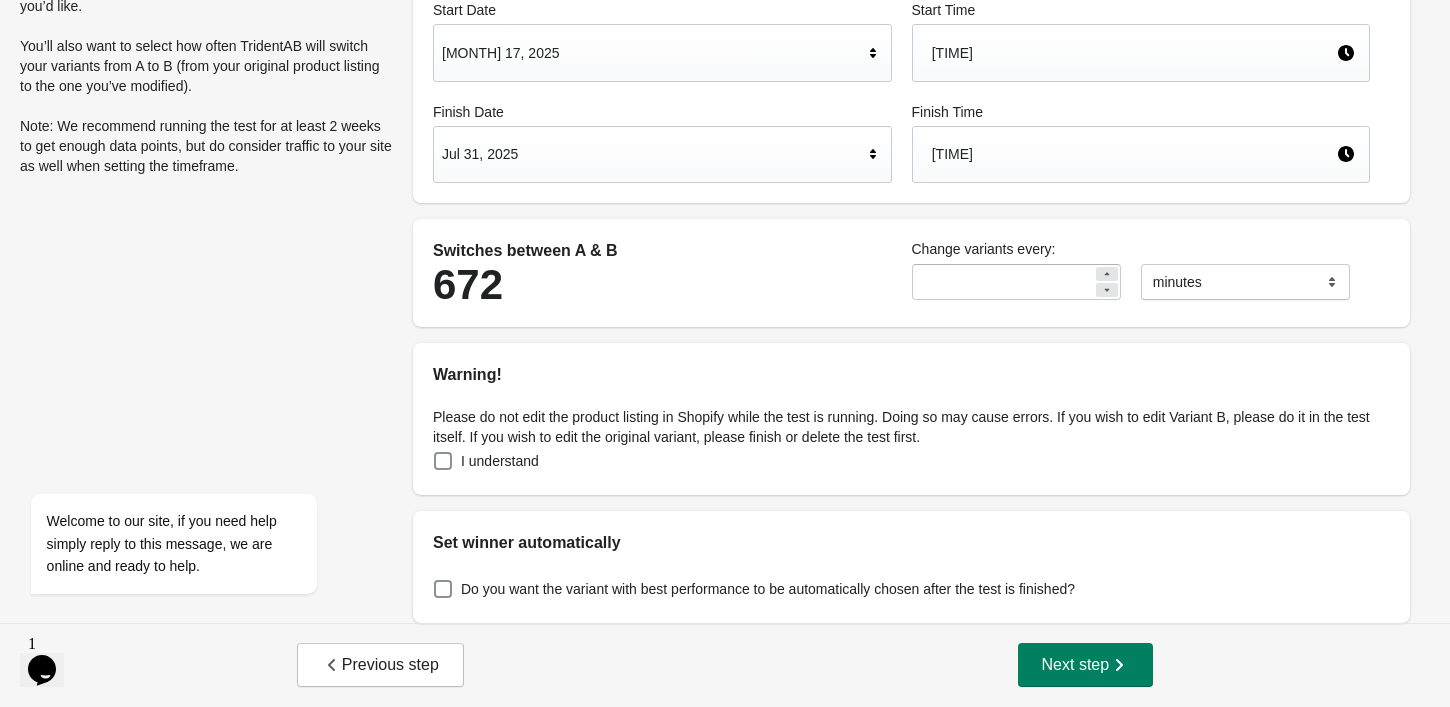 scroll, scrollTop: 0, scrollLeft: 0, axis: both 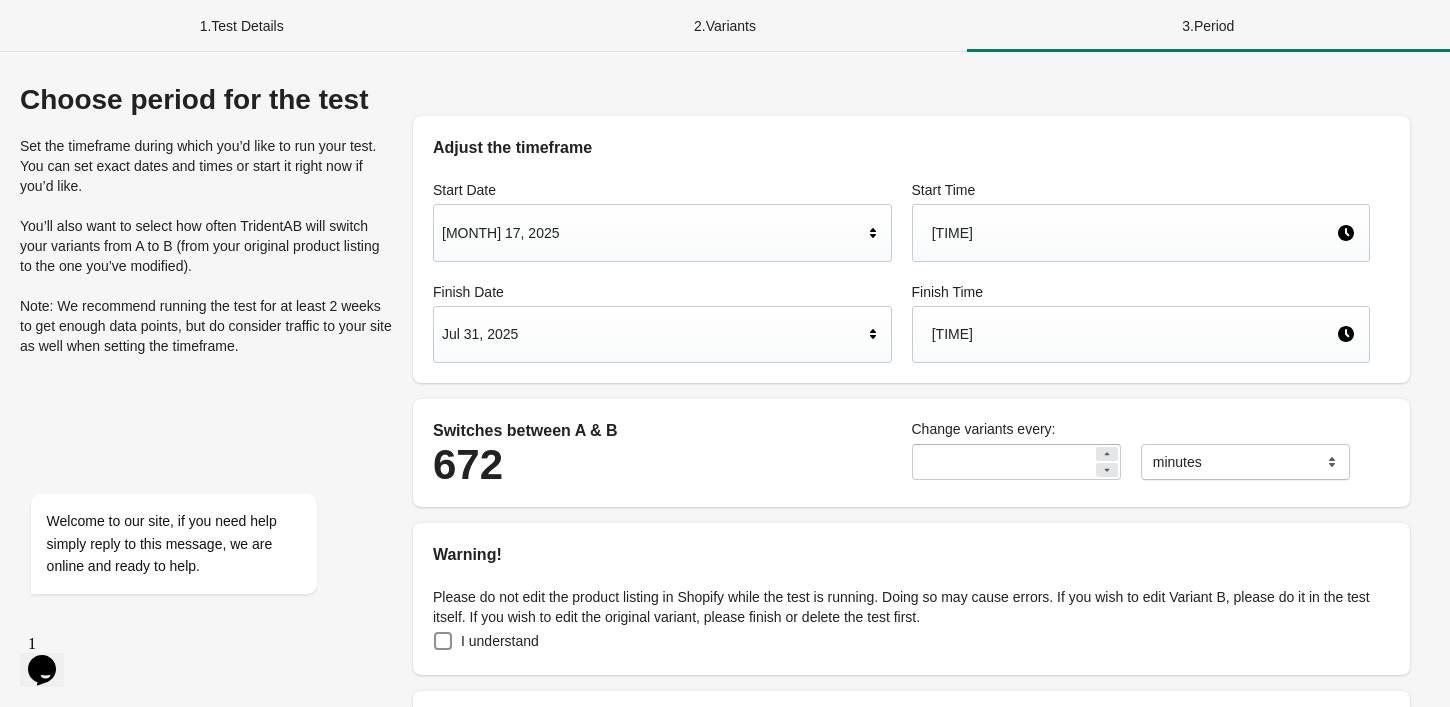 click on "Jul 31, 2025" at bounding box center (652, 334) 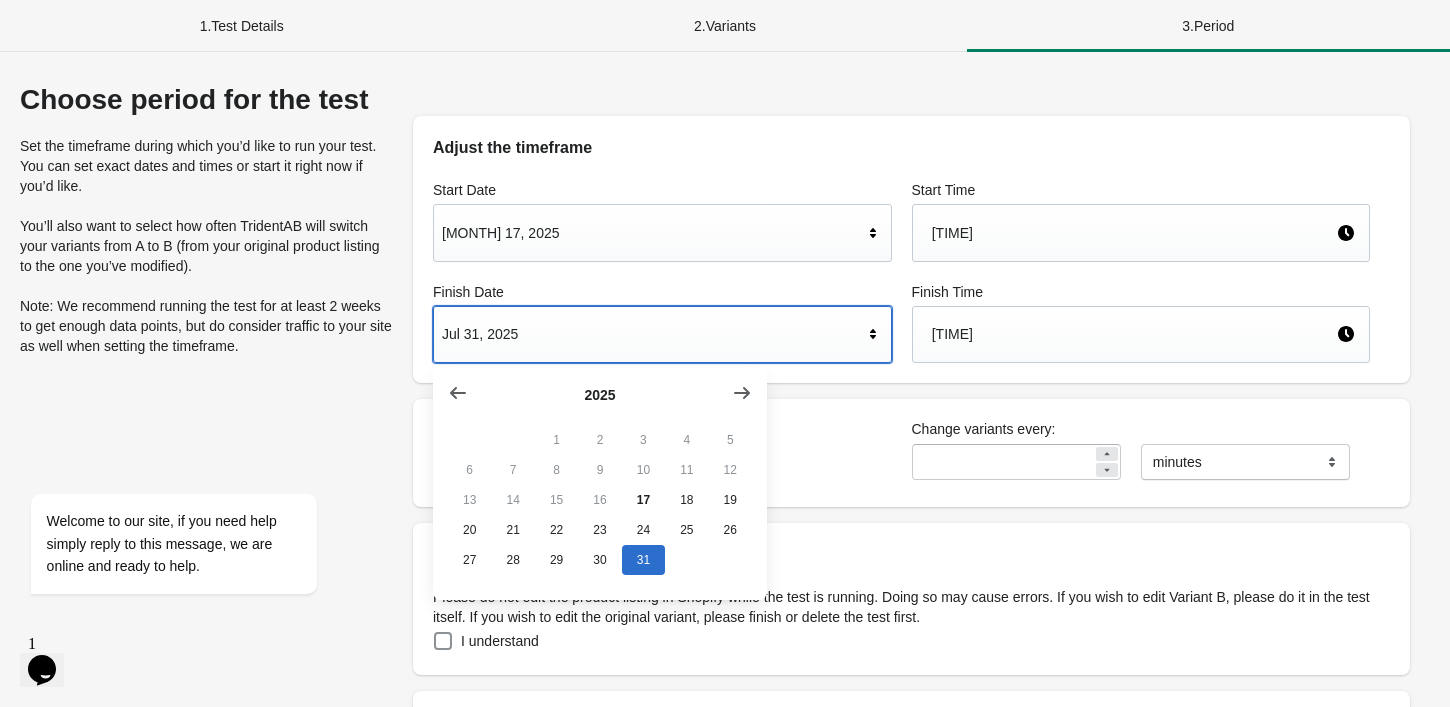 click on "Jul 31, 2025" at bounding box center (652, 334) 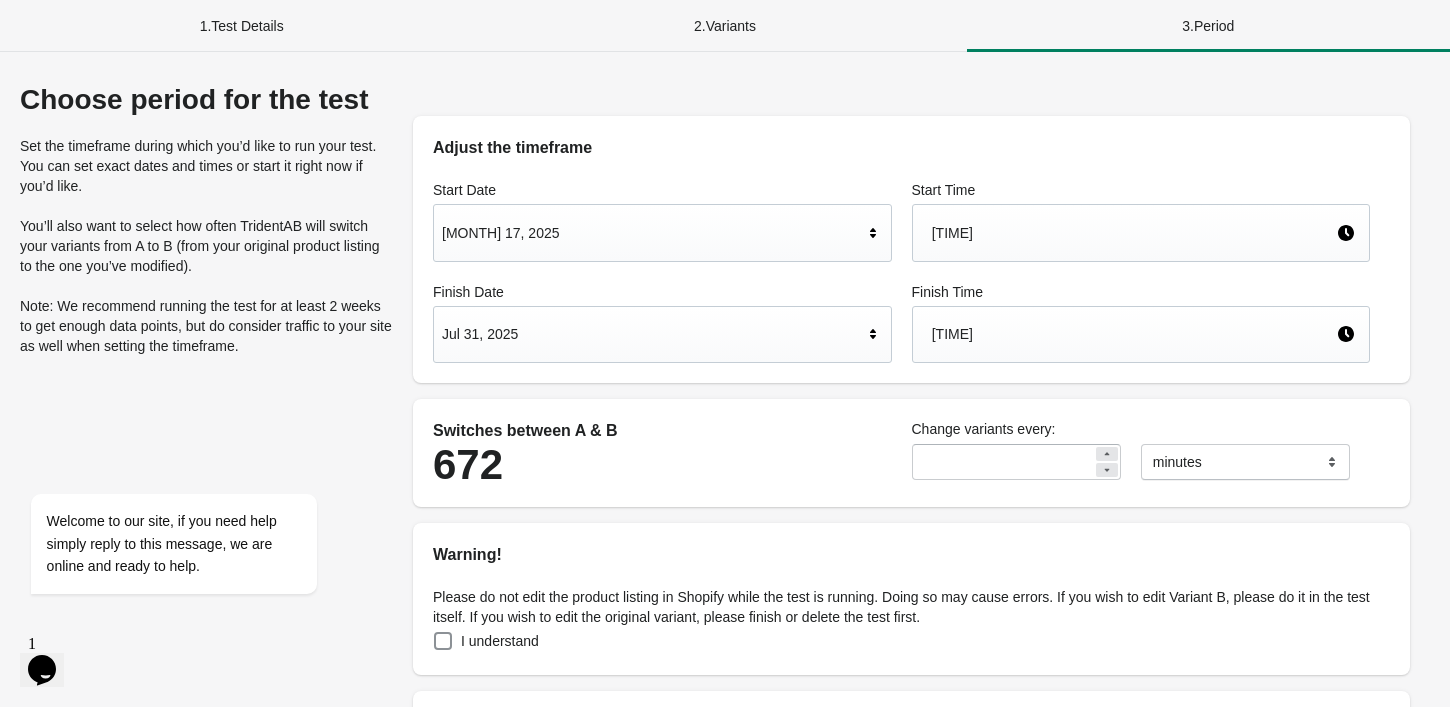 scroll, scrollTop: 180, scrollLeft: 0, axis: vertical 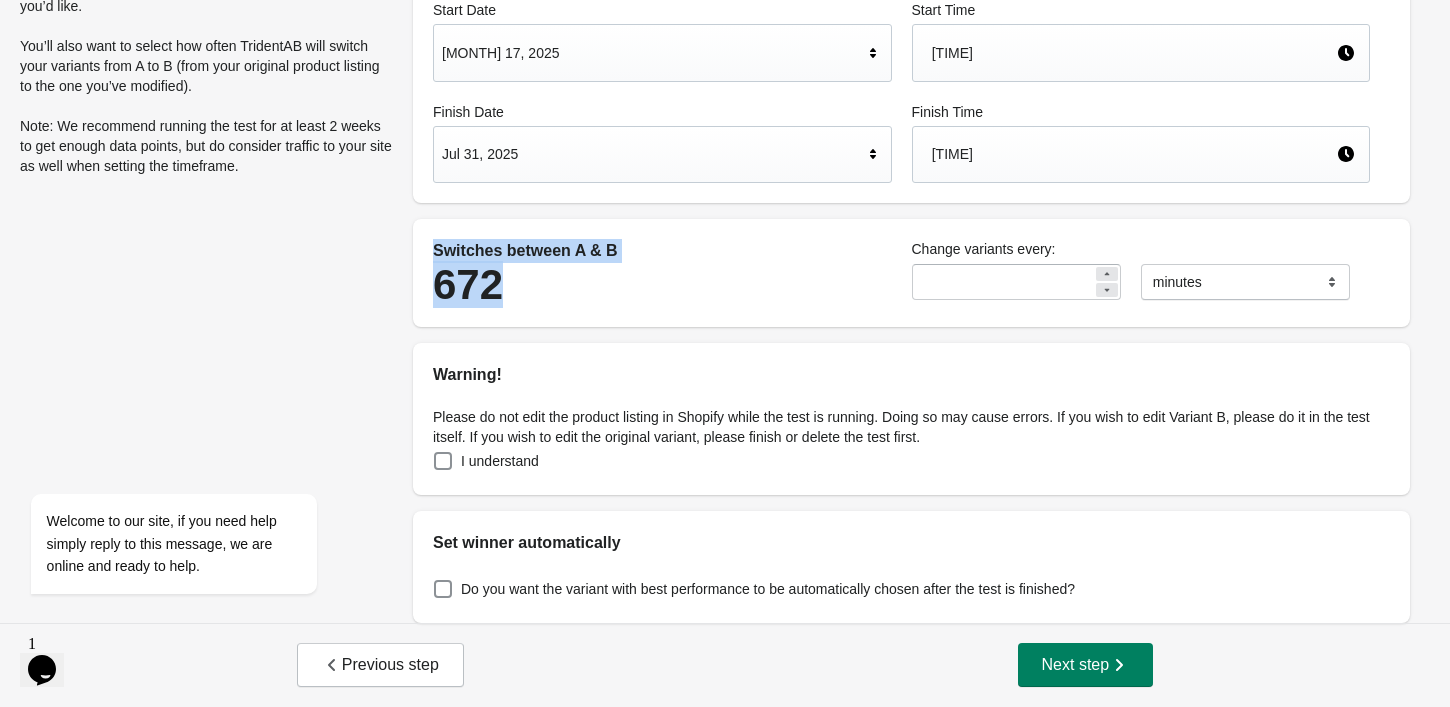 drag, startPoint x: 415, startPoint y: 244, endPoint x: 998, endPoint y: 275, distance: 583.8236 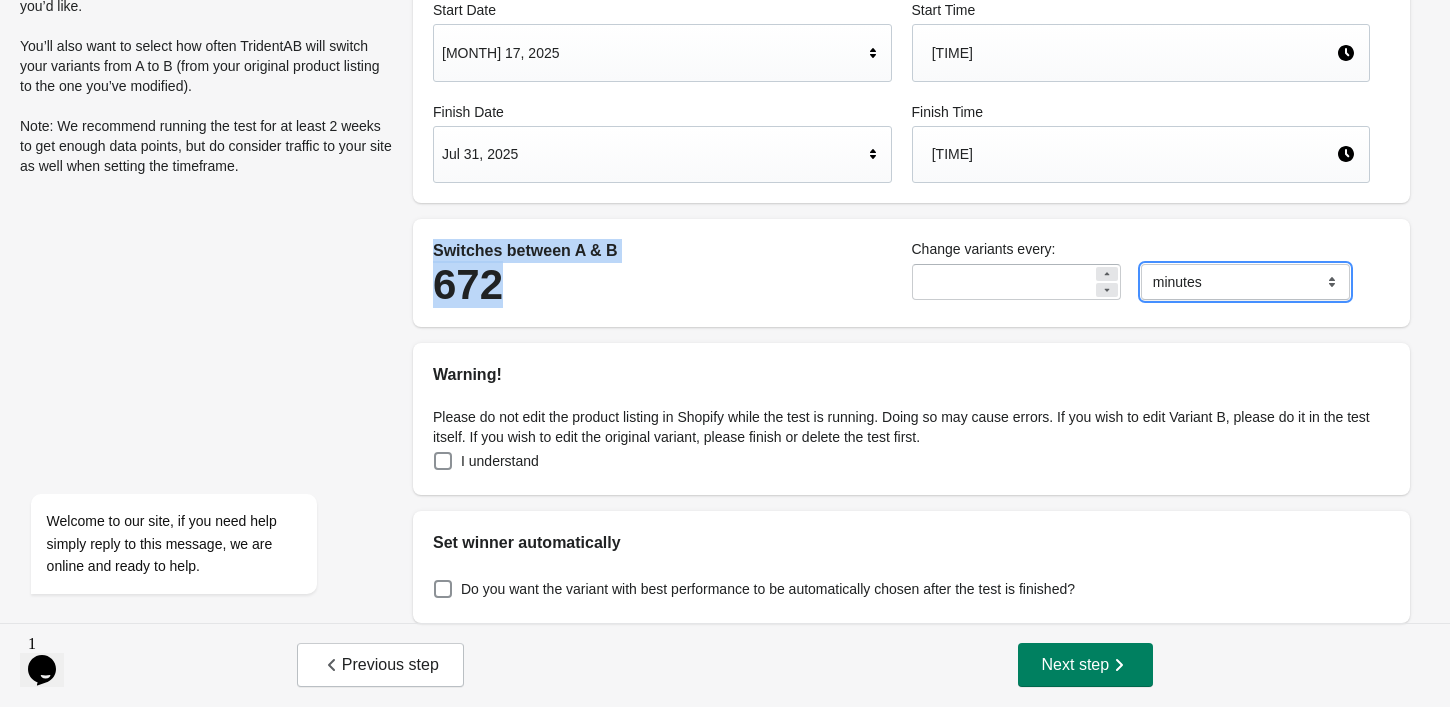 click on "******* ***** ****" at bounding box center [1245, 282] 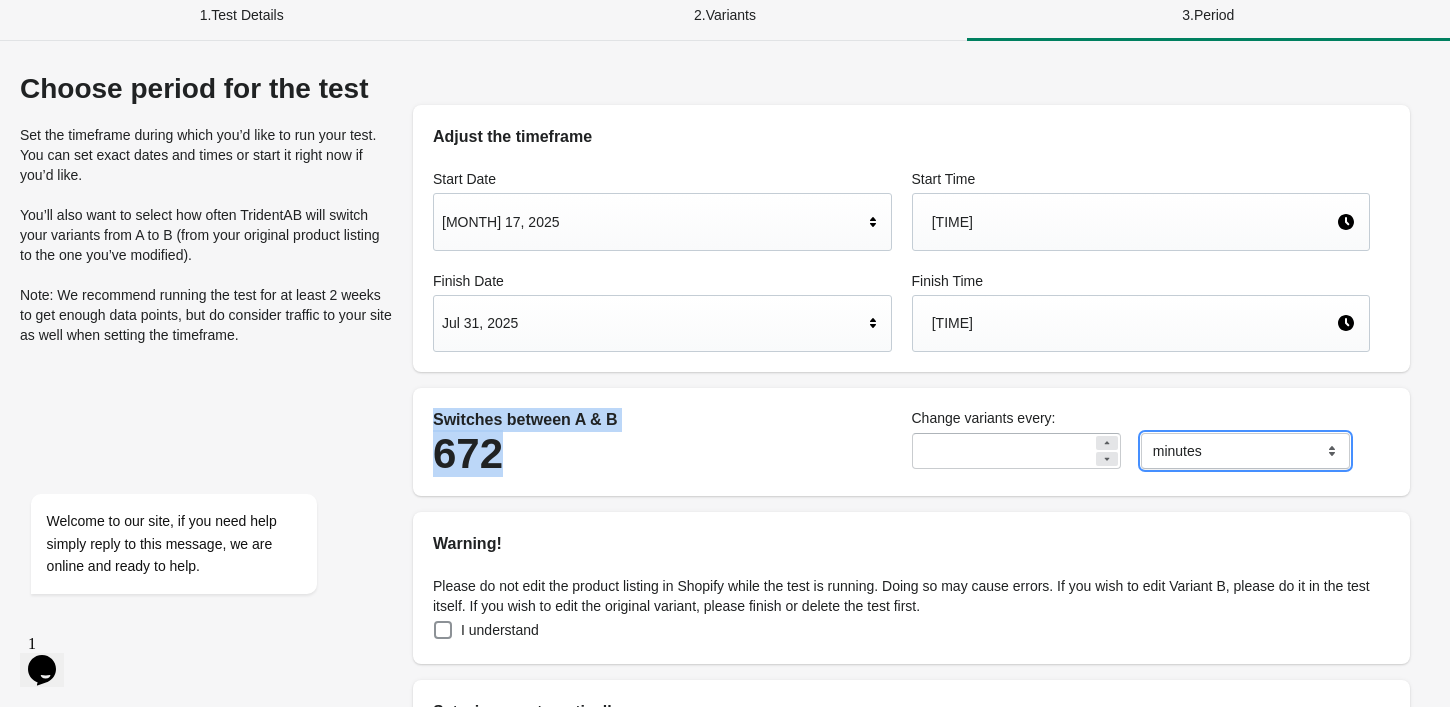 scroll, scrollTop: 180, scrollLeft: 0, axis: vertical 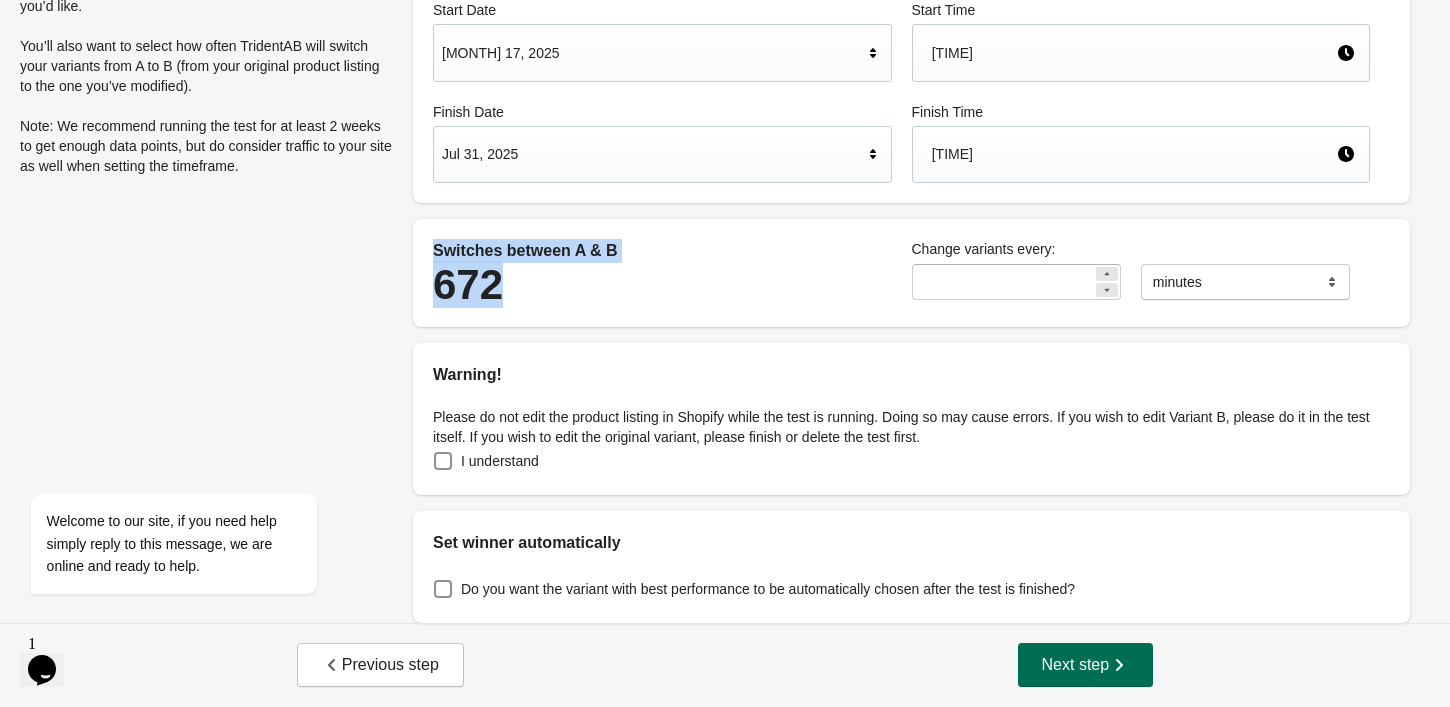 click on "Next step" at bounding box center (1086, 665) 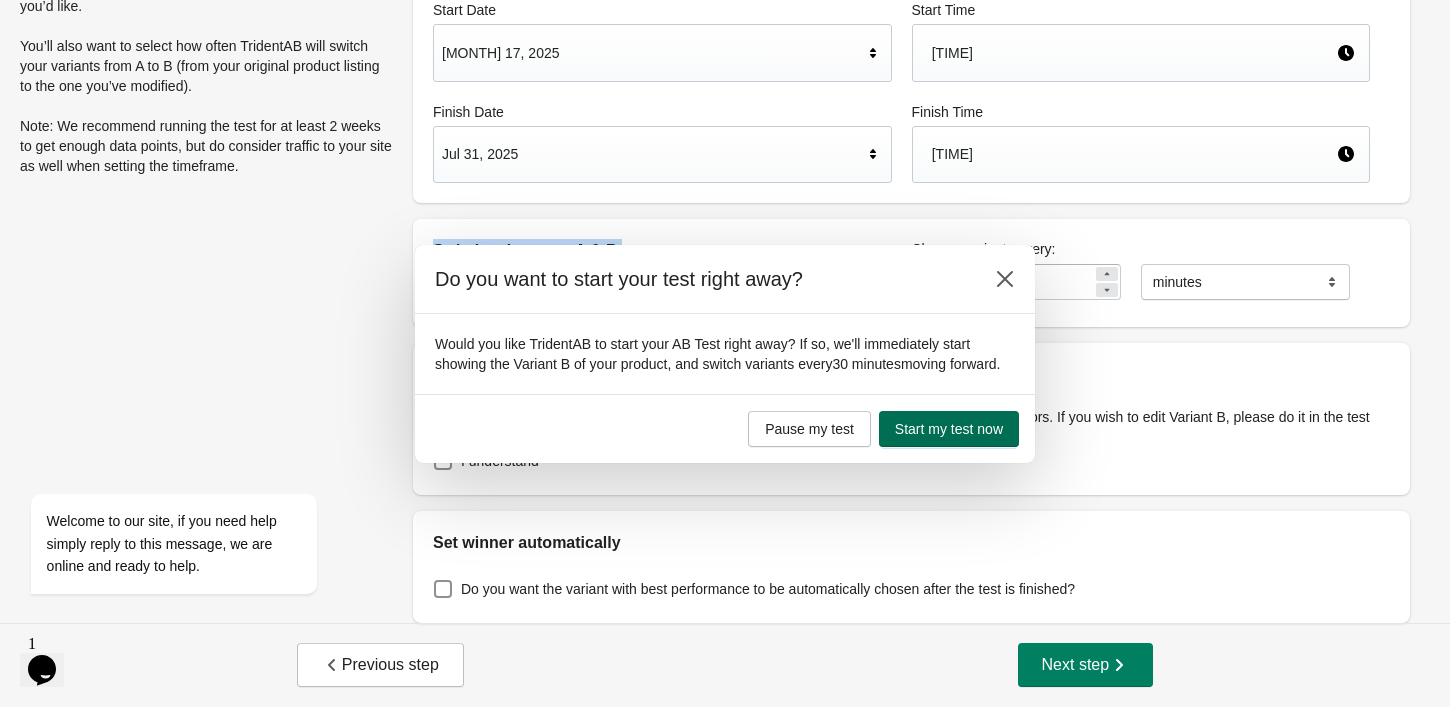 click on "Start my test now" at bounding box center [949, 429] 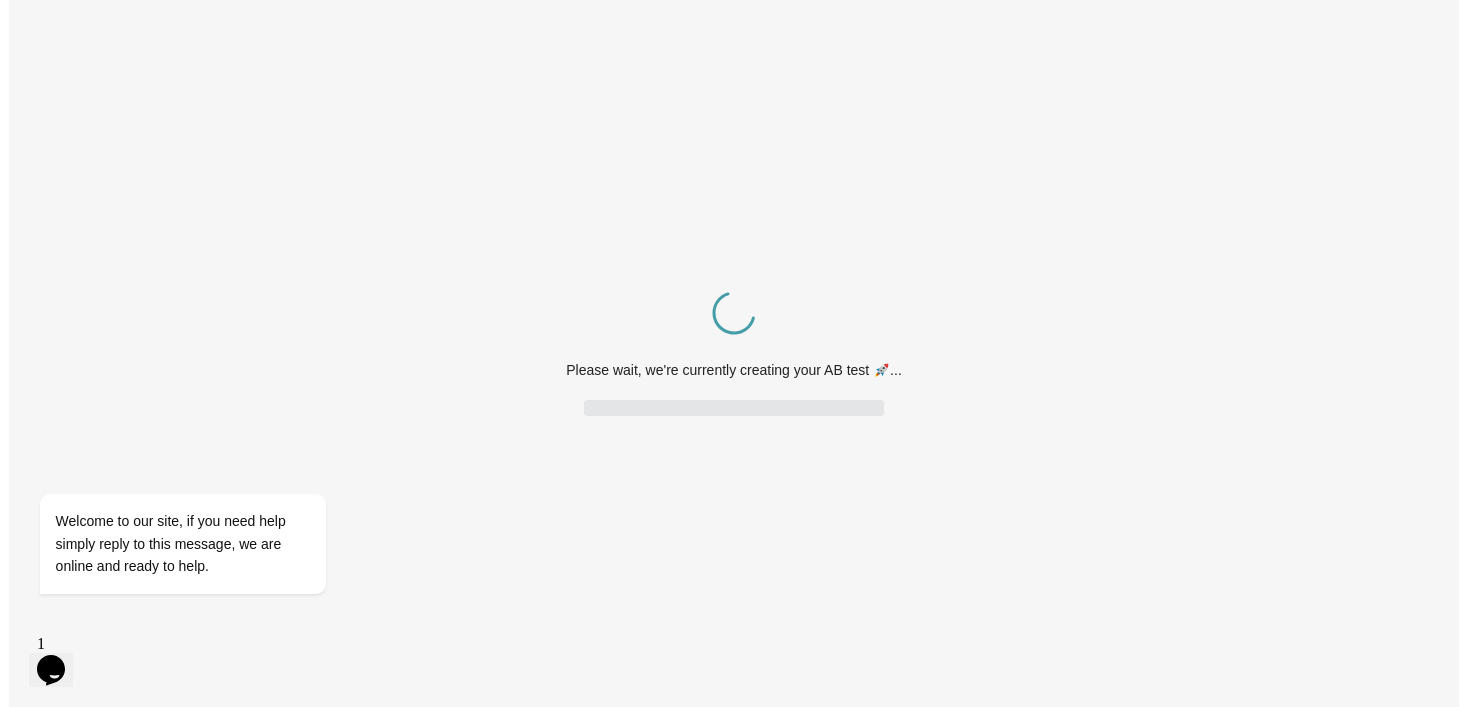 scroll, scrollTop: 0, scrollLeft: 0, axis: both 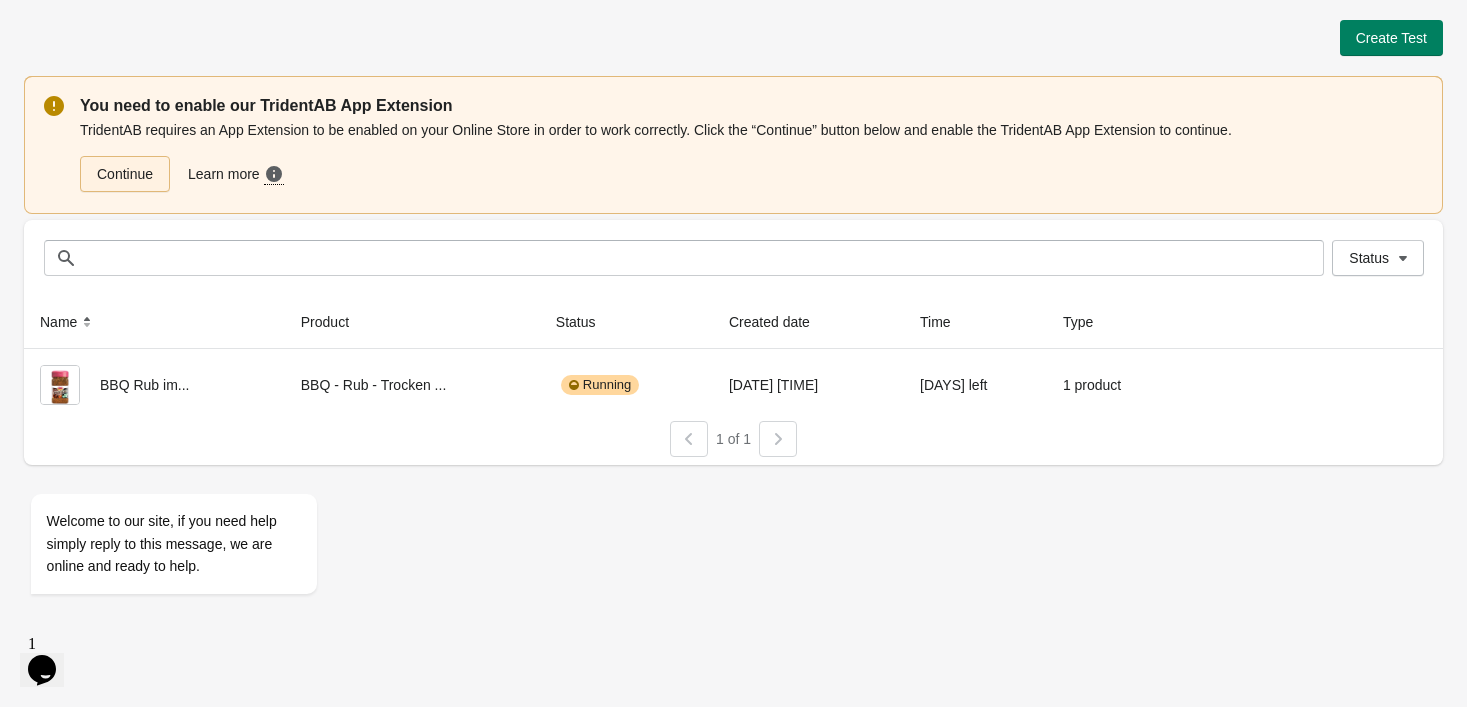 click on "Continue" at bounding box center (125, 174) 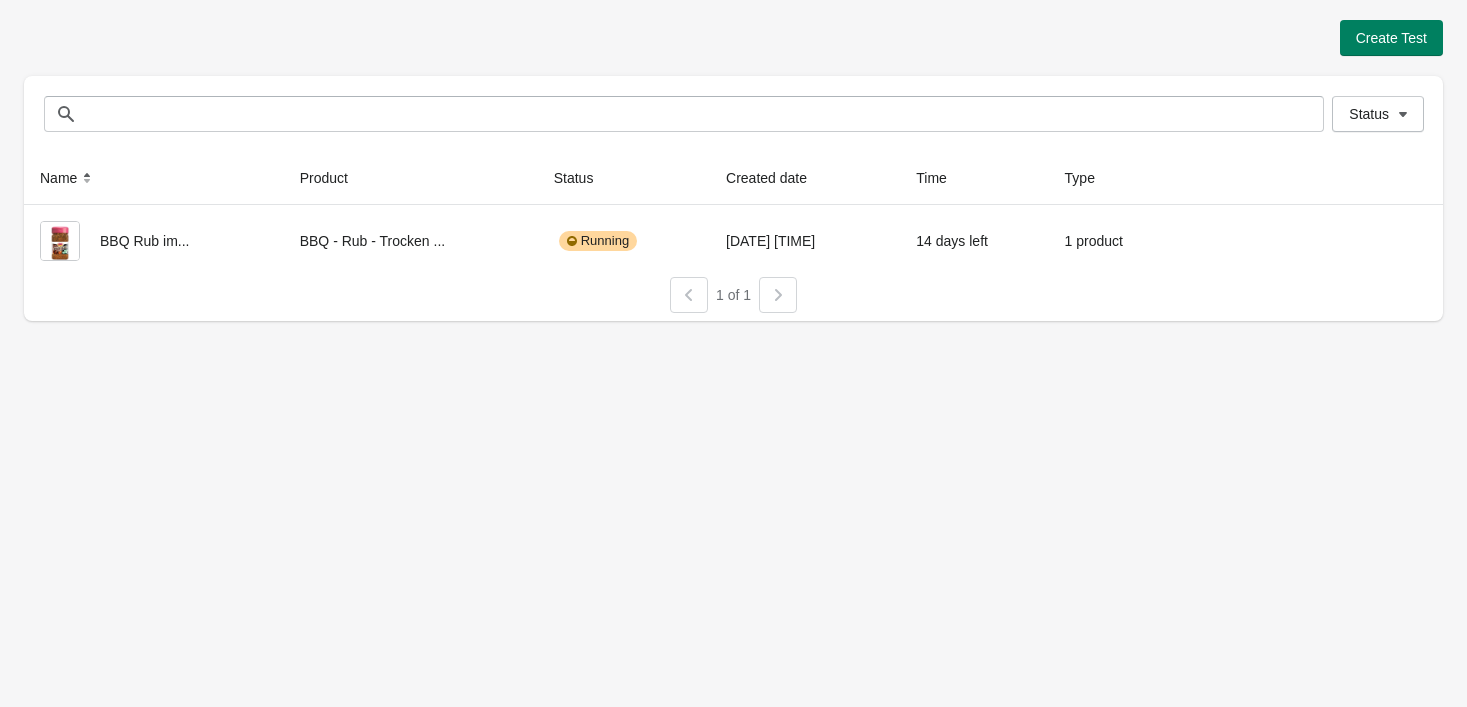 scroll, scrollTop: 0, scrollLeft: 0, axis: both 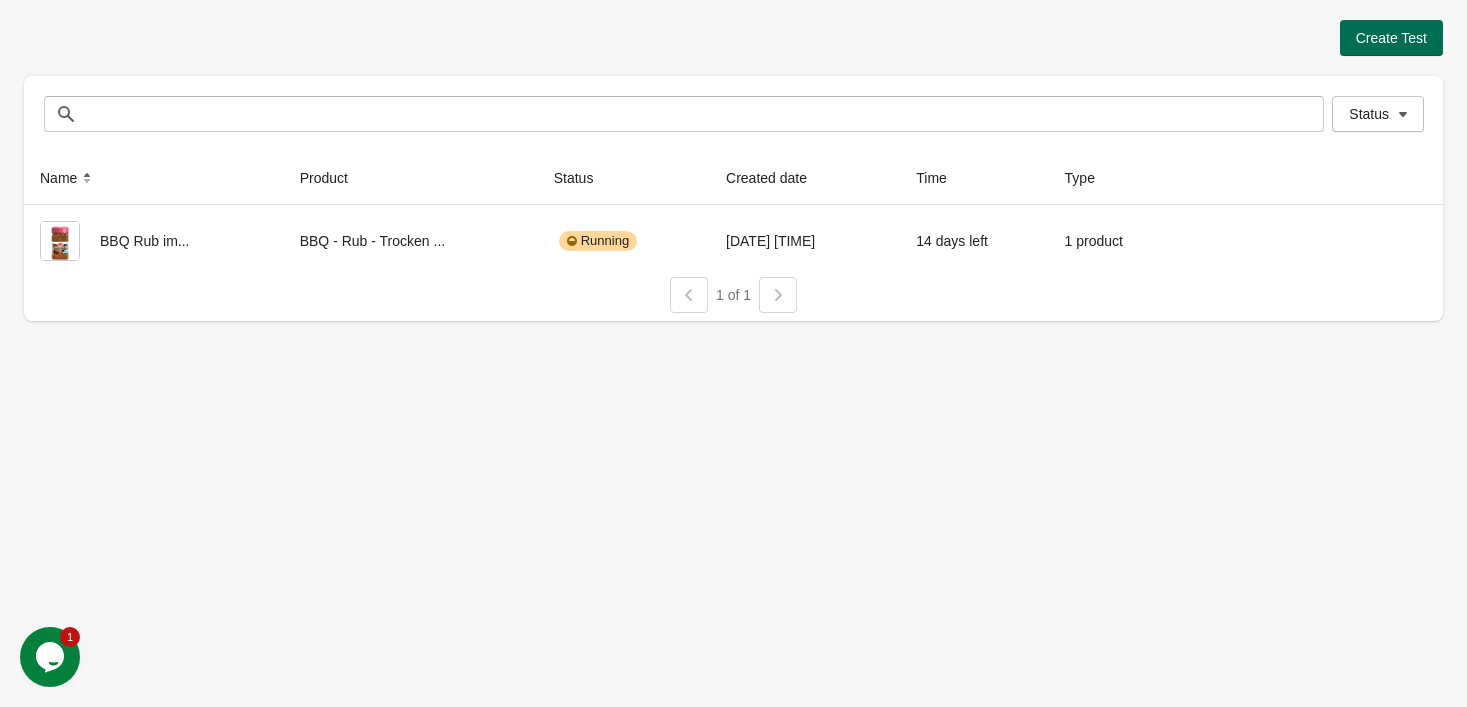 click on "Create Test" at bounding box center (1391, 38) 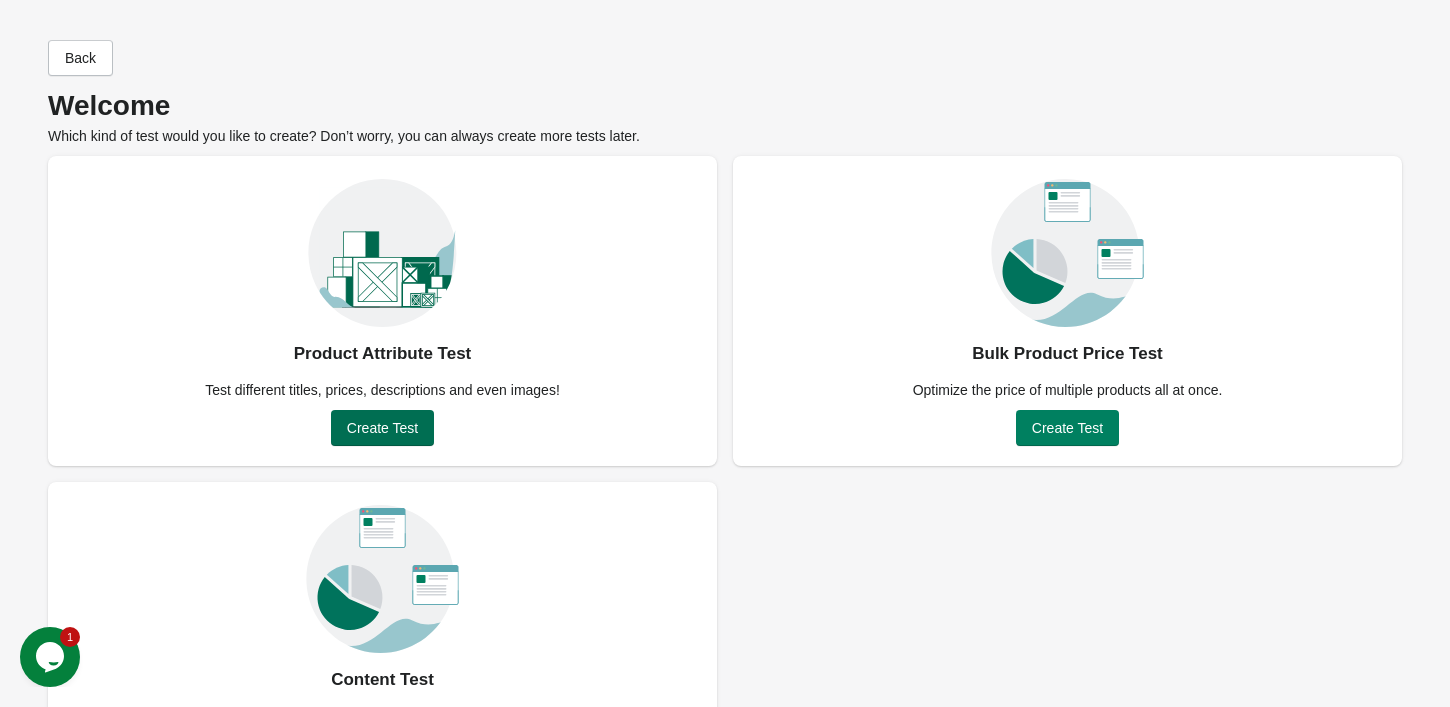click on "Create Test" at bounding box center (382, 428) 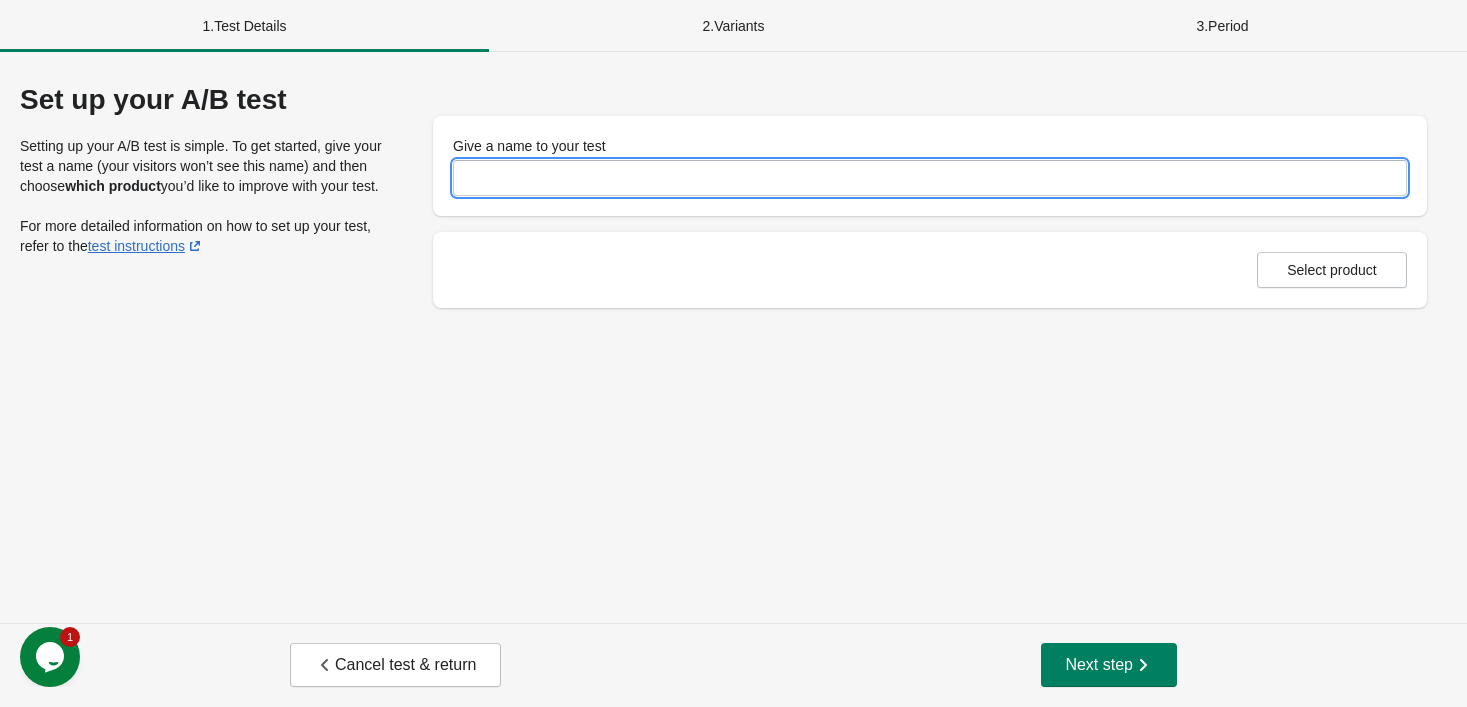 click on "Give a name to your test" at bounding box center [930, 178] 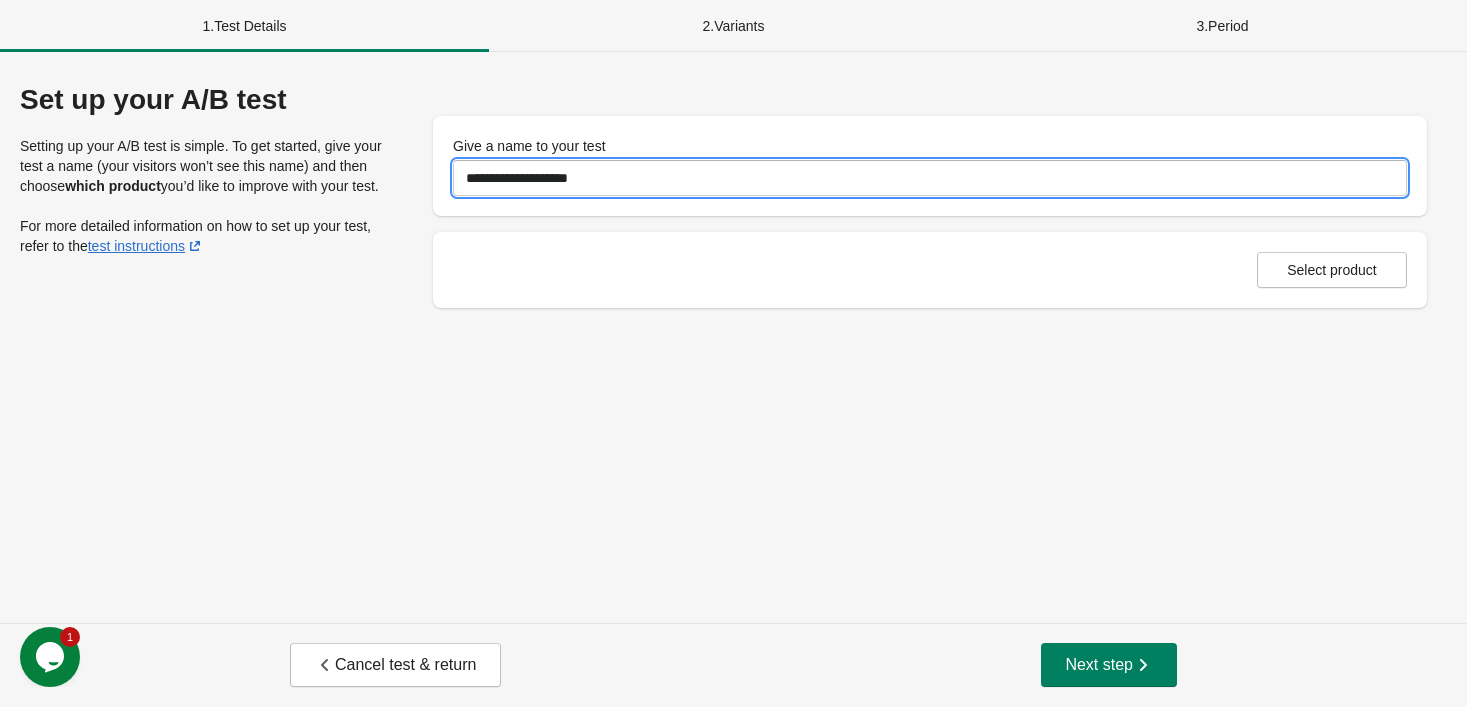 type on "**********" 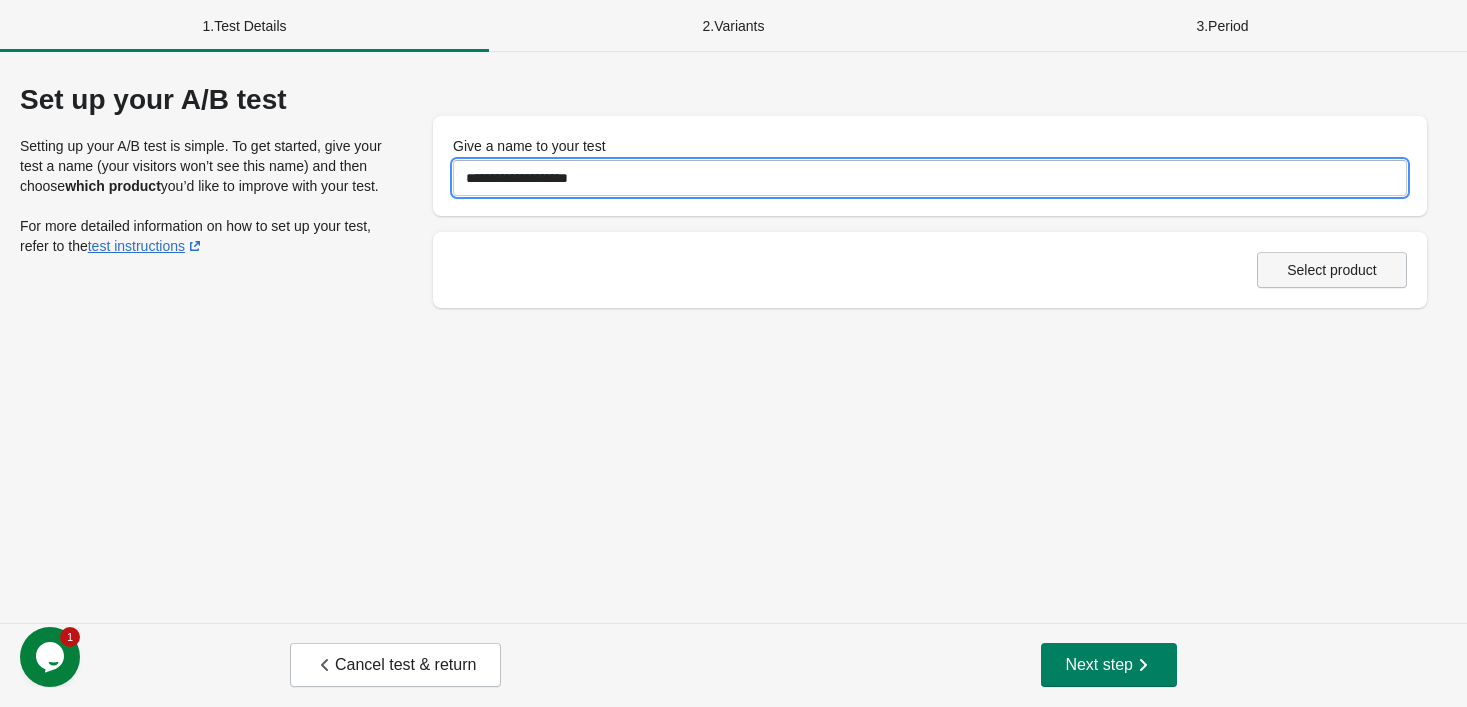 click on "Select product" at bounding box center (1332, 270) 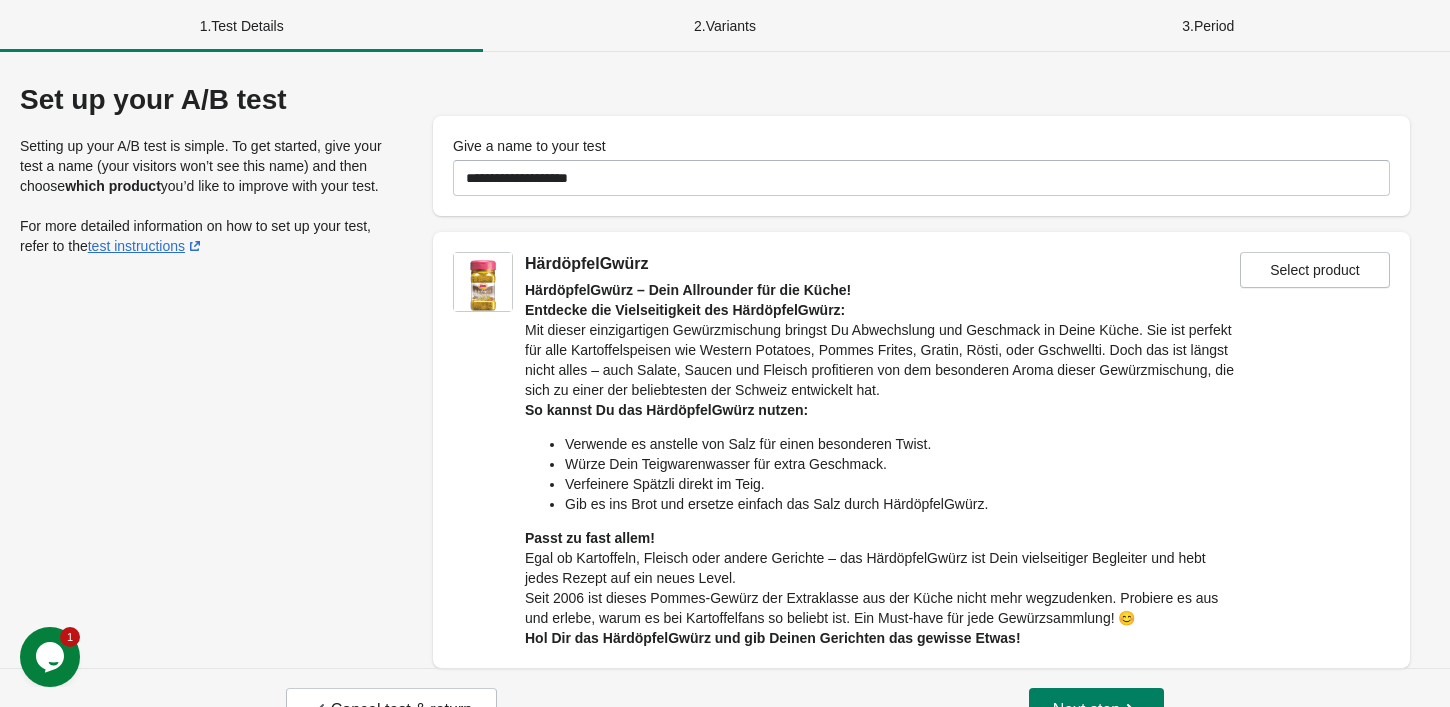 scroll, scrollTop: 45, scrollLeft: 0, axis: vertical 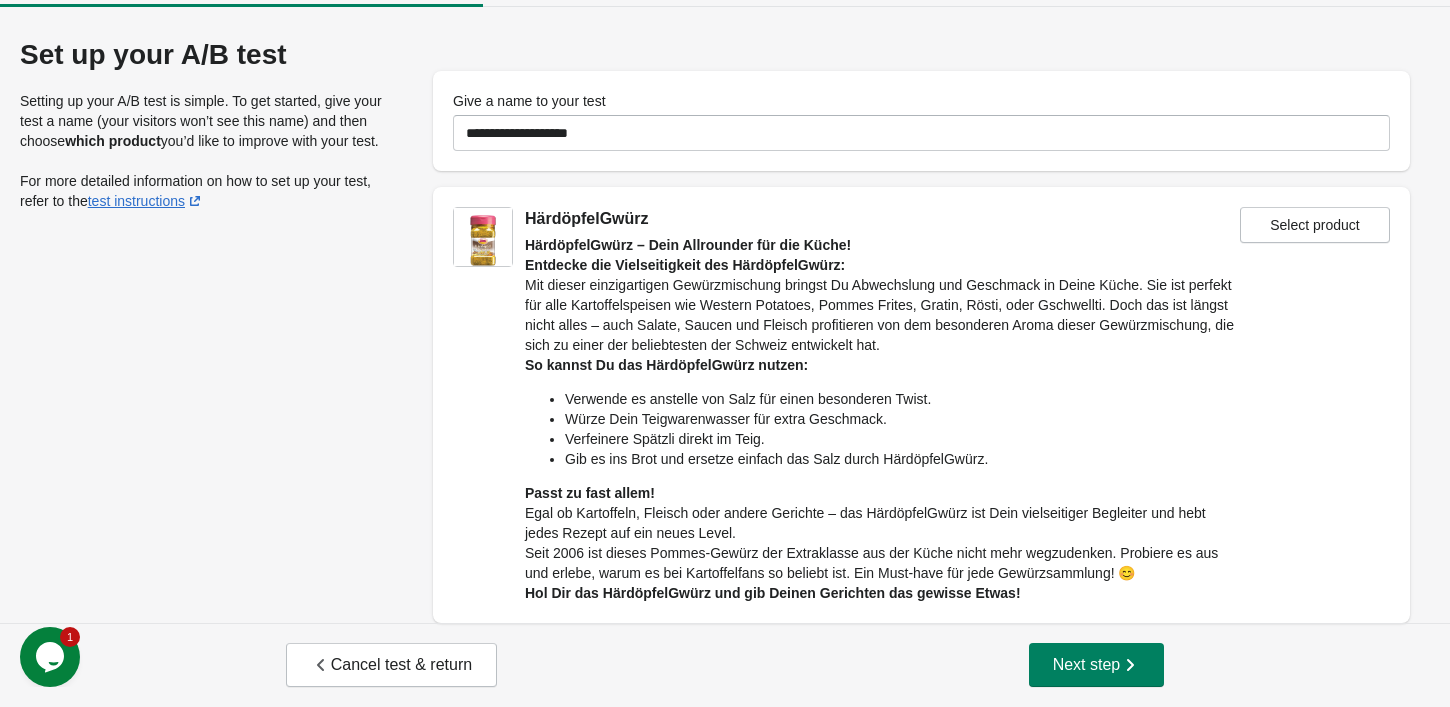 click at bounding box center (483, 237) 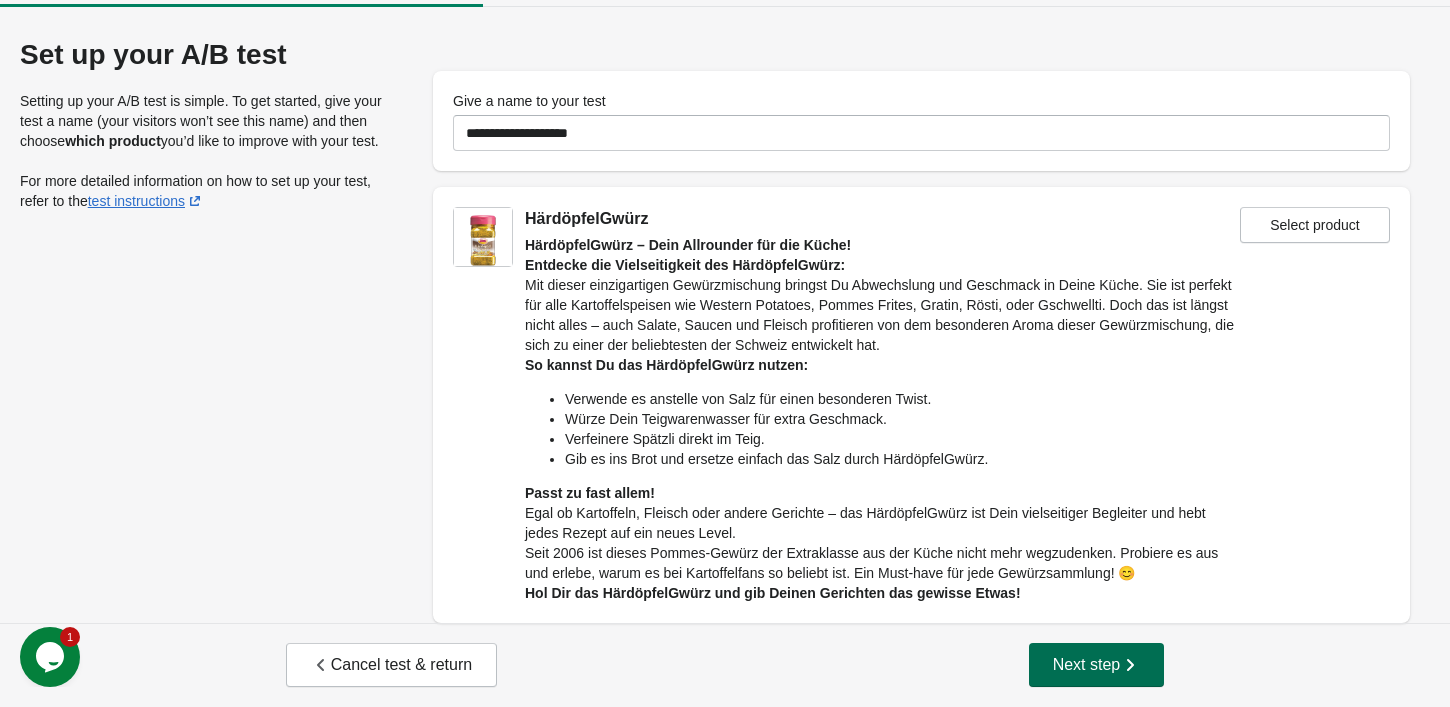 click on "Next step" at bounding box center (1097, 665) 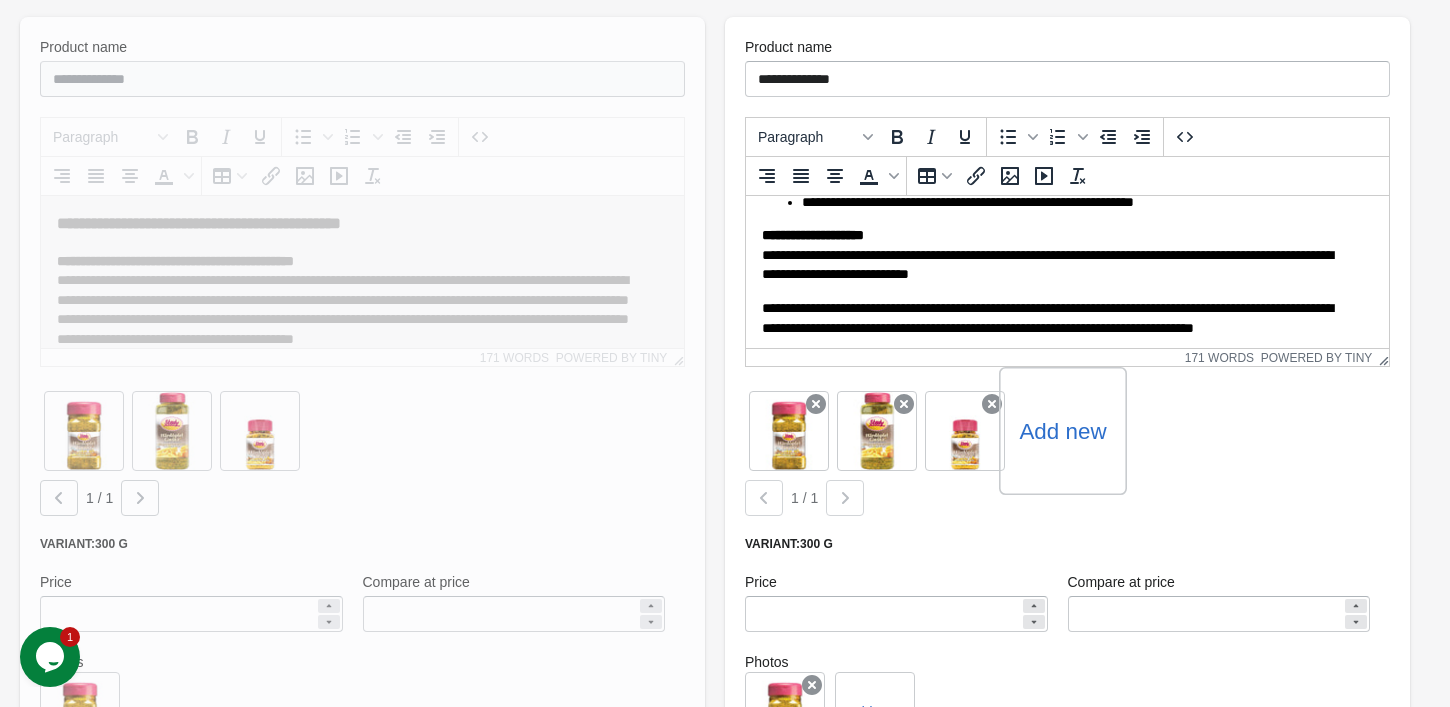 scroll, scrollTop: 676, scrollLeft: 0, axis: vertical 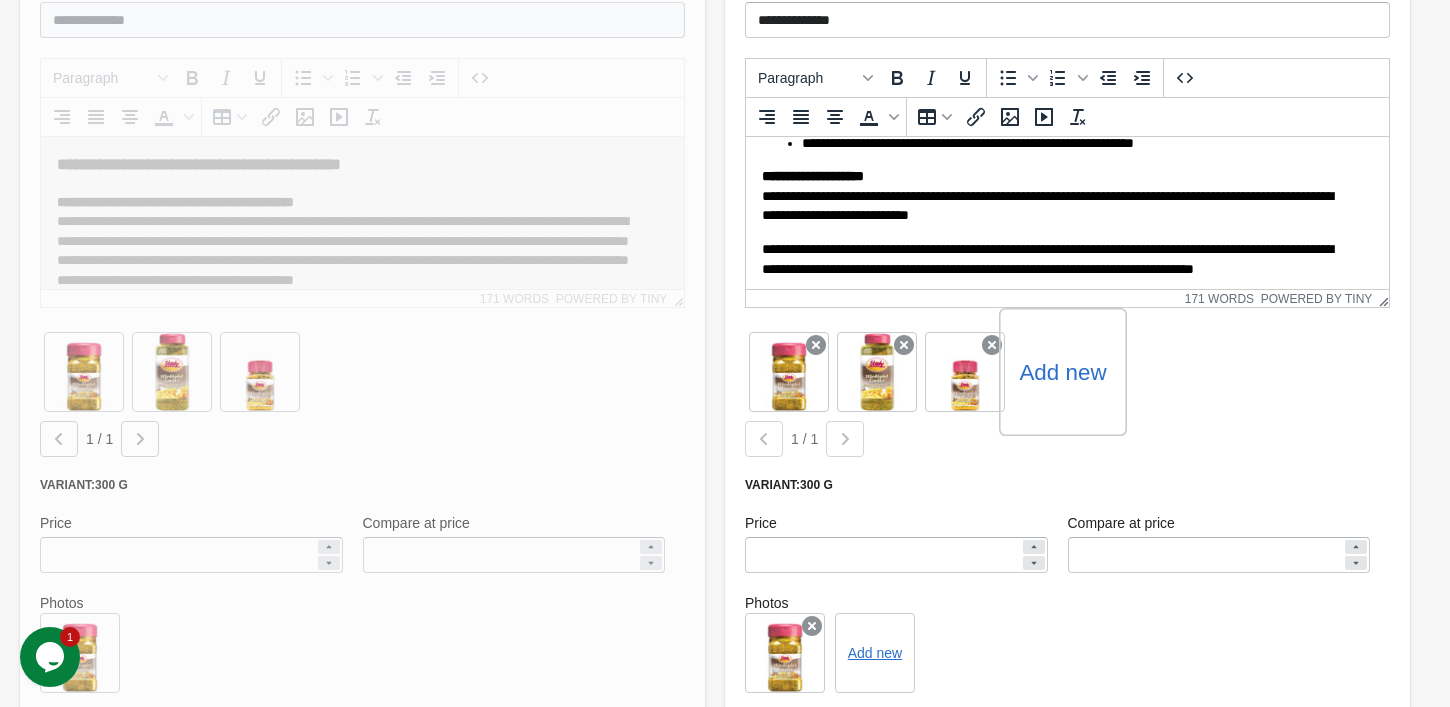 click on "Add new" at bounding box center [1062, 372] 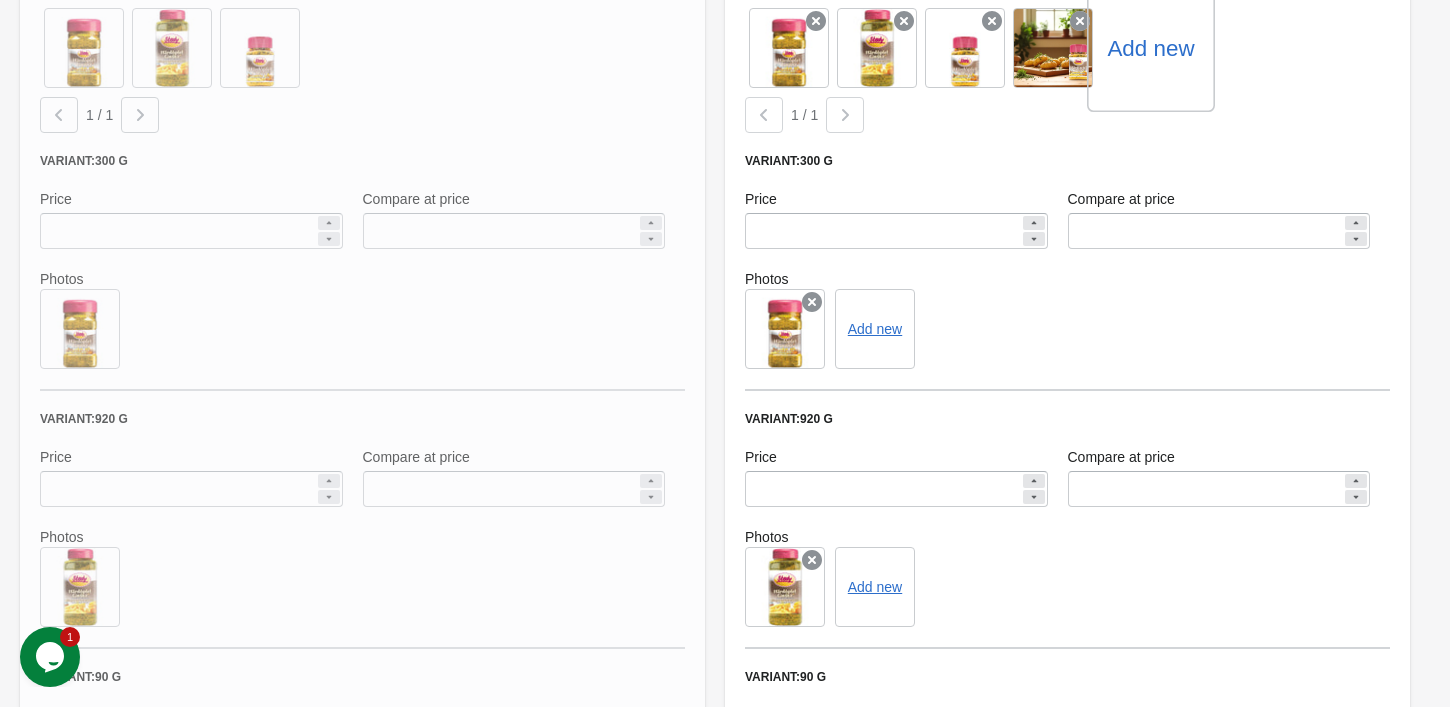 scroll, scrollTop: 1579, scrollLeft: 0, axis: vertical 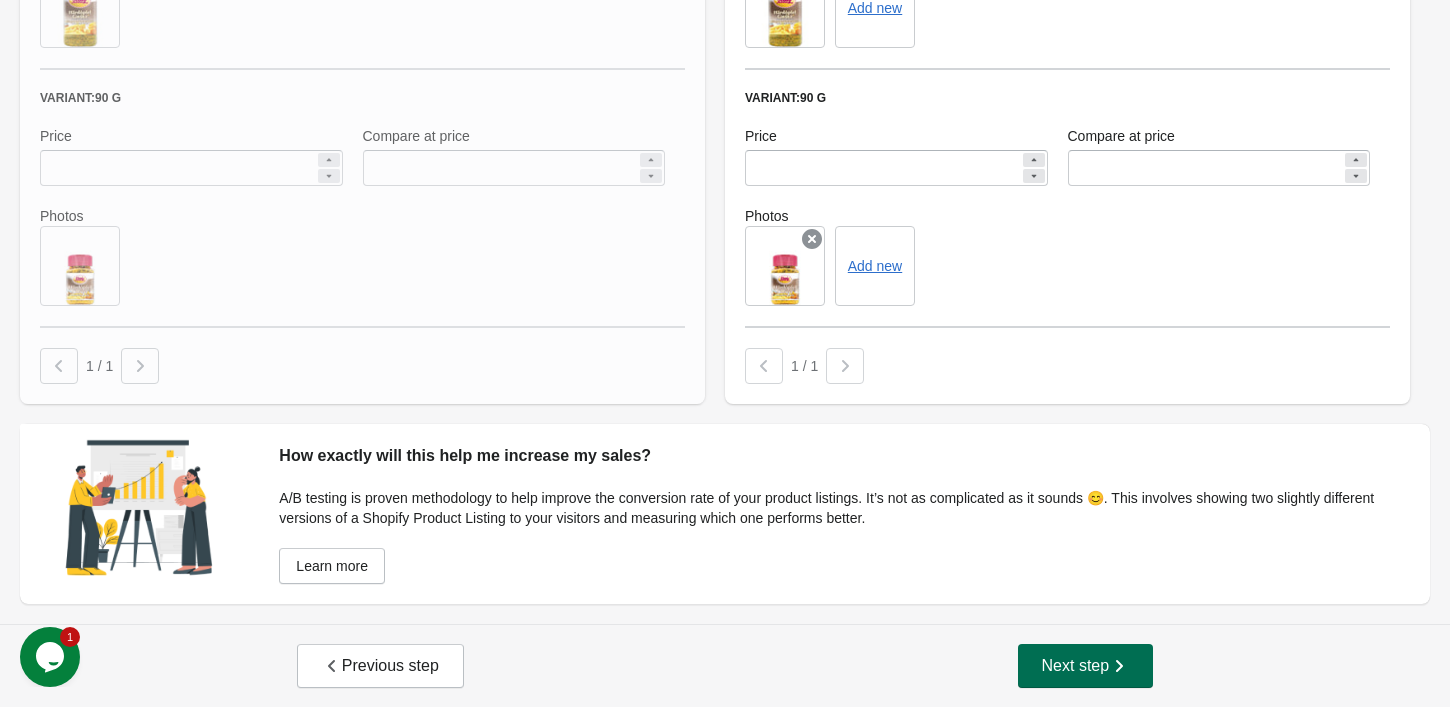 click on "Next step" at bounding box center (1086, 666) 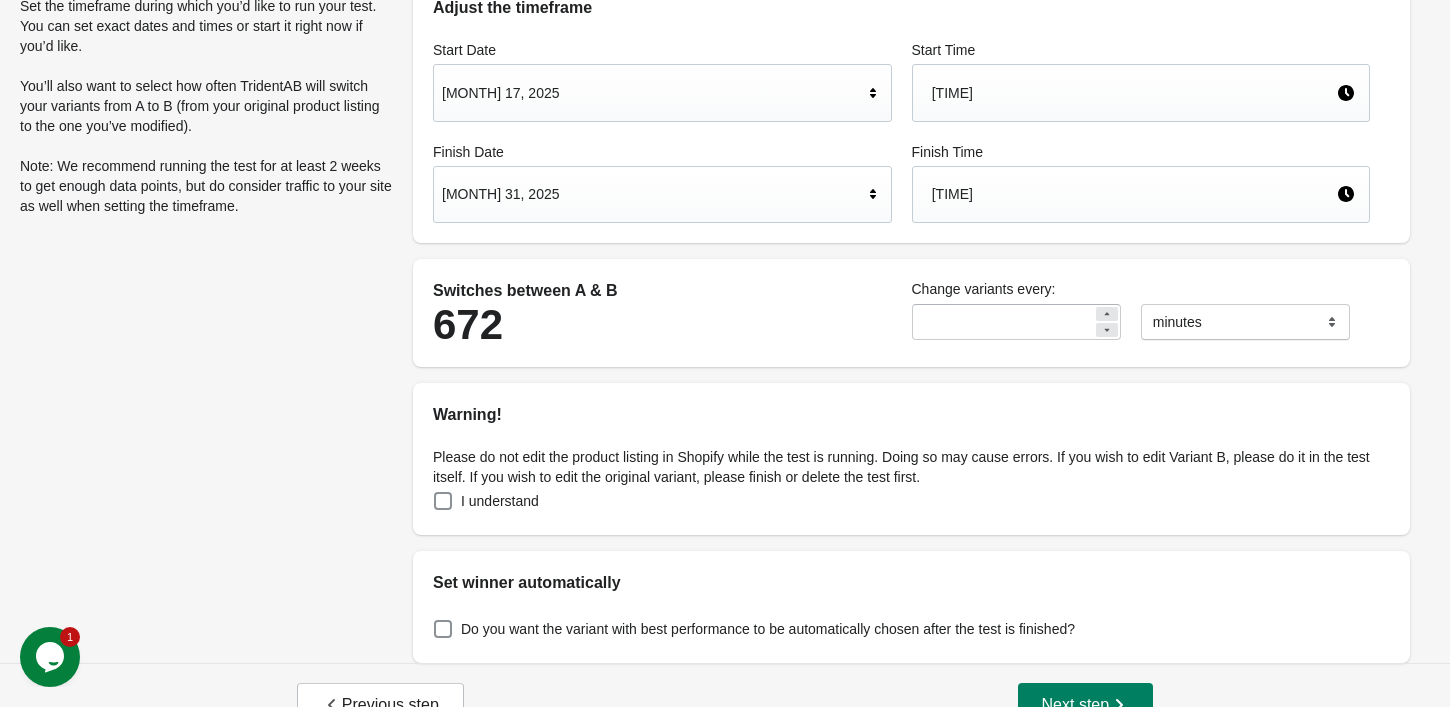 scroll, scrollTop: 180, scrollLeft: 0, axis: vertical 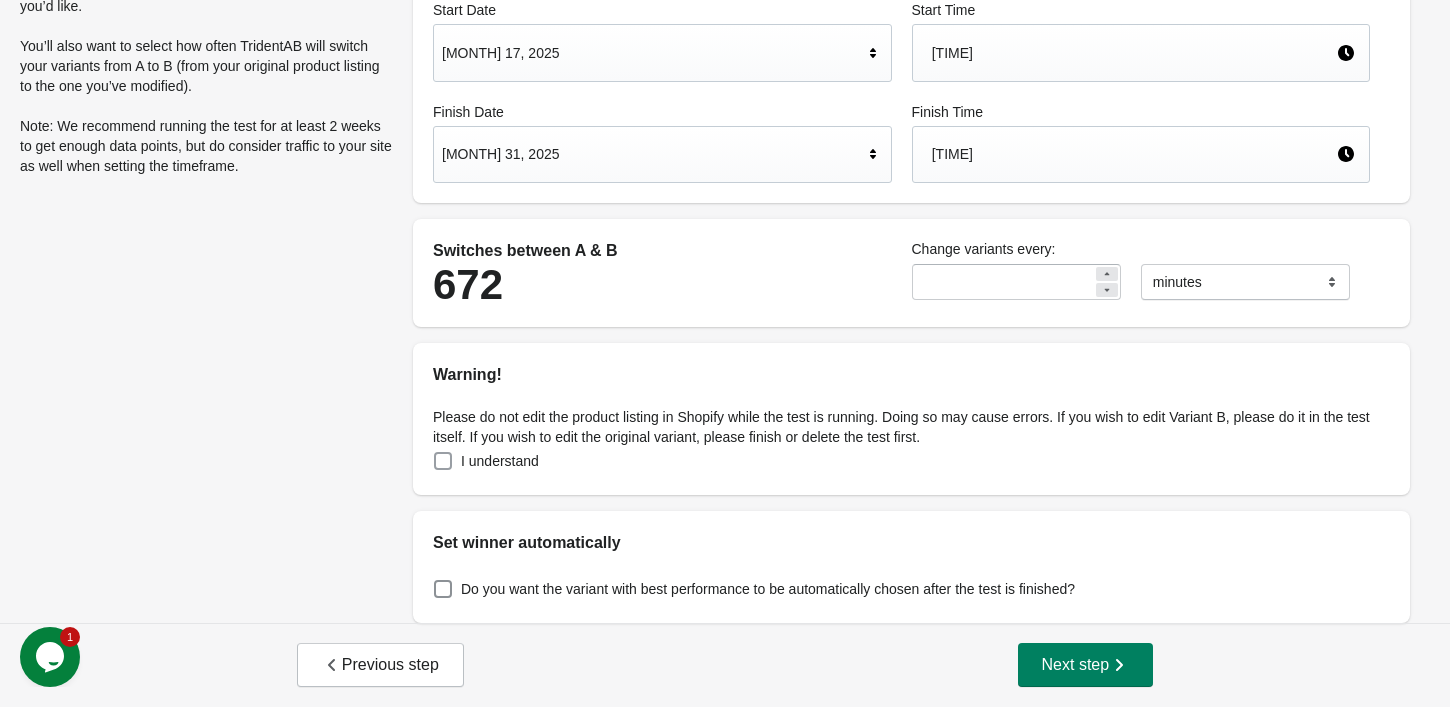 click on "I understand" at bounding box center (500, 461) 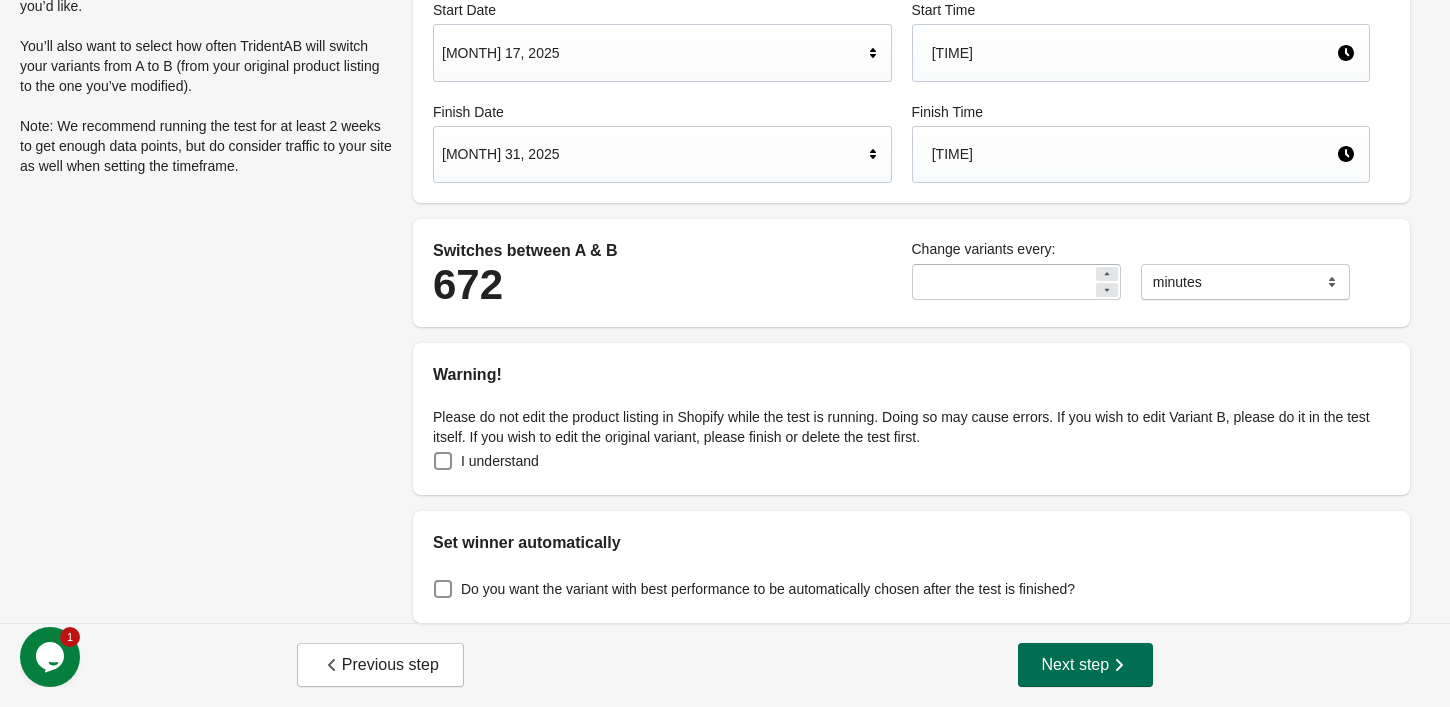 click 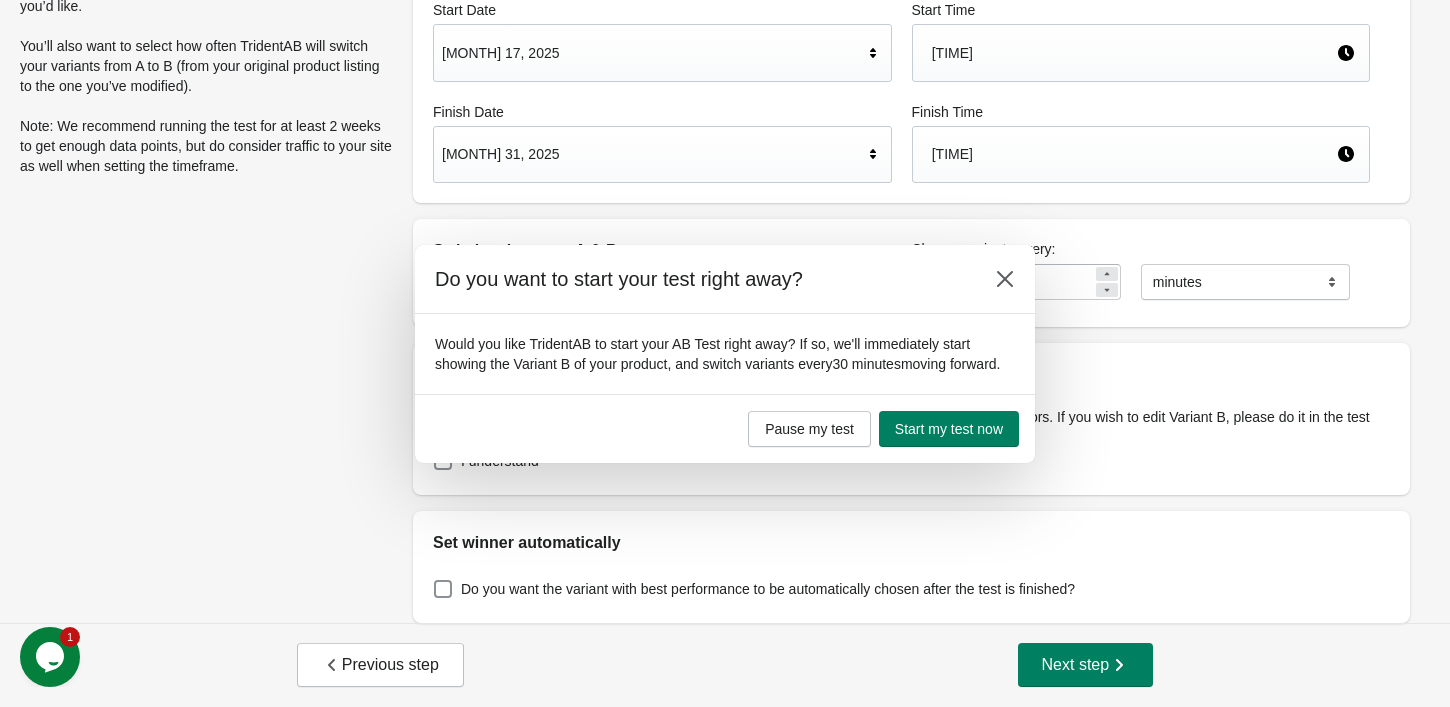 scroll, scrollTop: 0, scrollLeft: 0, axis: both 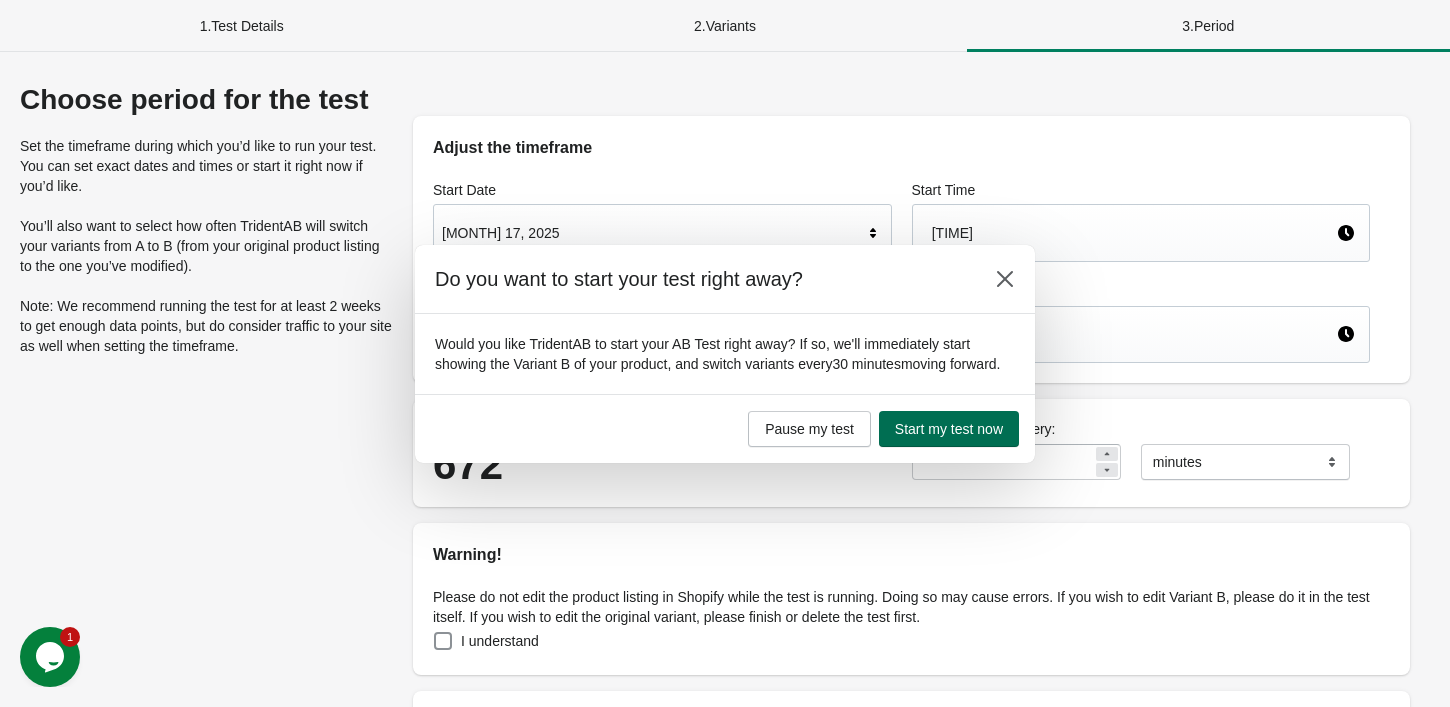 click on "Start my test now" at bounding box center (949, 429) 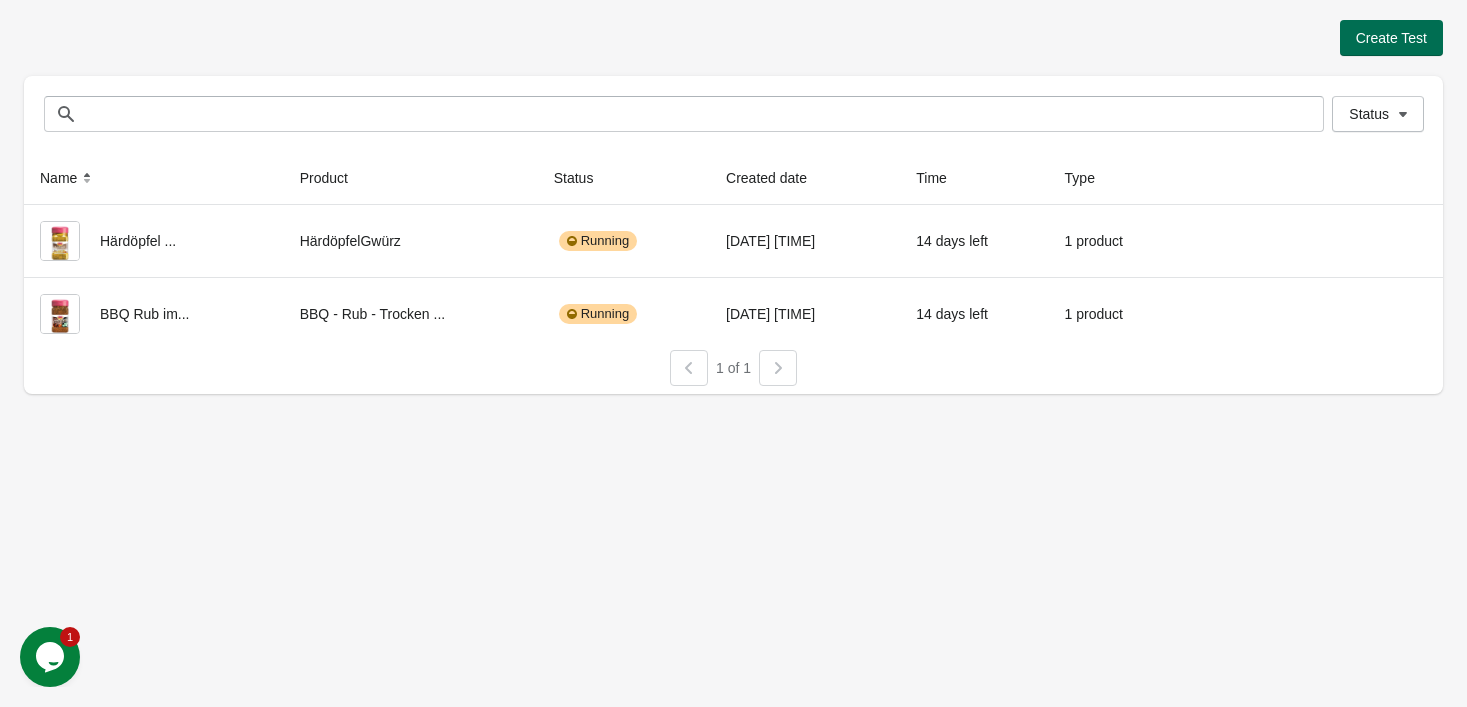 click on "Create Test" at bounding box center [1391, 38] 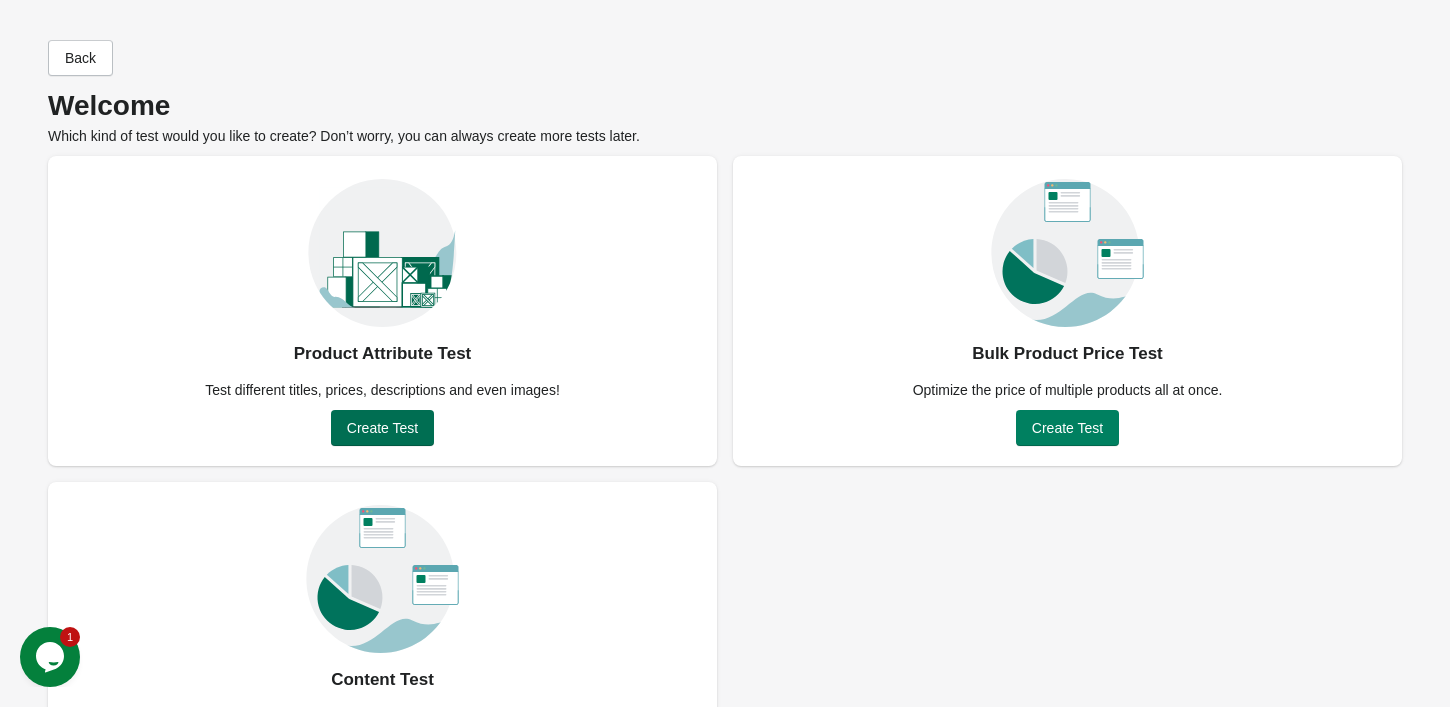 click on "Create Test" at bounding box center (382, 428) 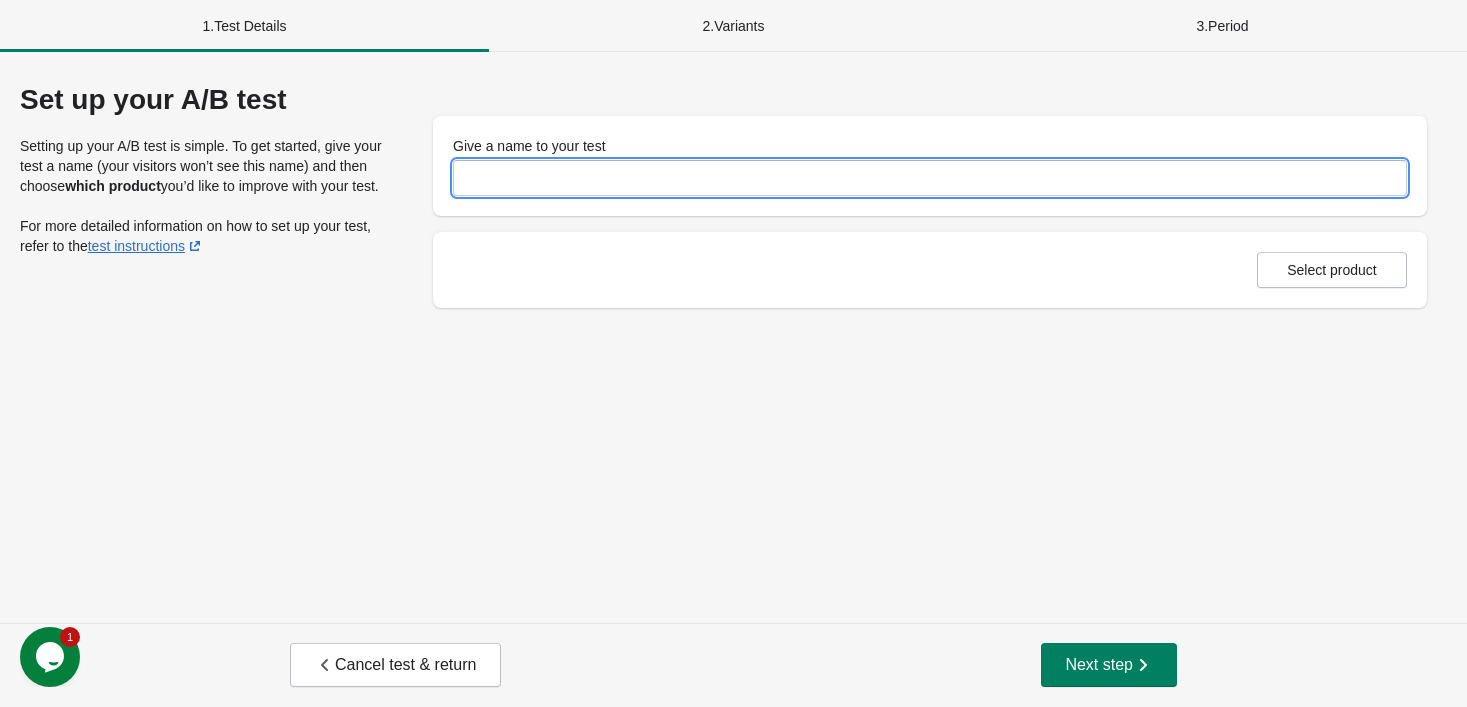 click on "Give a name to your test" at bounding box center (930, 178) 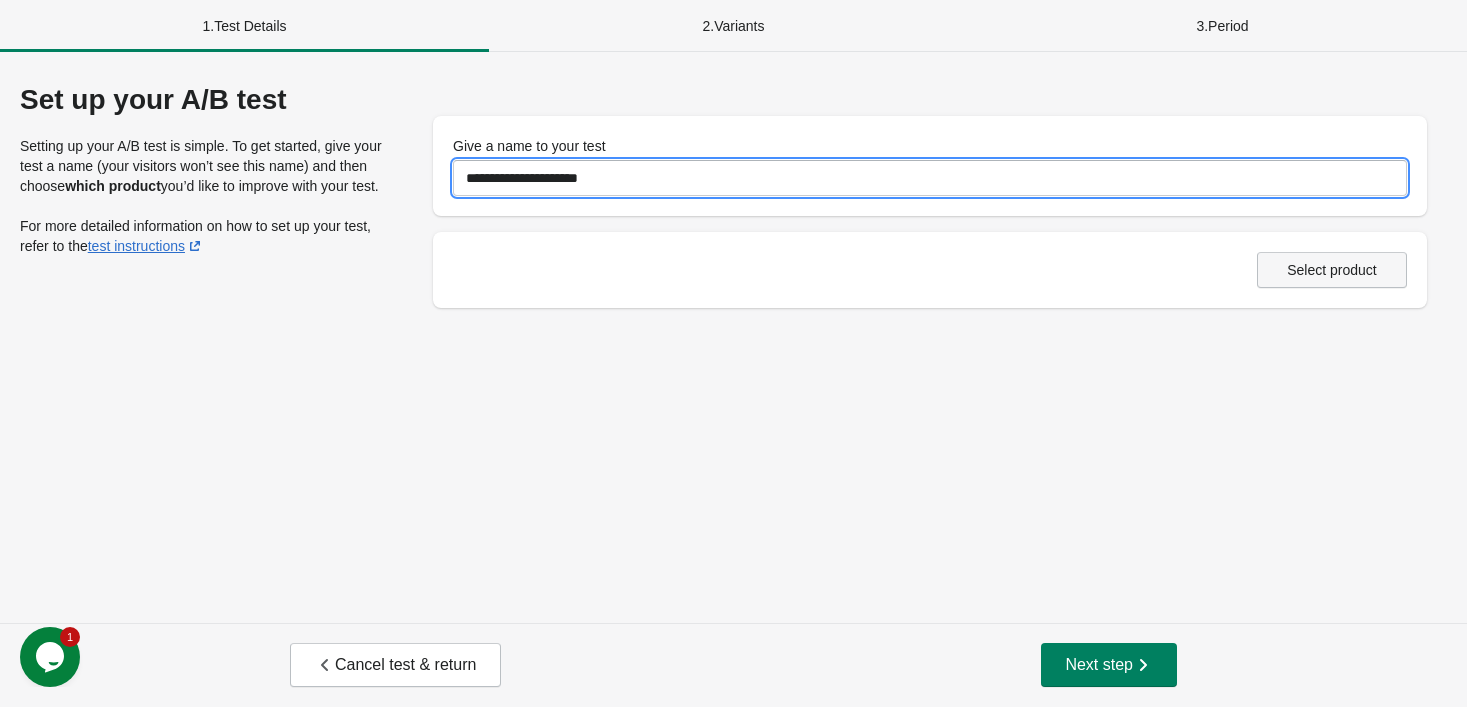click on "Select product" at bounding box center [1332, 270] 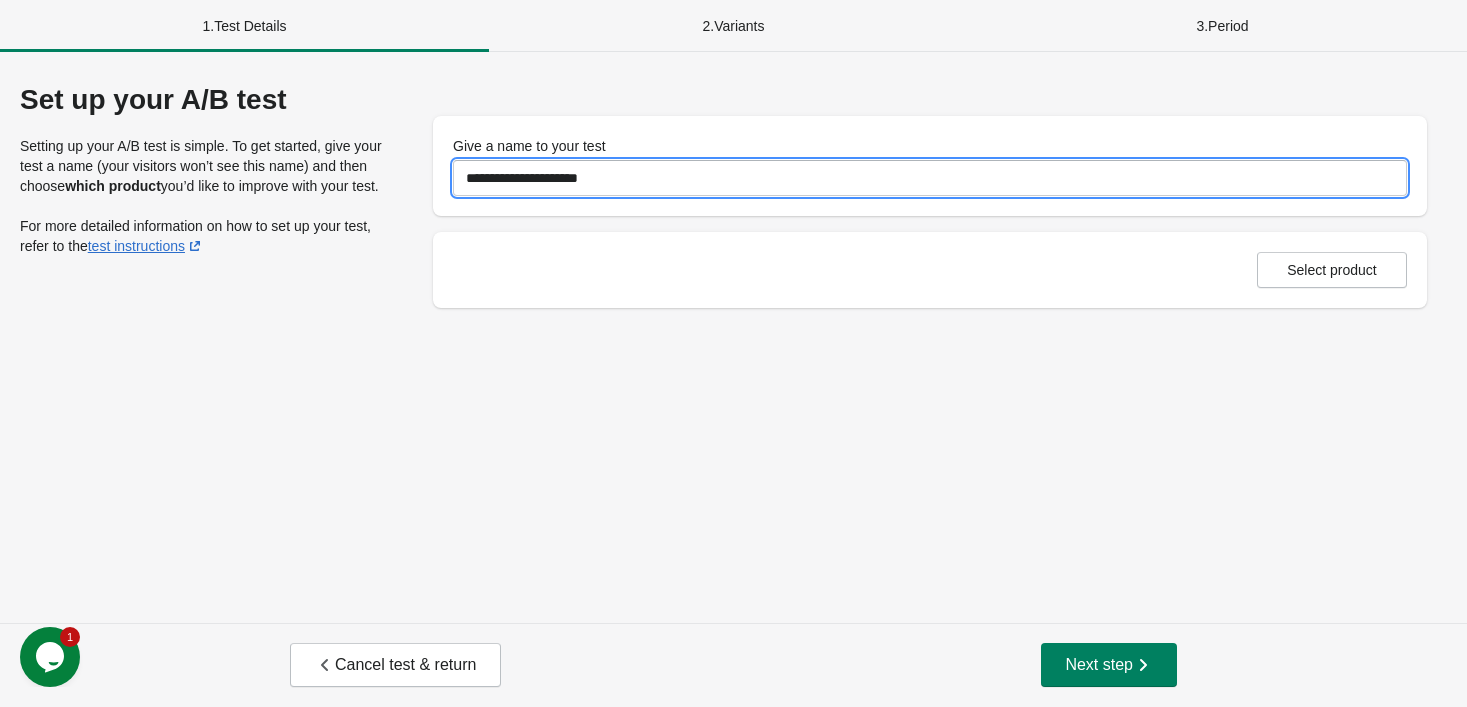 click on "**********" at bounding box center [930, 178] 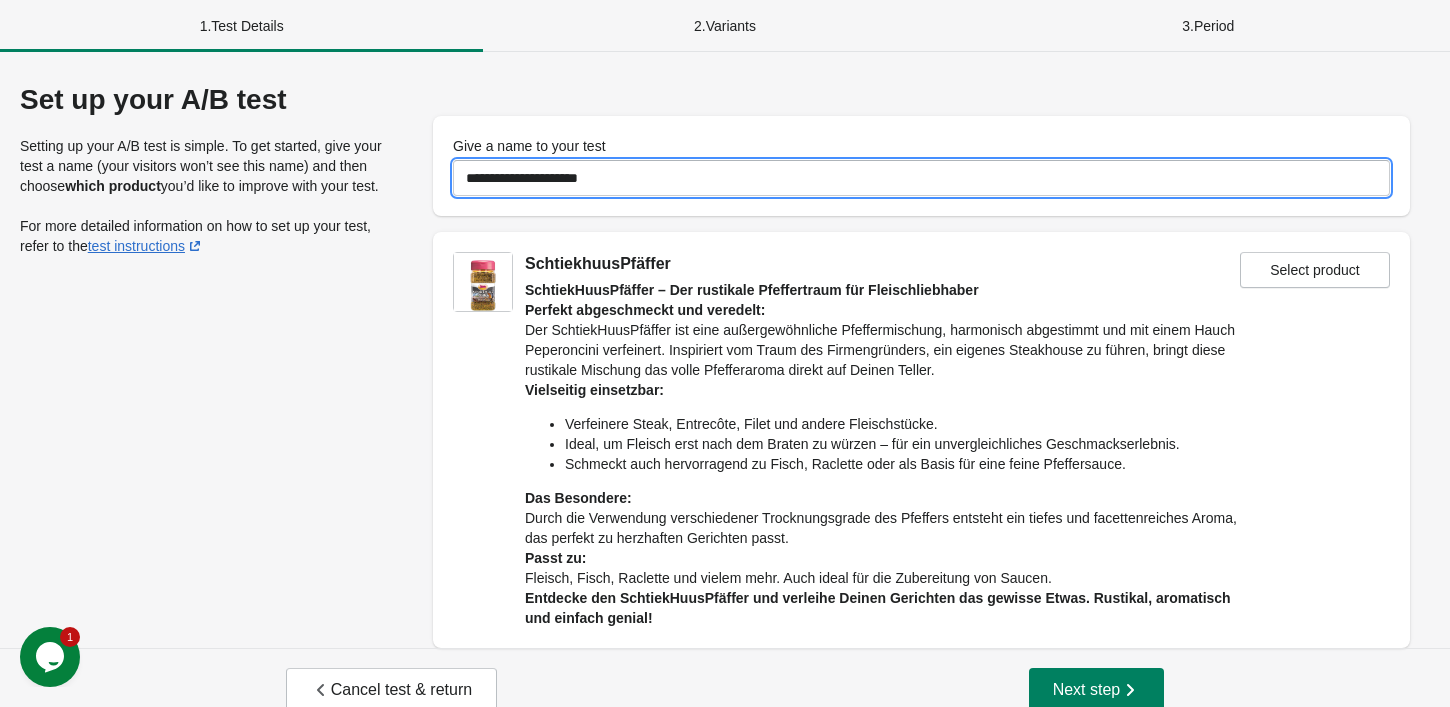 paste on "******" 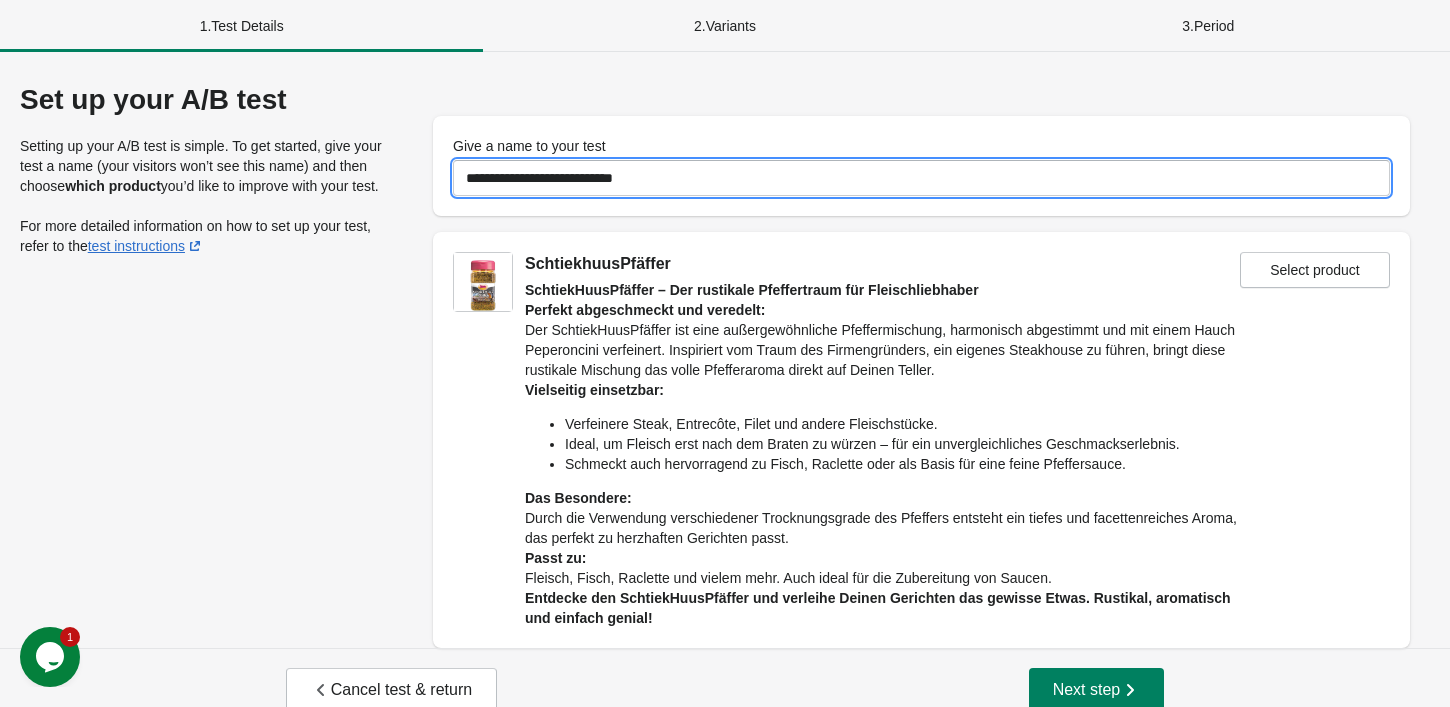 click on "**********" at bounding box center [921, 178] 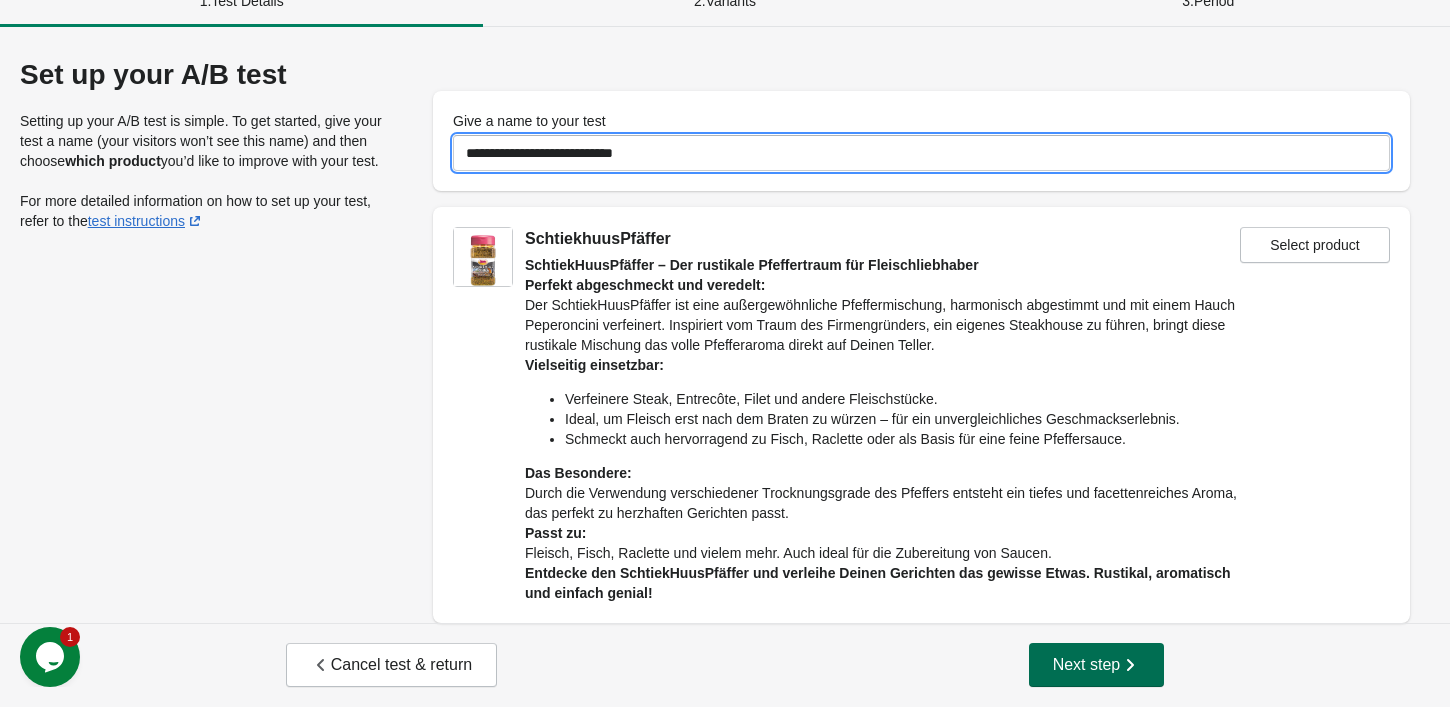 type on "**********" 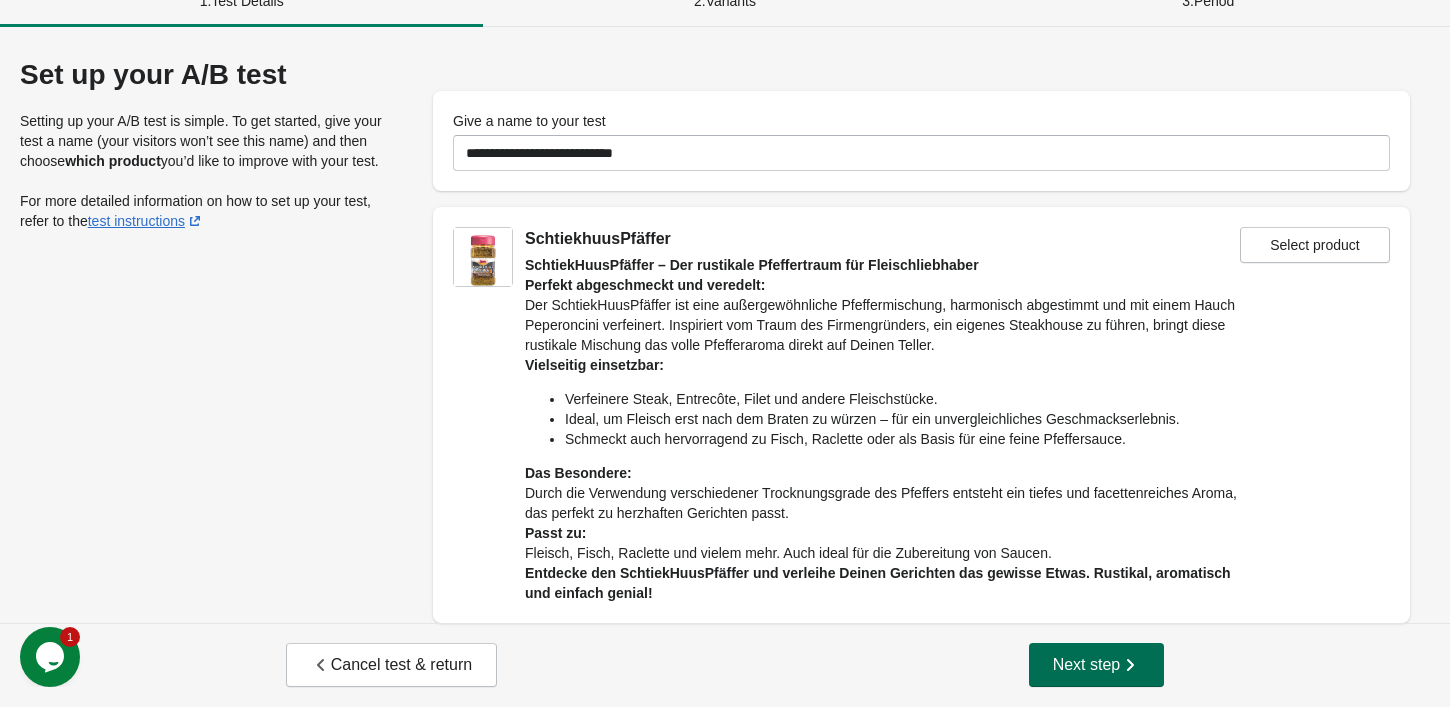 click on "Next step" at bounding box center (1097, 665) 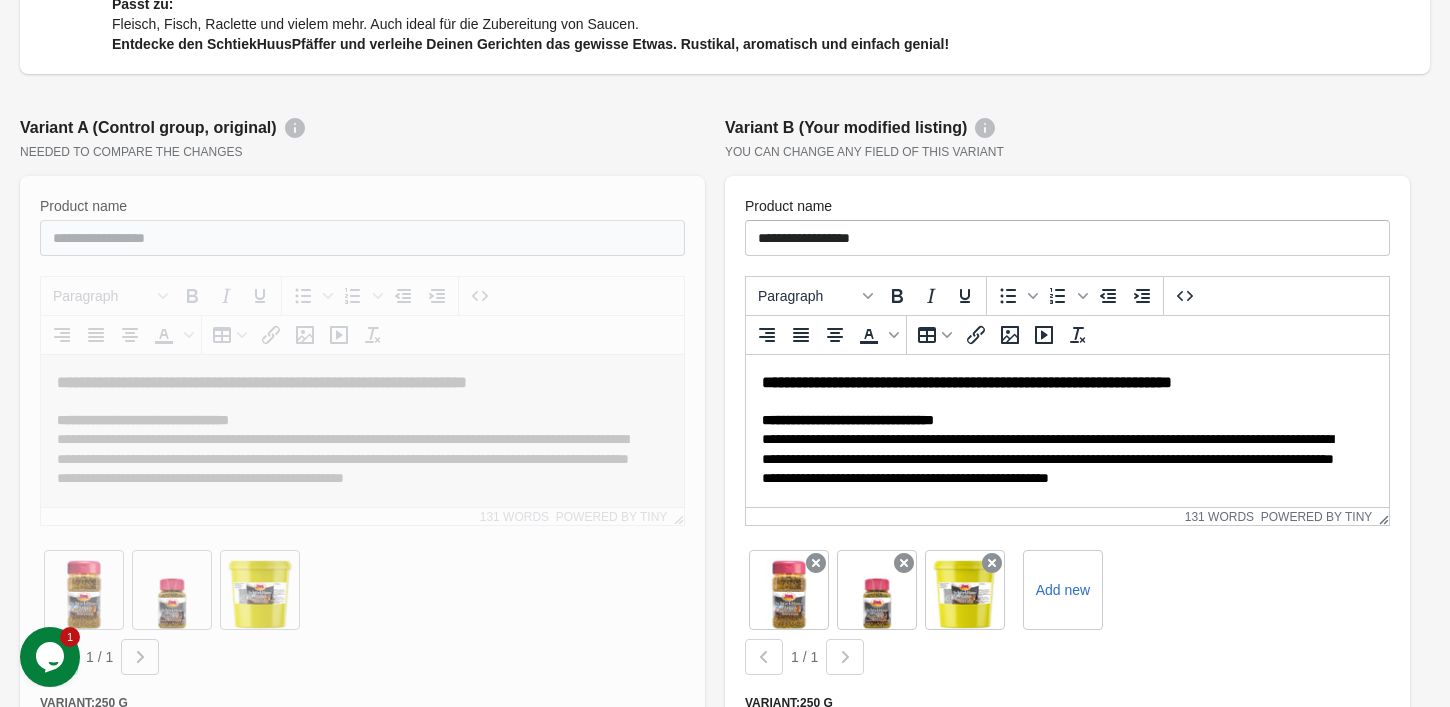 scroll, scrollTop: 109, scrollLeft: 0, axis: vertical 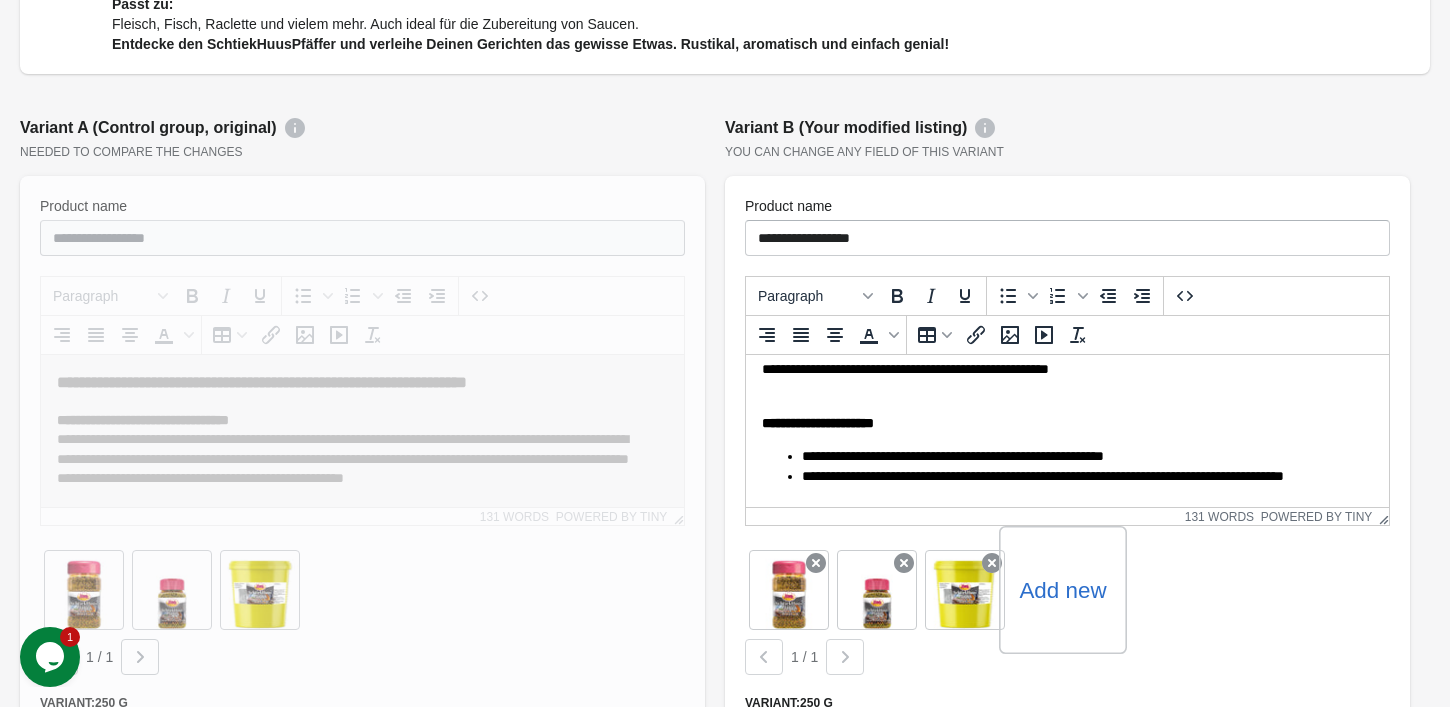 click on "Add new" at bounding box center [1063, 590] 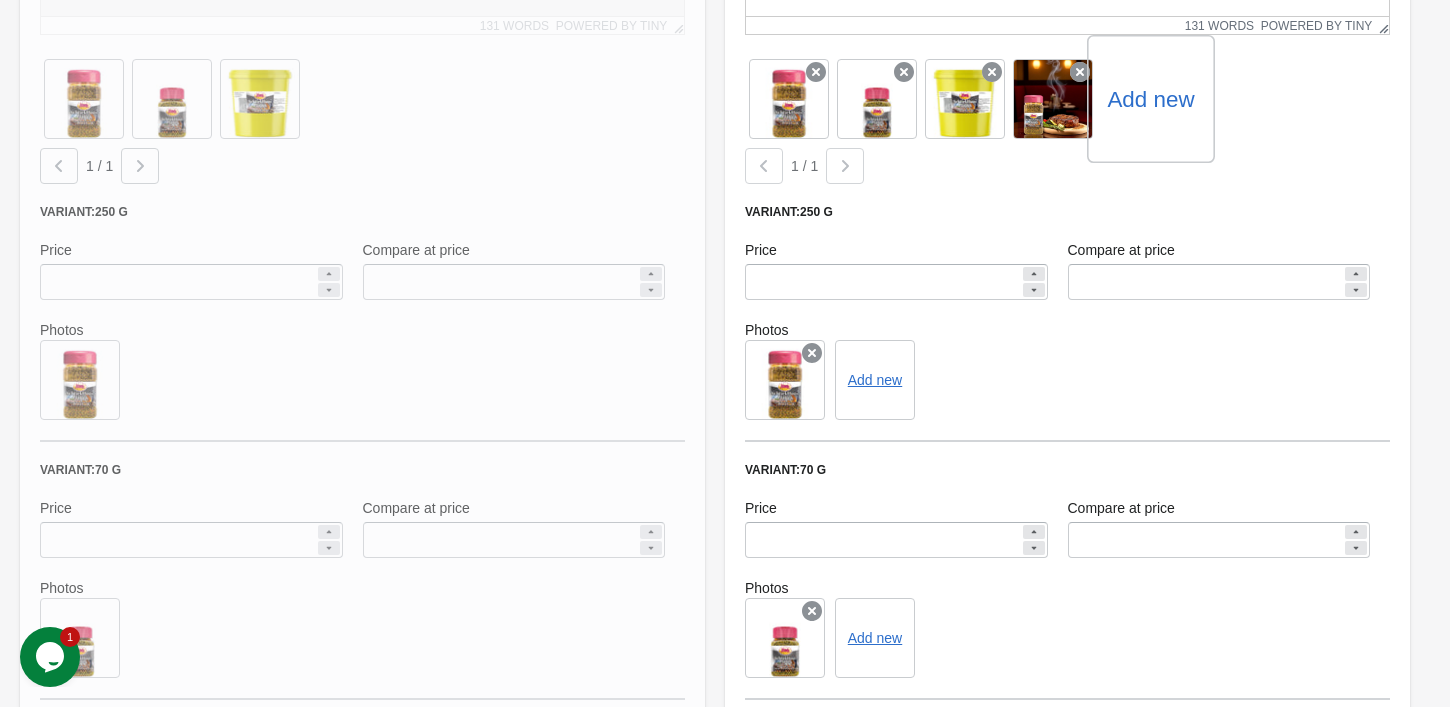 scroll, scrollTop: 1539, scrollLeft: 0, axis: vertical 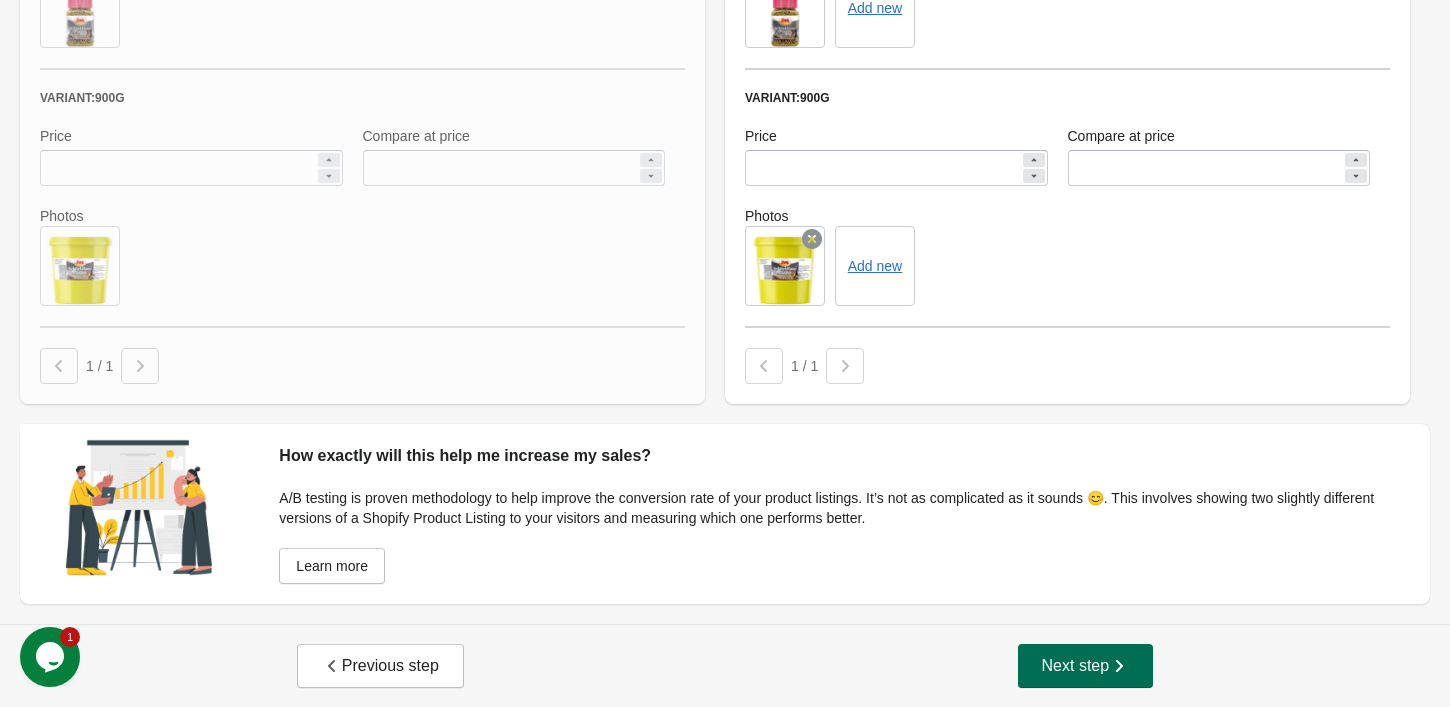 click on "Next step" at bounding box center [1086, 666] 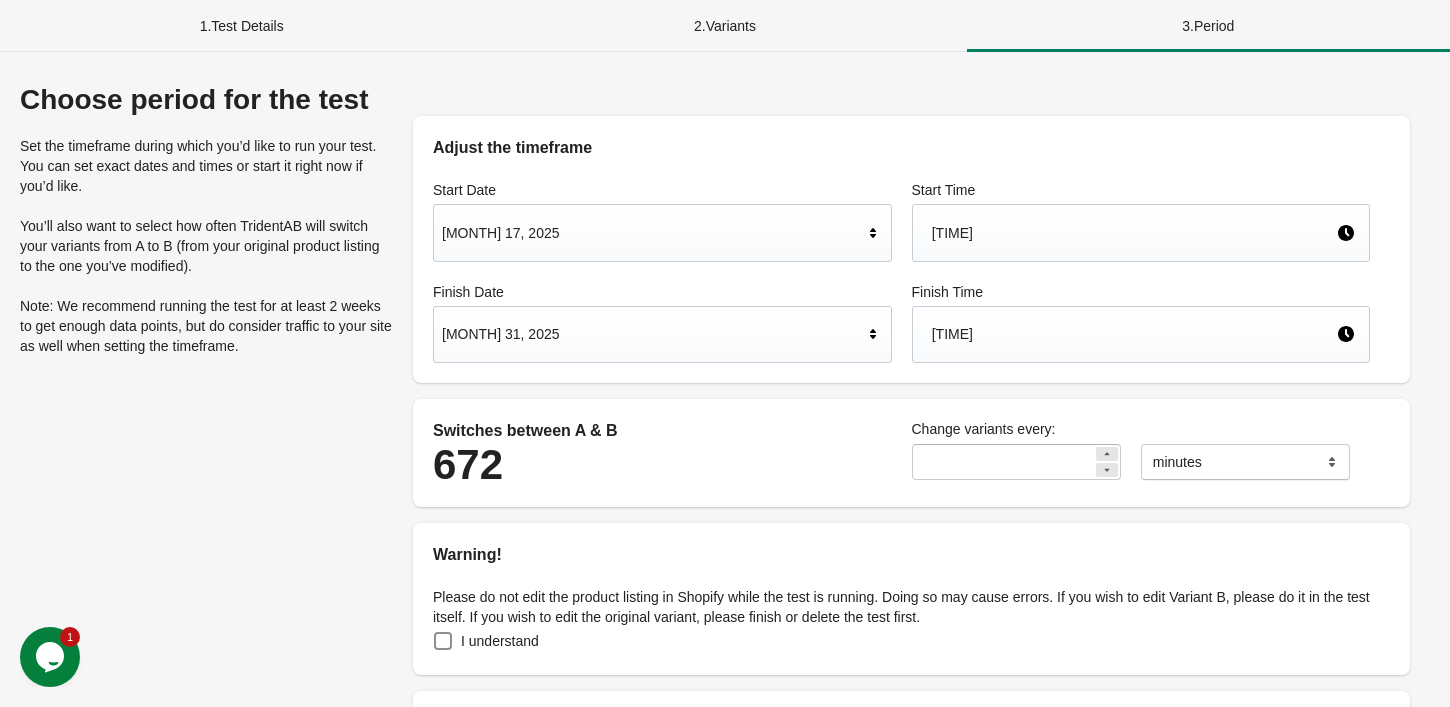 scroll, scrollTop: 180, scrollLeft: 0, axis: vertical 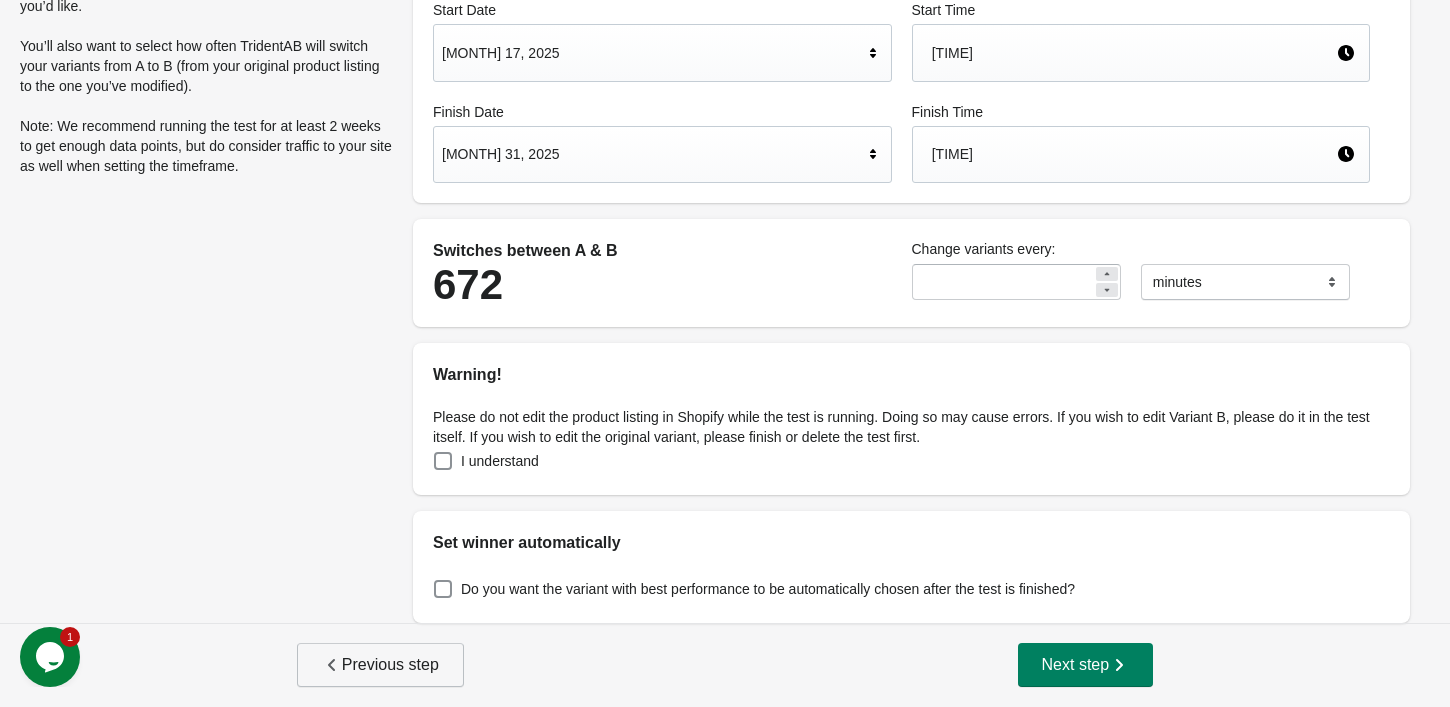click on "Previous step" at bounding box center (380, 665) 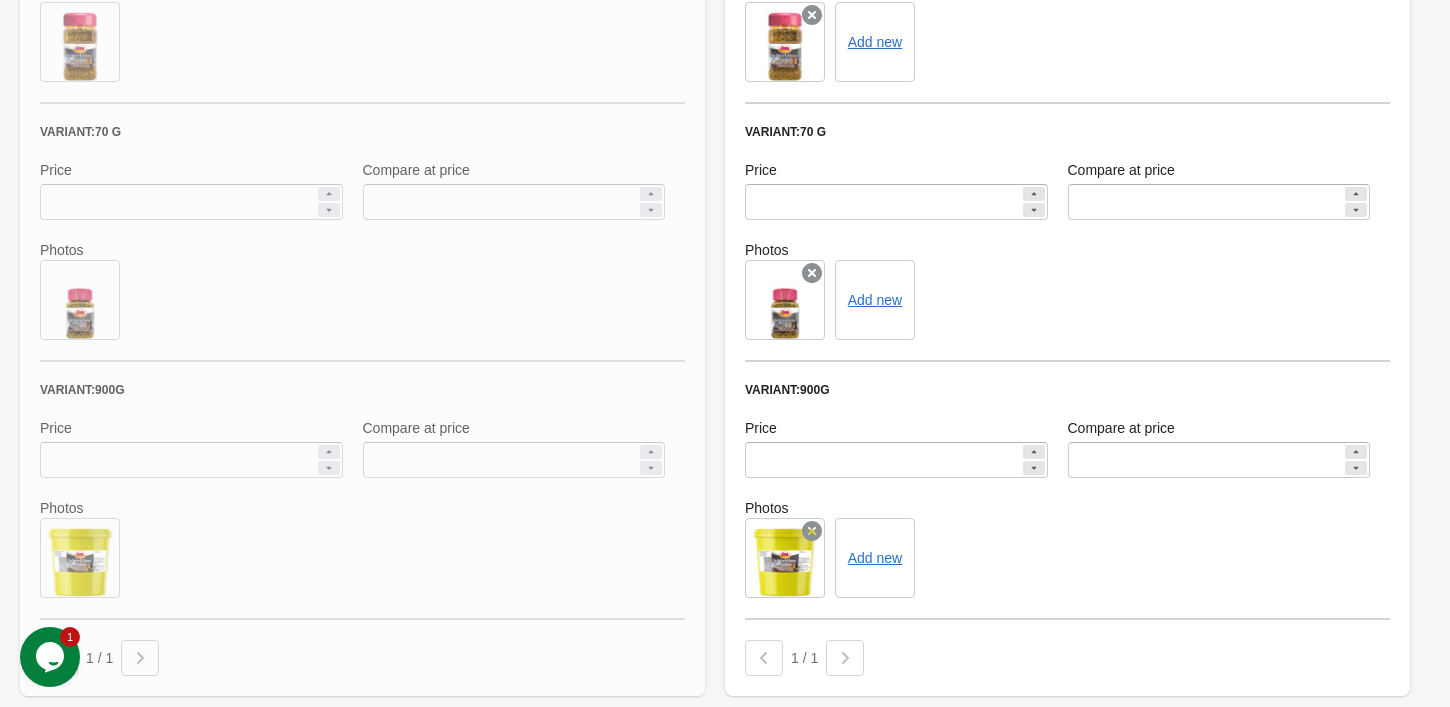 scroll, scrollTop: 1539, scrollLeft: 0, axis: vertical 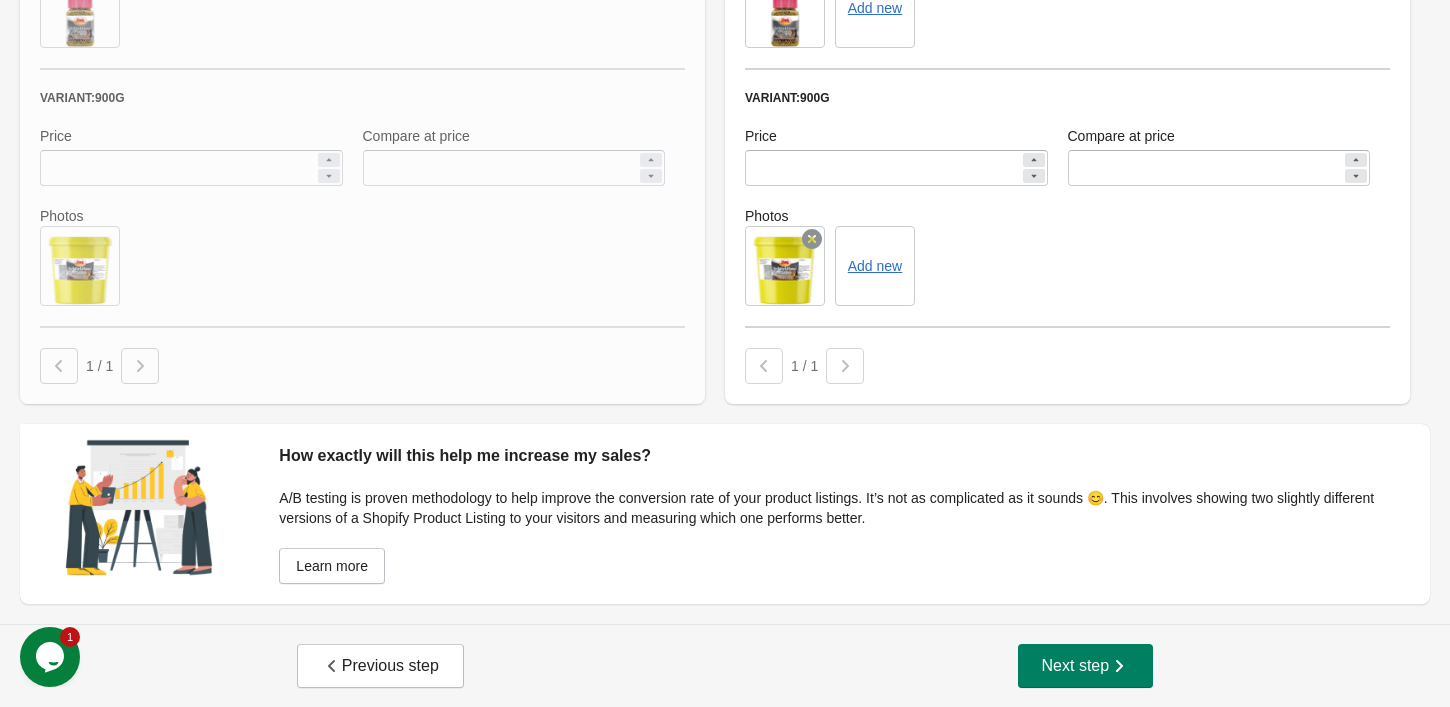 click on "Previous step Next step" at bounding box center (725, 666) 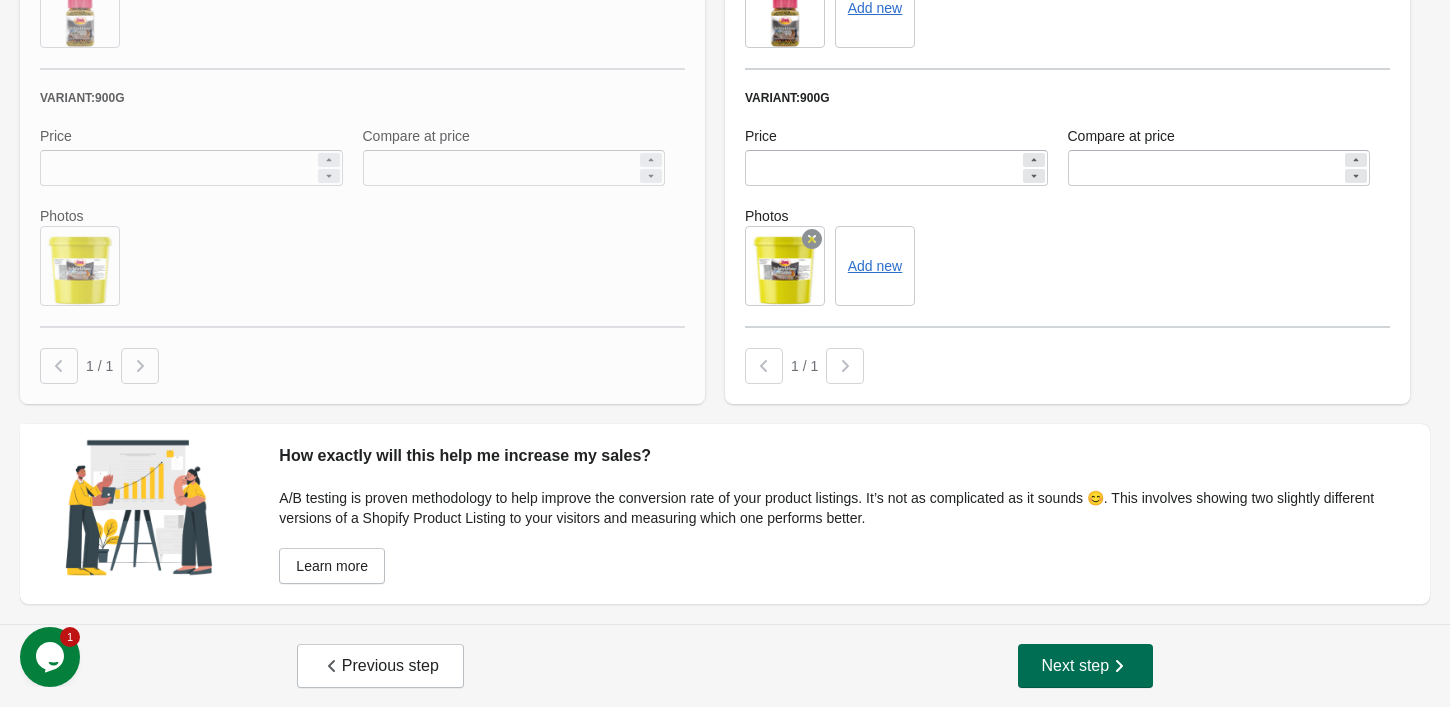 click on "Next step" at bounding box center (1086, 666) 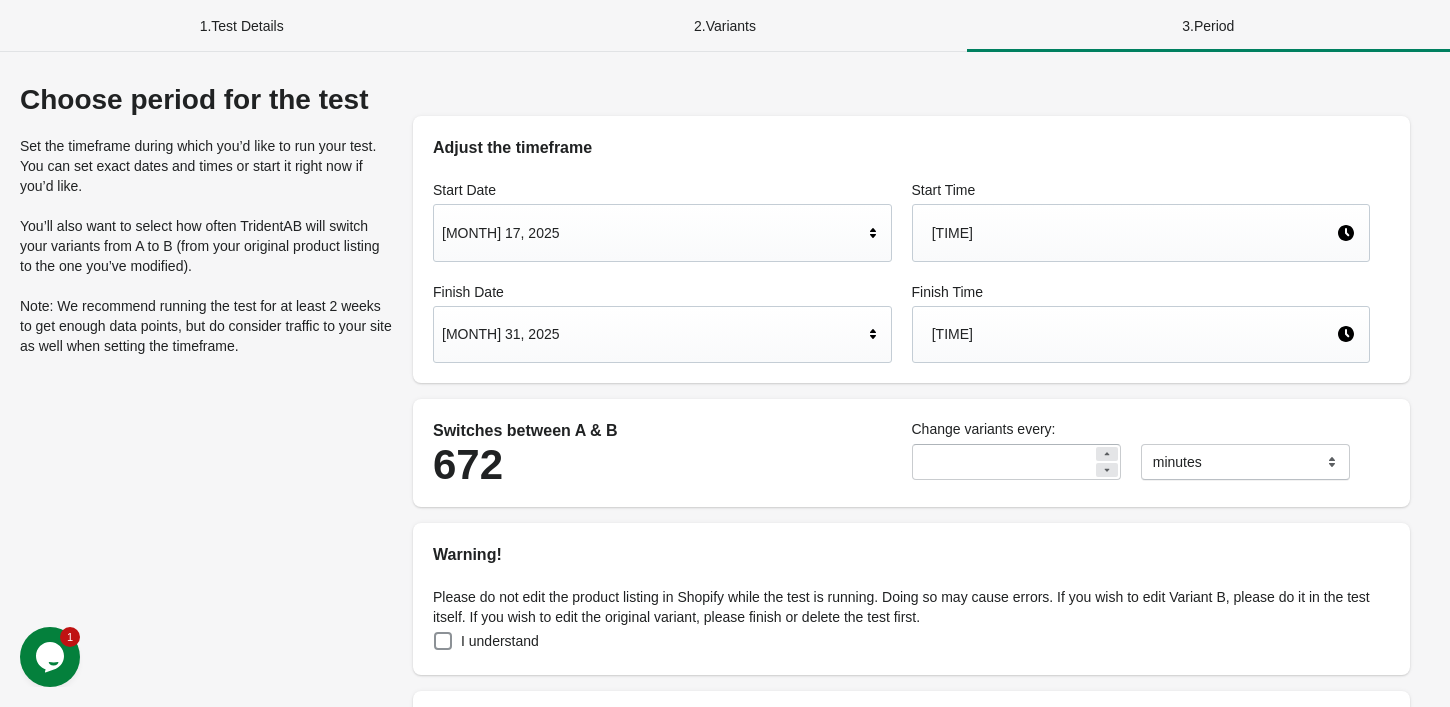 scroll, scrollTop: 180, scrollLeft: 0, axis: vertical 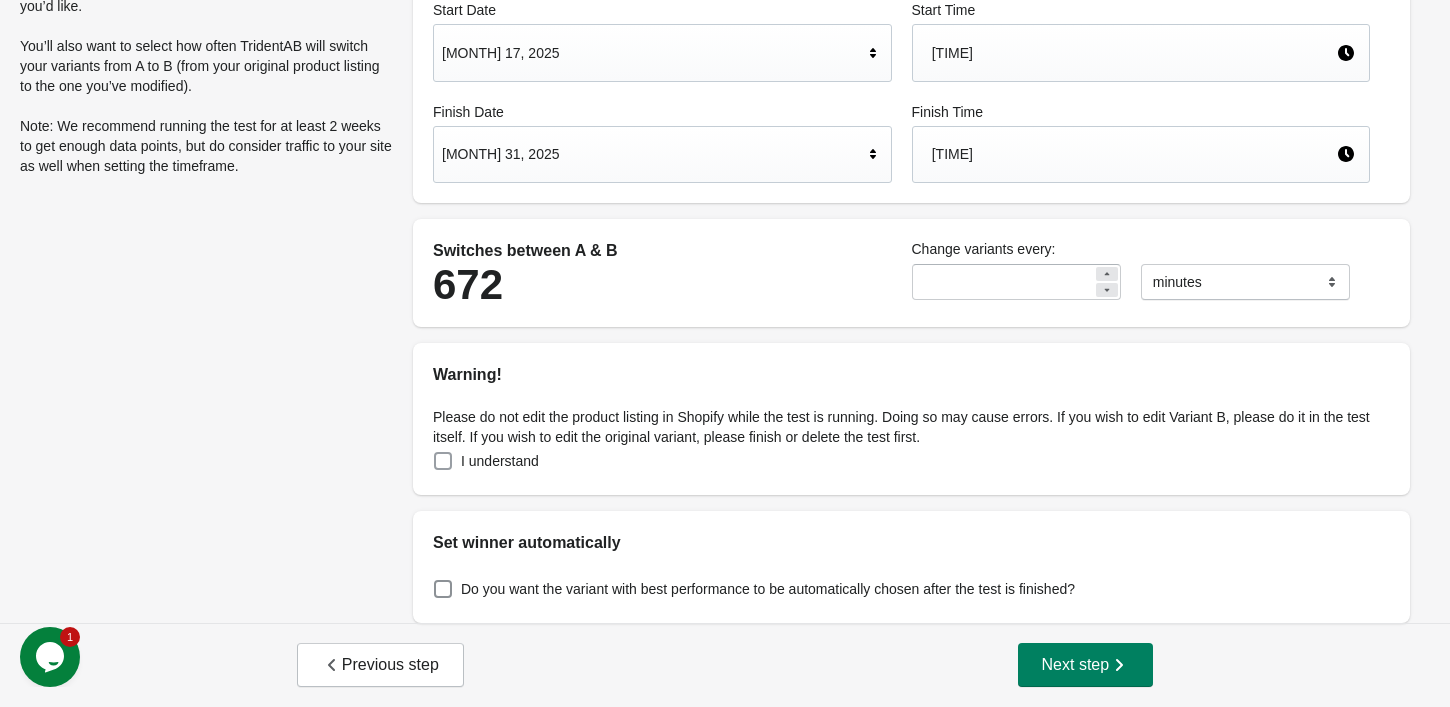 click on "I understand" at bounding box center (500, 461) 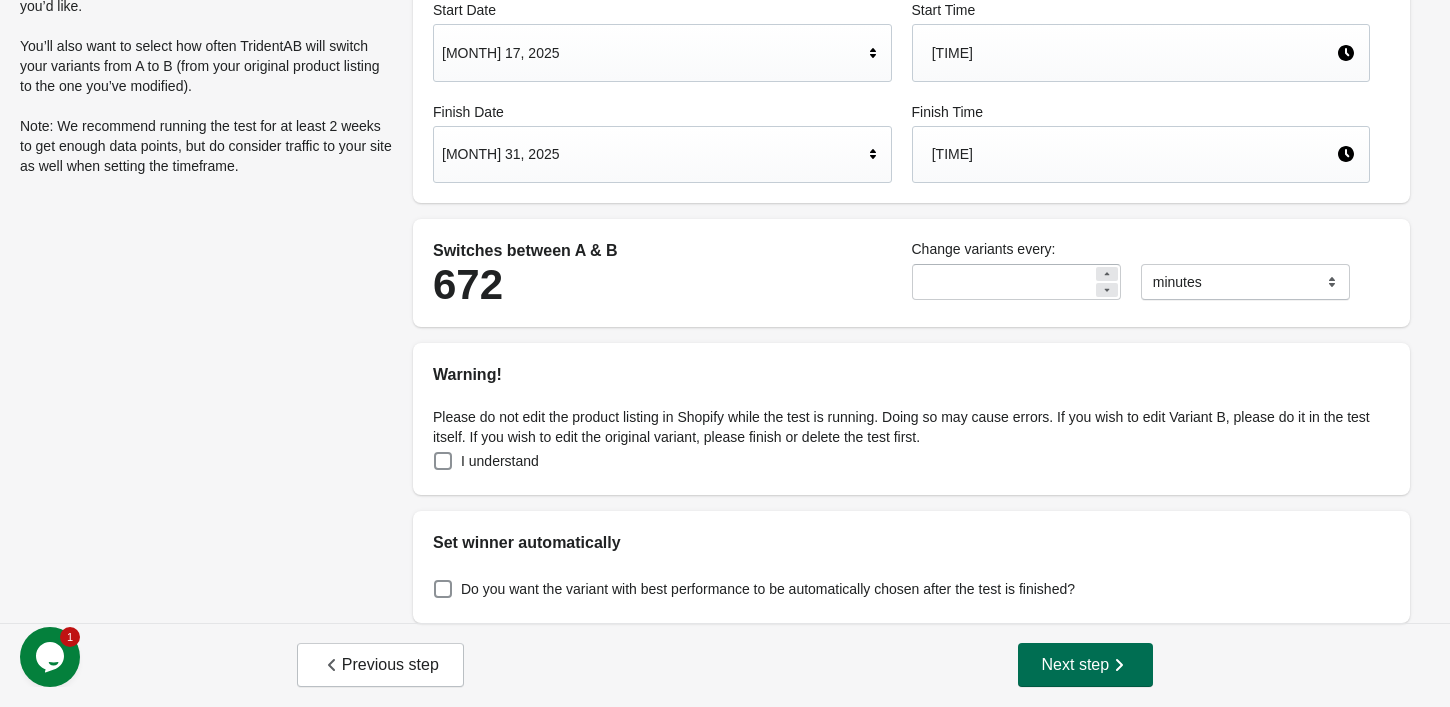 click on "Next step" at bounding box center (1086, 665) 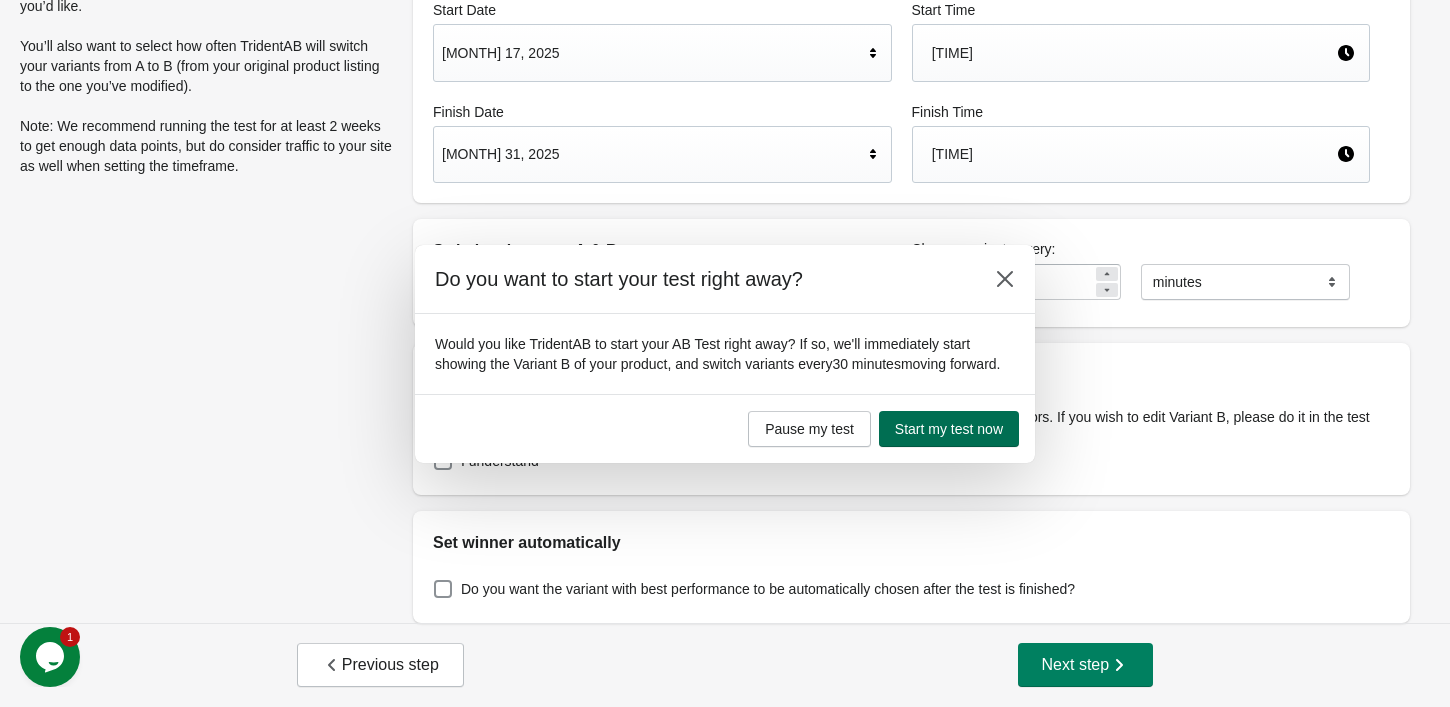 click on "Start my test now" at bounding box center (949, 429) 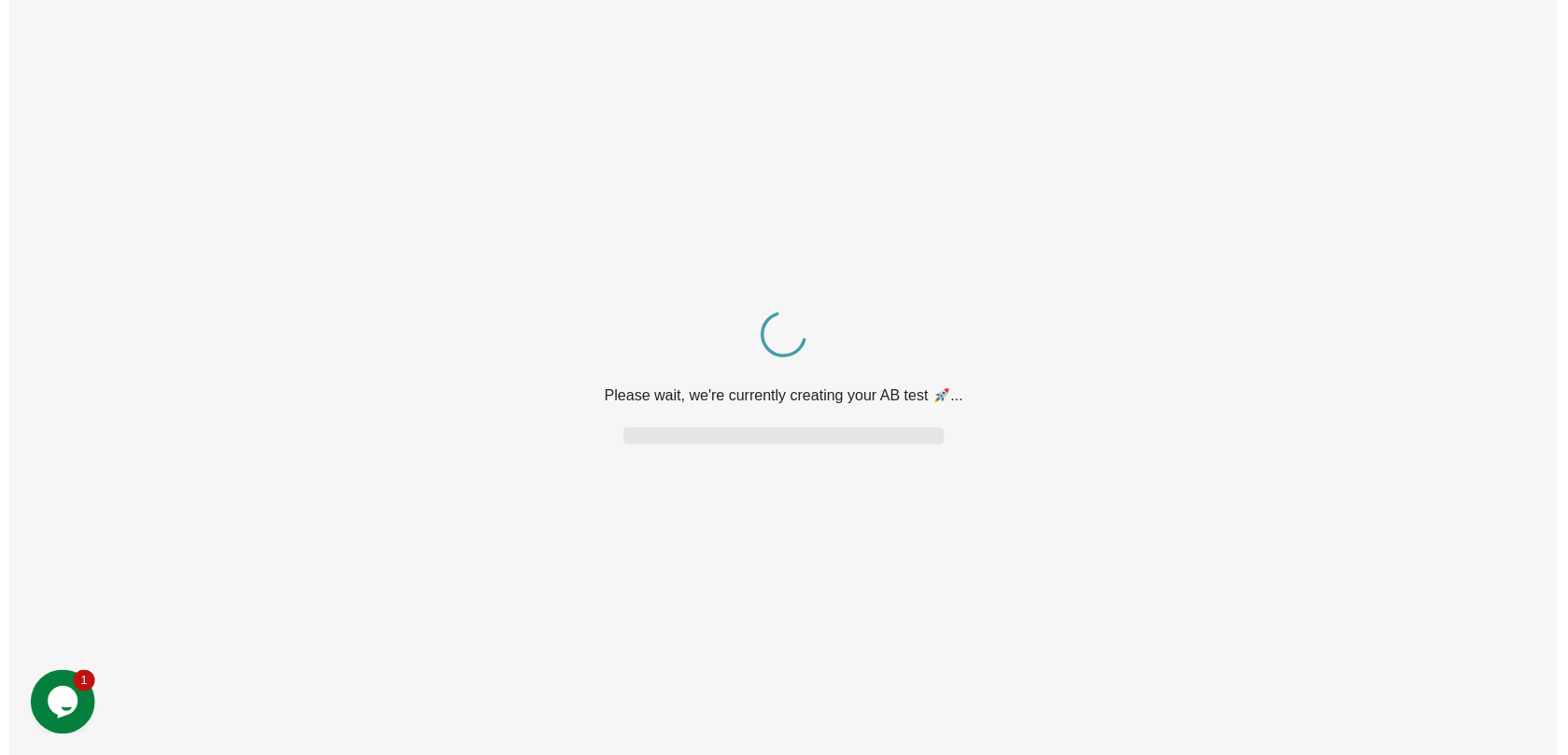 scroll, scrollTop: 0, scrollLeft: 0, axis: both 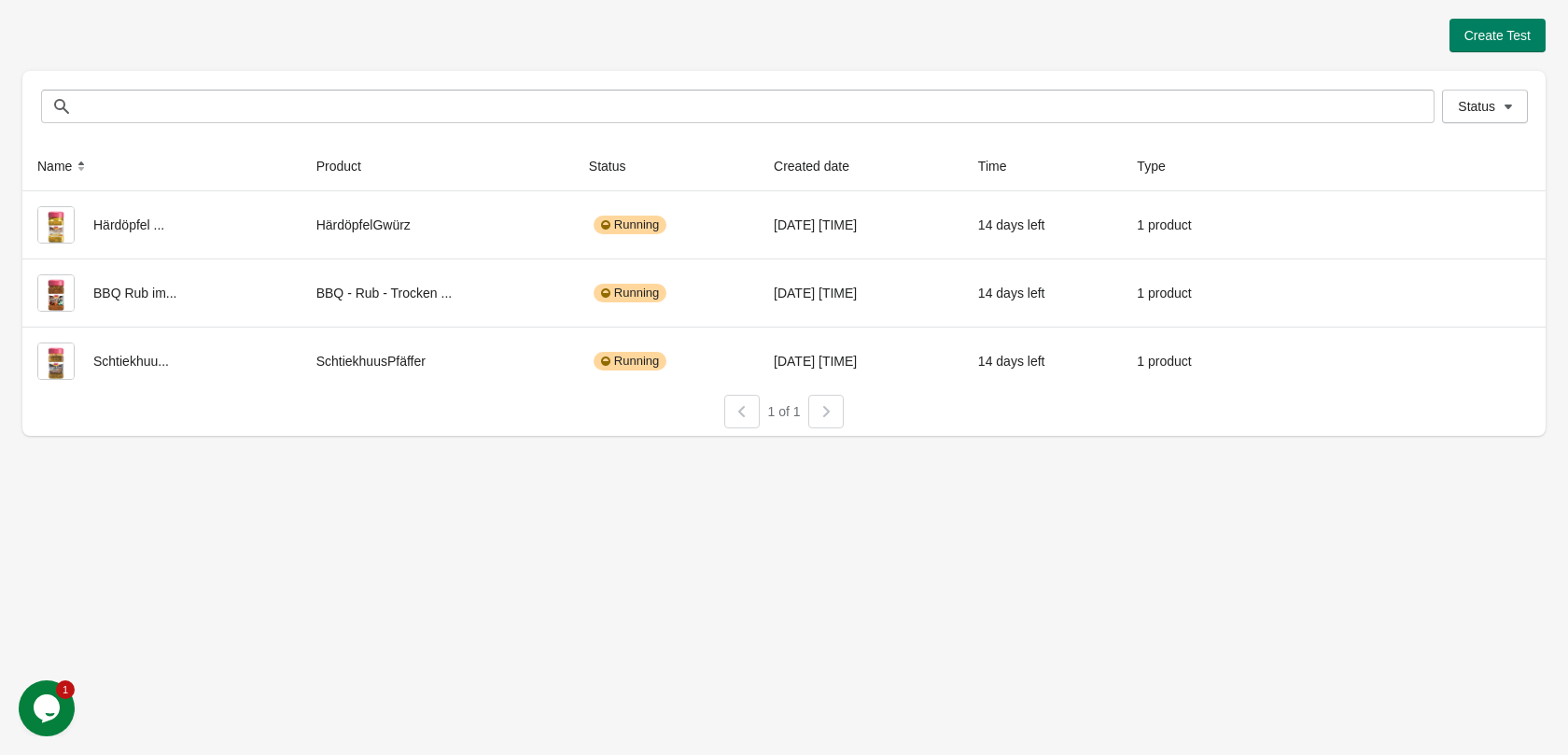 click on "Create Test Status Status Name Product Status Created date Time Type   Härdöpfel ... HärdöpfelGwürz   Running 17.7.2025 09:18:08 14 days left 1 product View results   BBQ Rub im... BBQ - Rub - Trocken ...   Running 17.7.2025 09:14:51 14 days left 1 product View results   Schtiekhuu... SchtiekhuusPfäffer   Running 17.7.2025 09:19:43 14 days left 1 product View results 1 of 1" at bounding box center (784, 377) 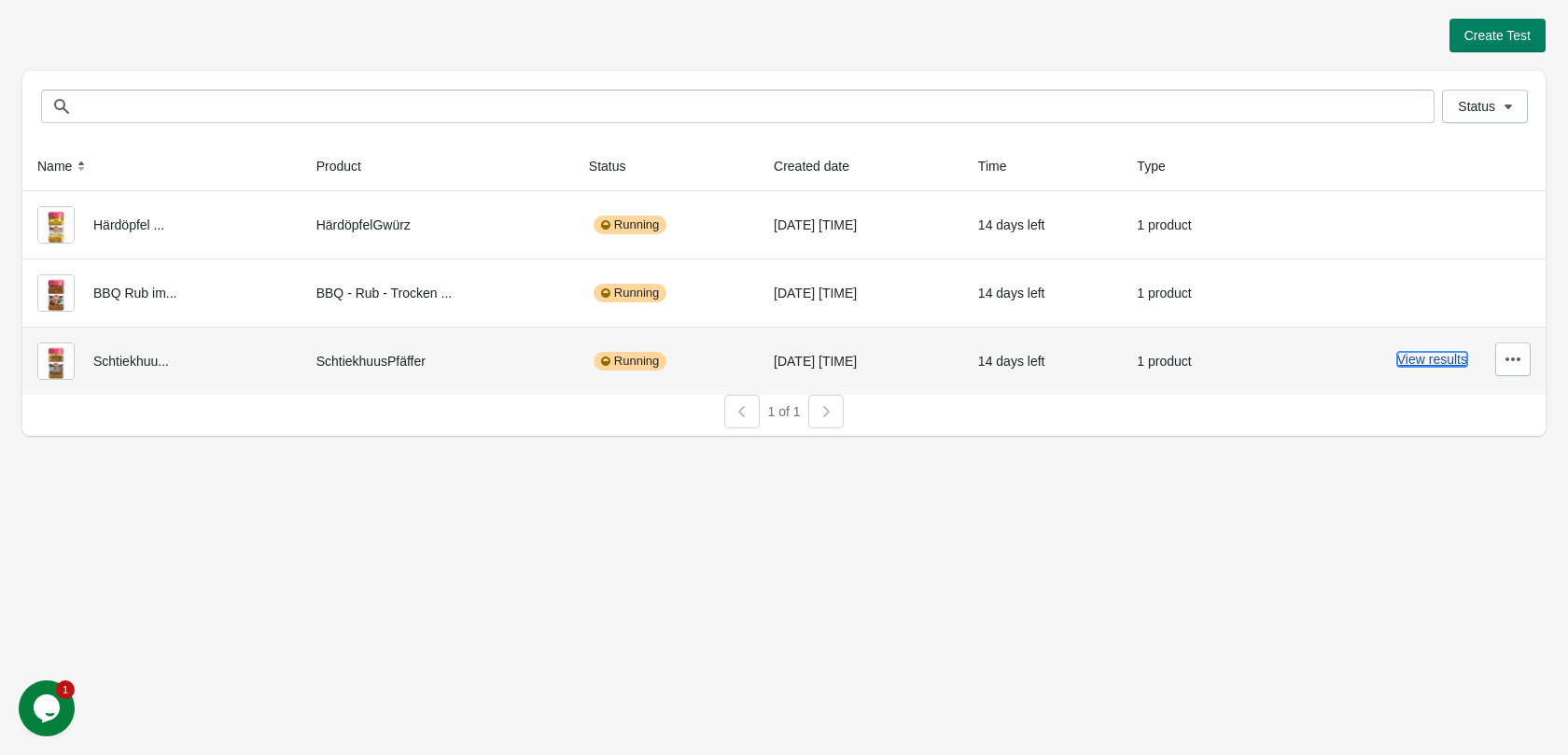 click on "View results" at bounding box center (1432, 359) 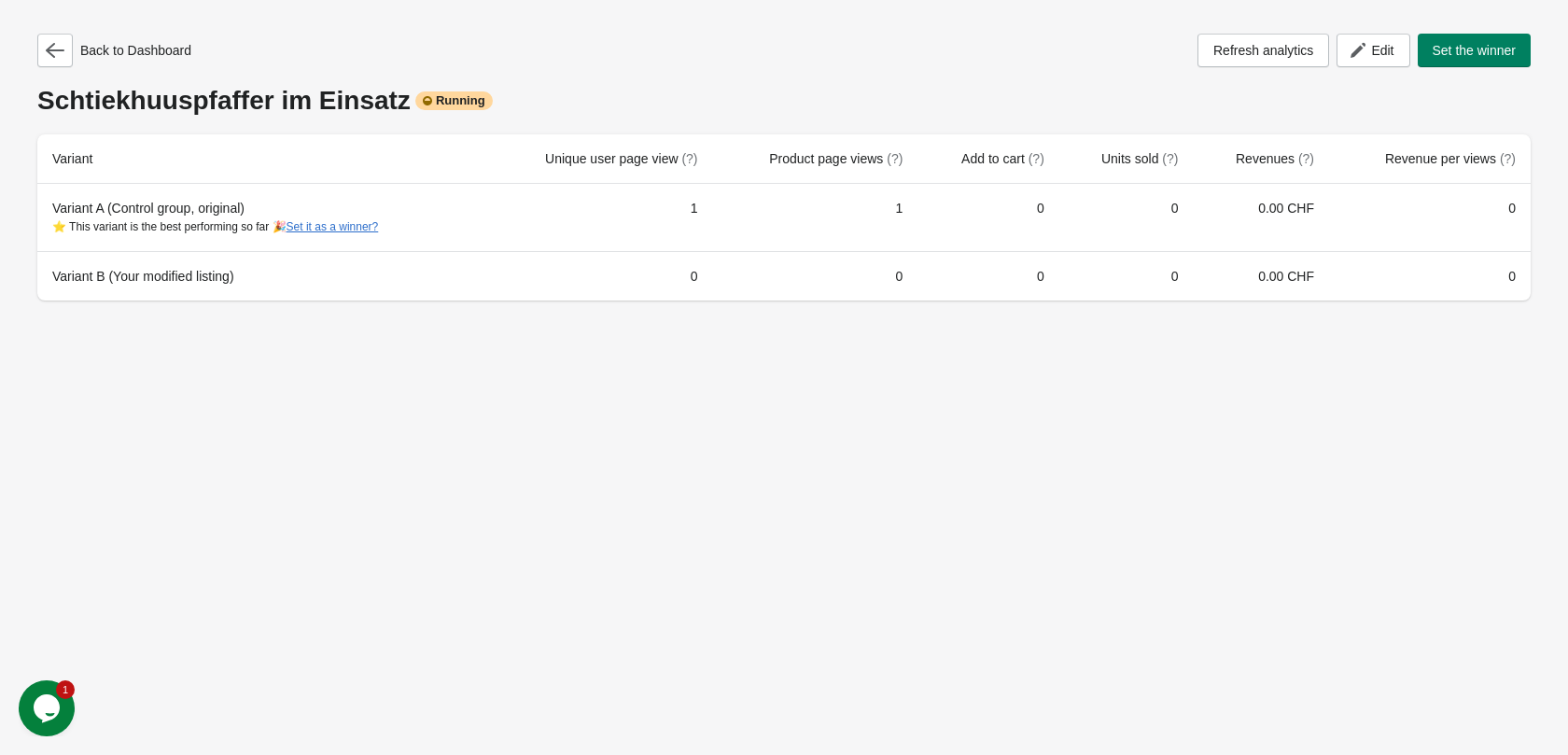 click on "Back to Dashboard Refresh analytics Edit Set the winner Schtiekhuuspfaffer im Einsatz     Running Variant Unique user page view   (?) Product page views   (?) Add to cart   (?) Units sold   (?) Revenues   (?) Revenue per views   (?) Variant A (Control group, original) ⭐ This variant is the best performing so far 🎉  Set it as a winner? 1 1 0 0 0.00 CHF 0 Variant B (Your modified listing) 0 0 0 0 0.00 CHF 0" at bounding box center (784, 377) 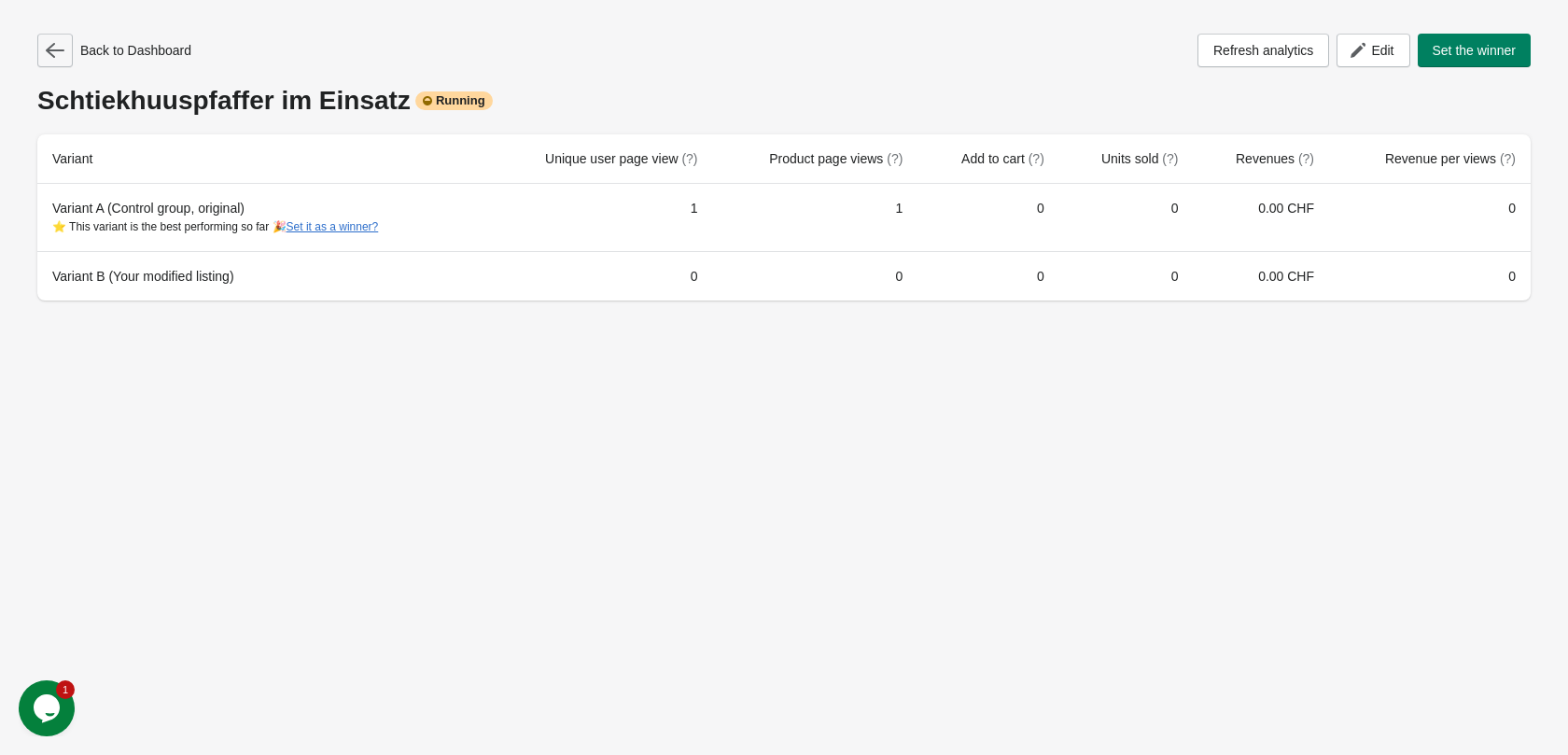 click at bounding box center (55, 50) 